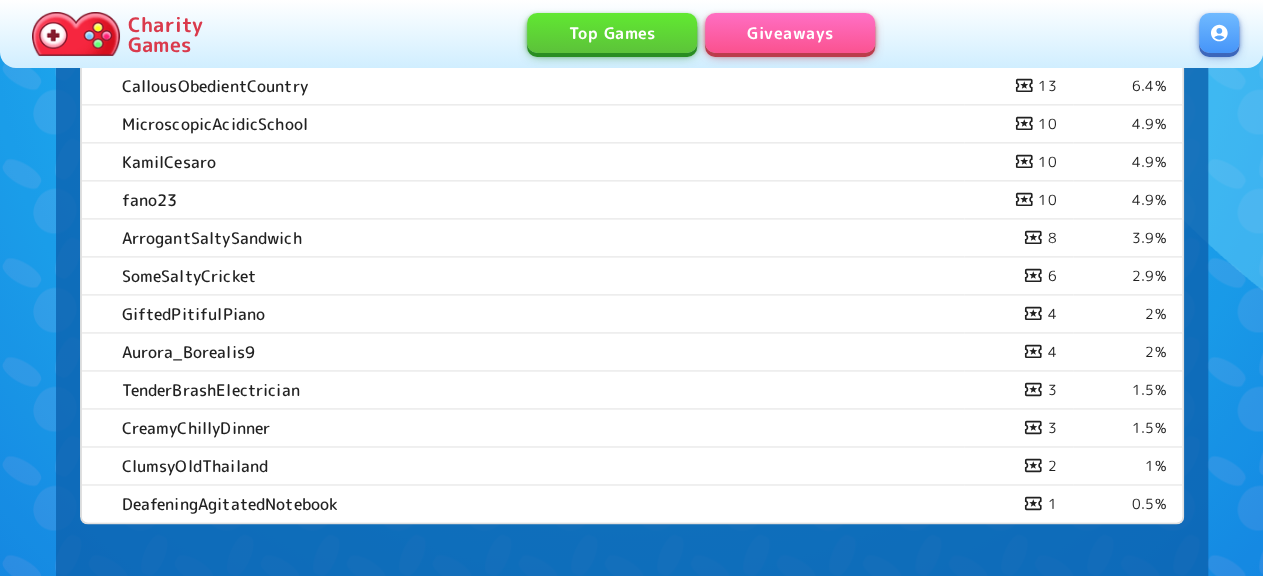 scroll, scrollTop: 1349, scrollLeft: 0, axis: vertical 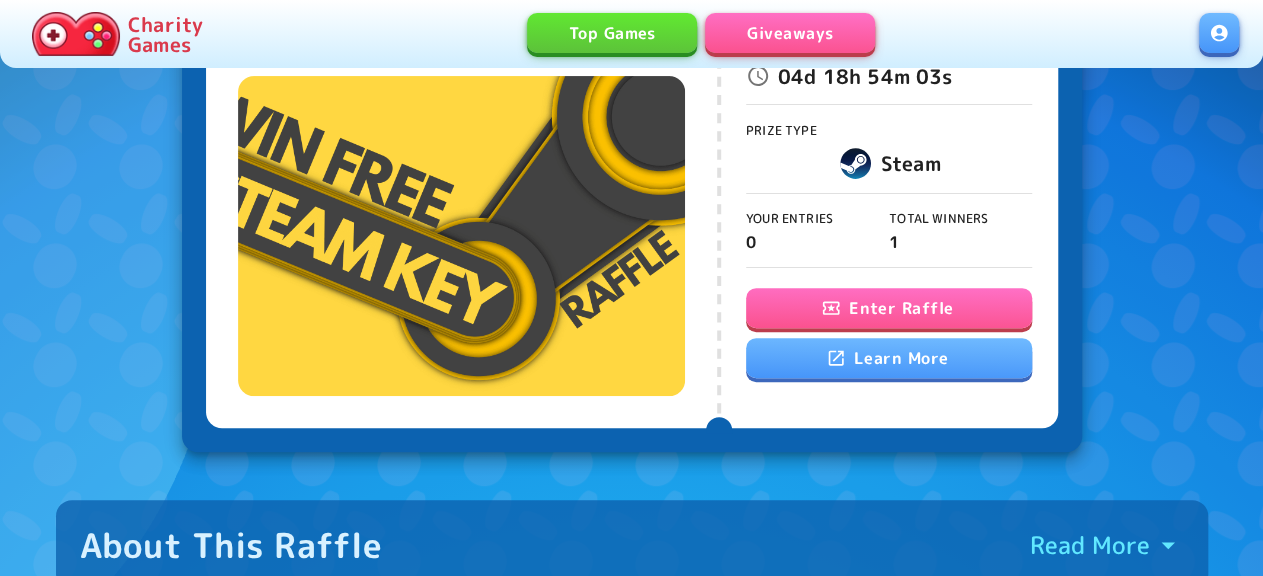 click on "Enter Raffle" at bounding box center [889, 308] 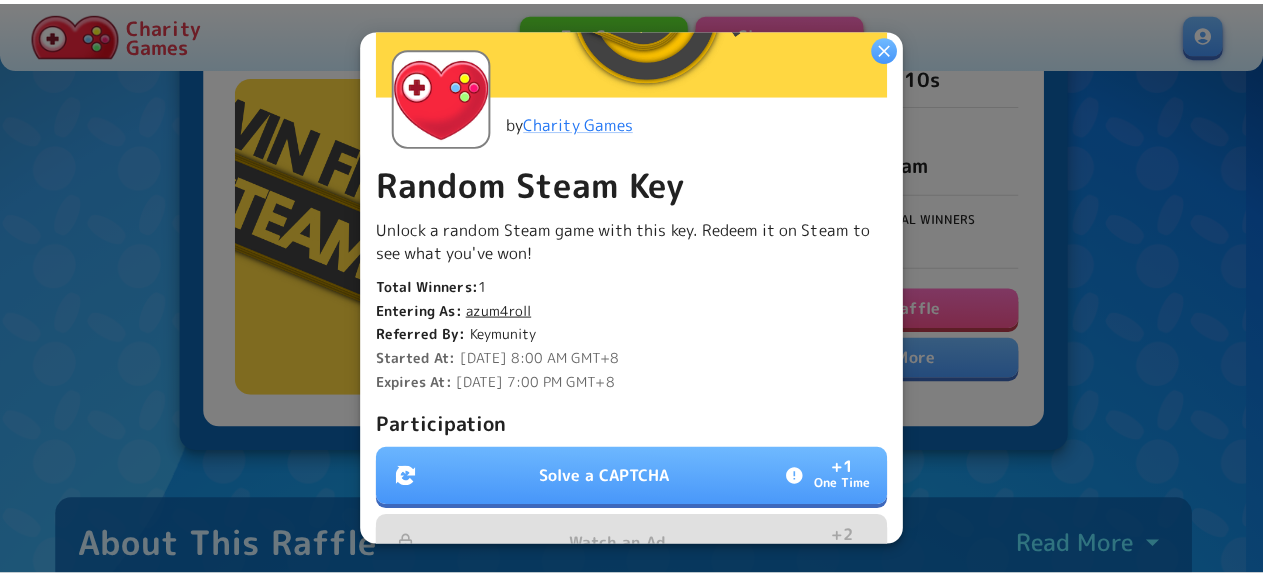 scroll, scrollTop: 648, scrollLeft: 0, axis: vertical 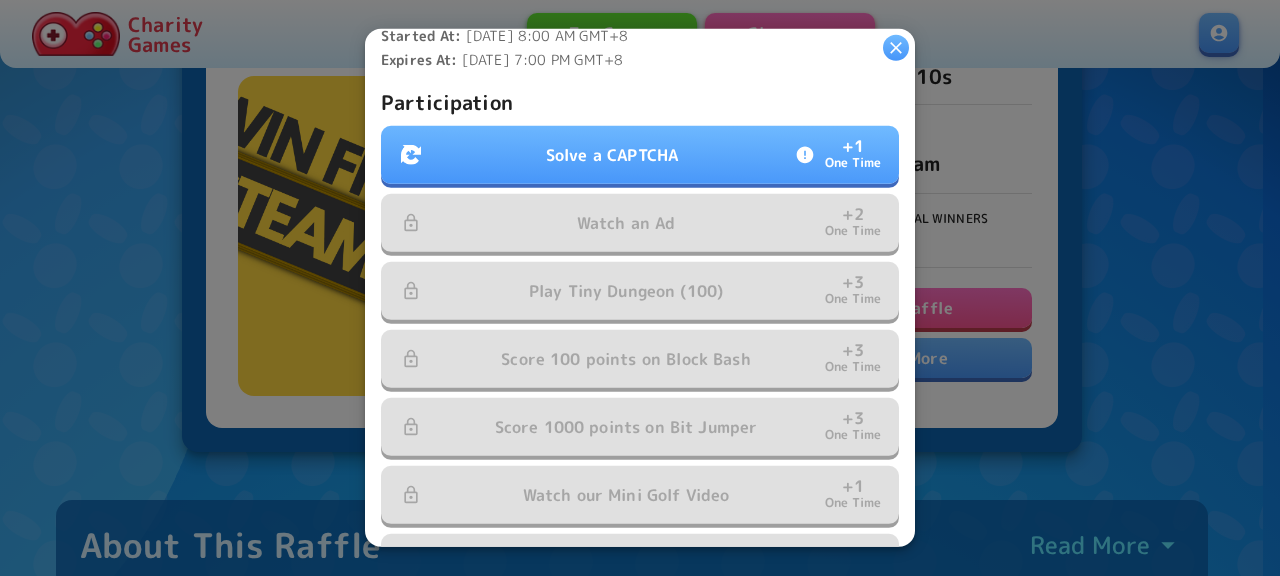 click on "Solve a CAPTCHA + 1 One Time" at bounding box center (640, 155) 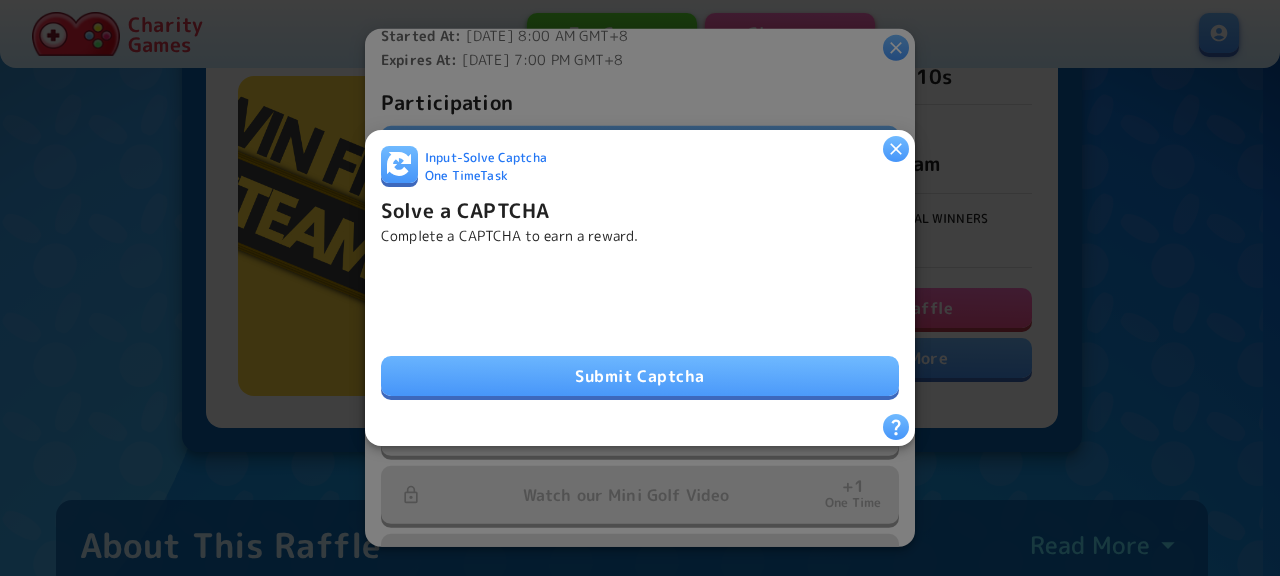 click on "Submit Captcha" at bounding box center (640, 376) 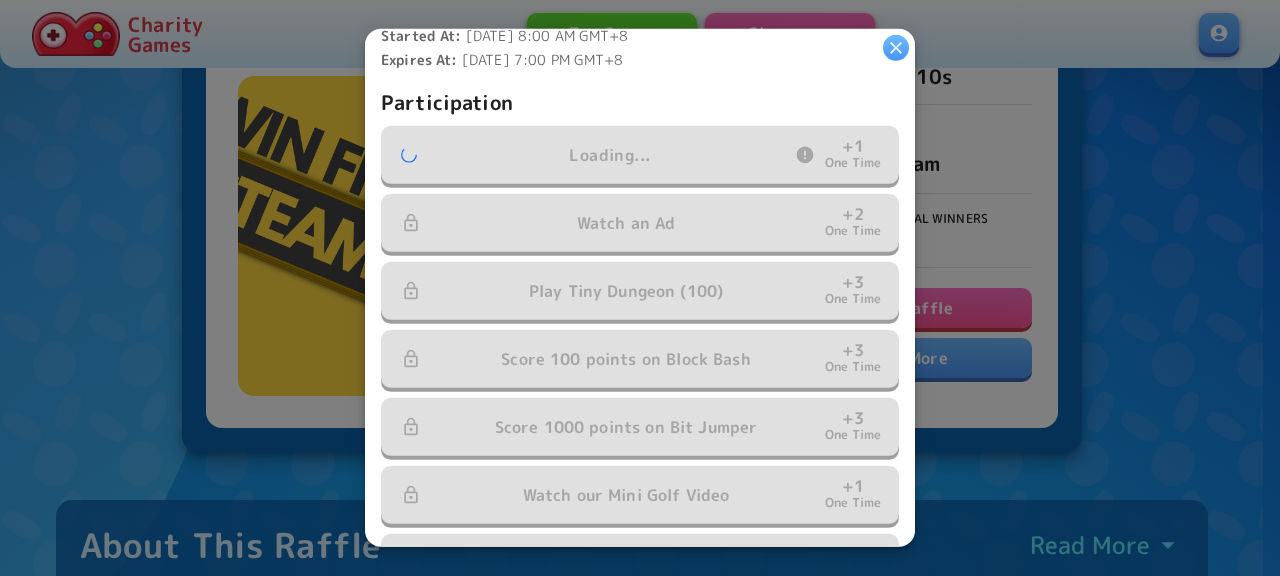 click 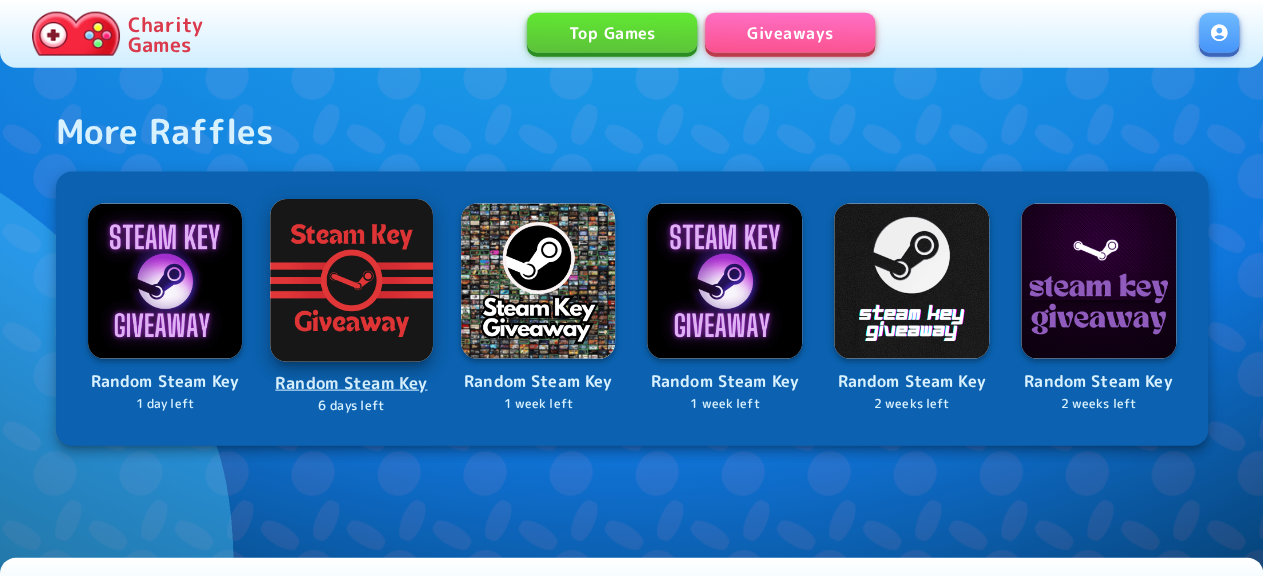 scroll, scrollTop: 1943, scrollLeft: 0, axis: vertical 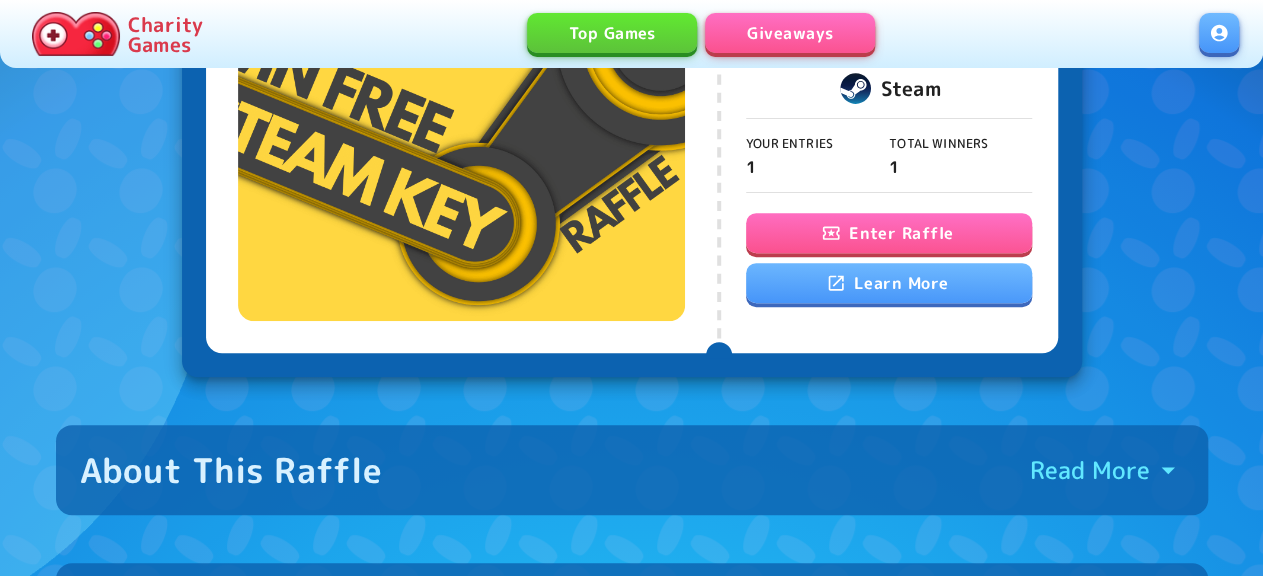 click on "Enter Raffle" at bounding box center (889, 233) 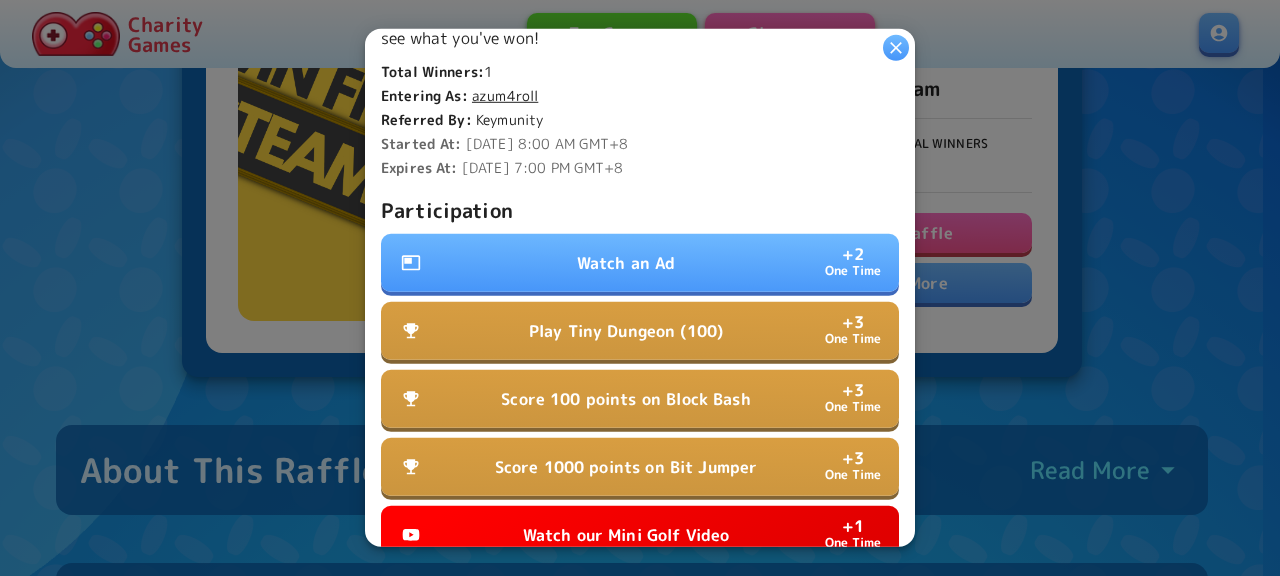 scroll, scrollTop: 648, scrollLeft: 0, axis: vertical 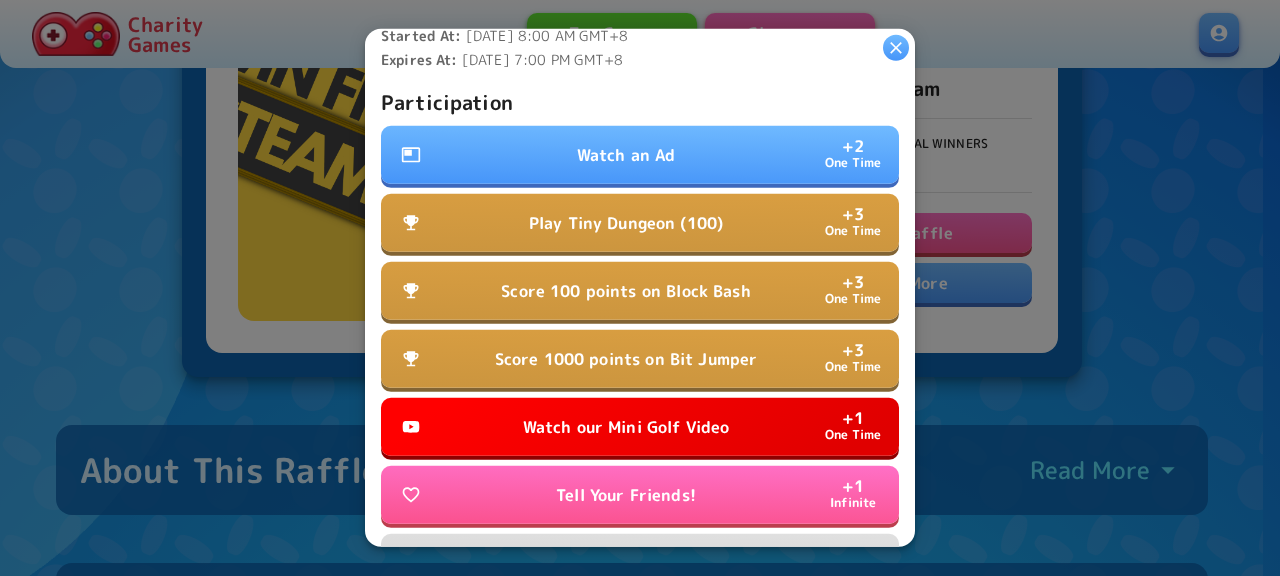 click on "Watch an Ad + 2 One Time" at bounding box center [640, 155] 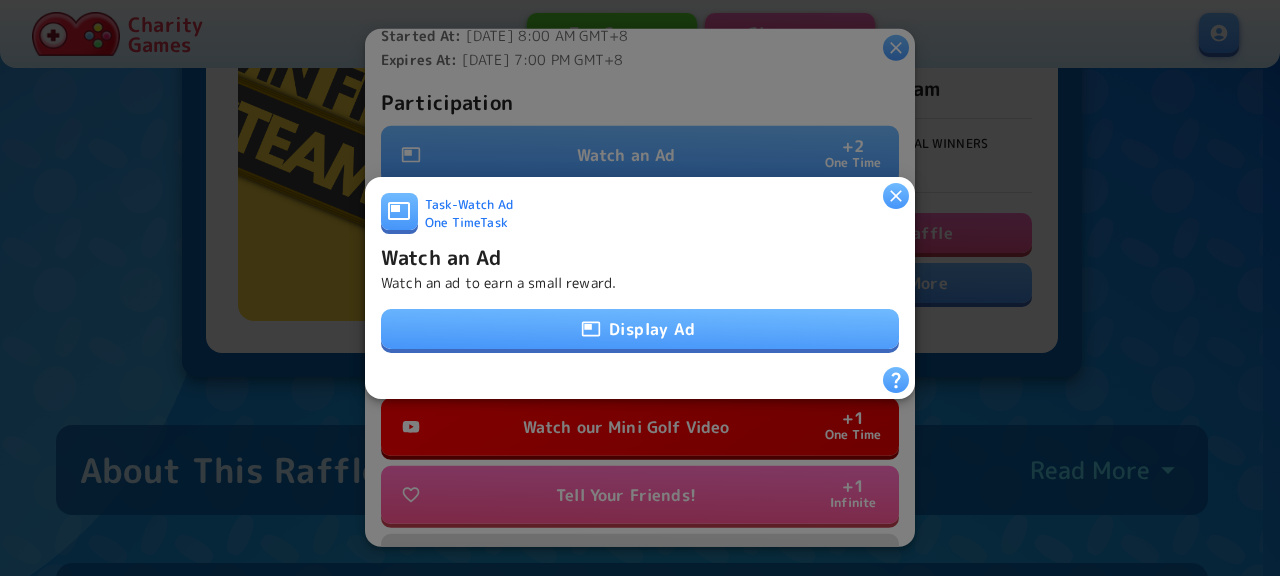 click on "Display Ad" at bounding box center [640, 329] 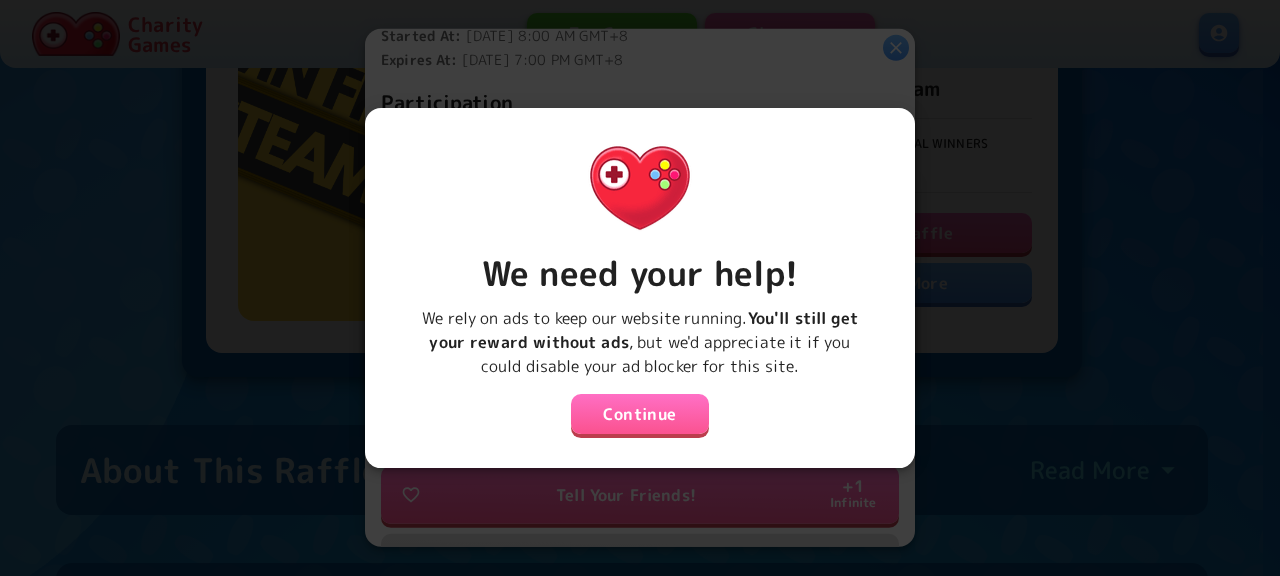 click on "Continue" at bounding box center [640, 414] 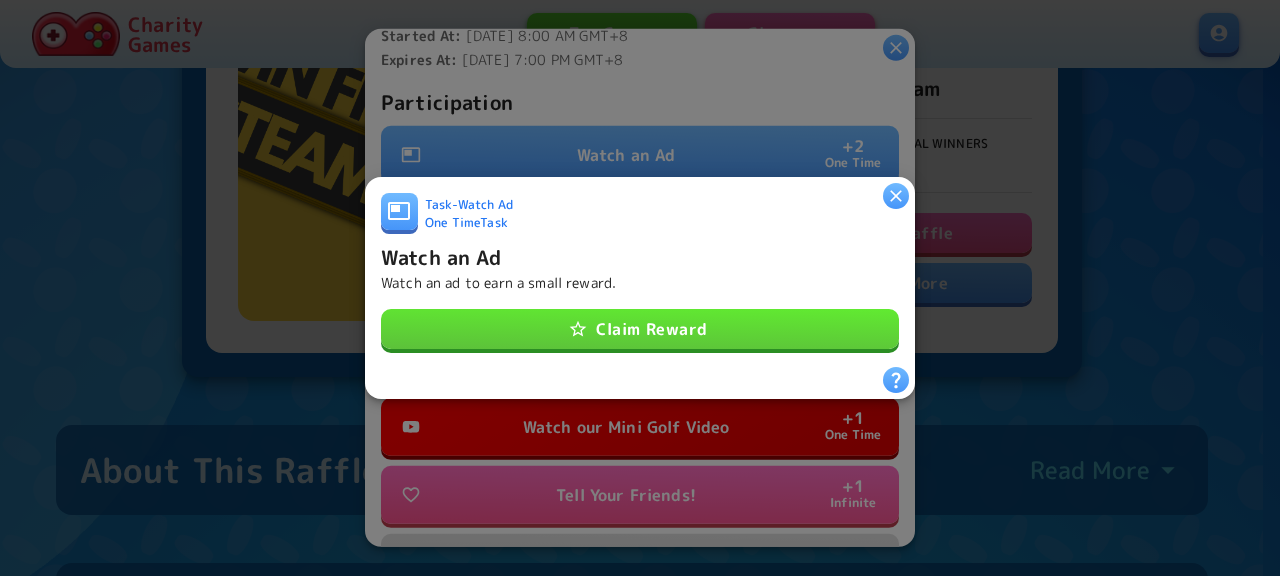 click on "Claim Reward" at bounding box center [640, 329] 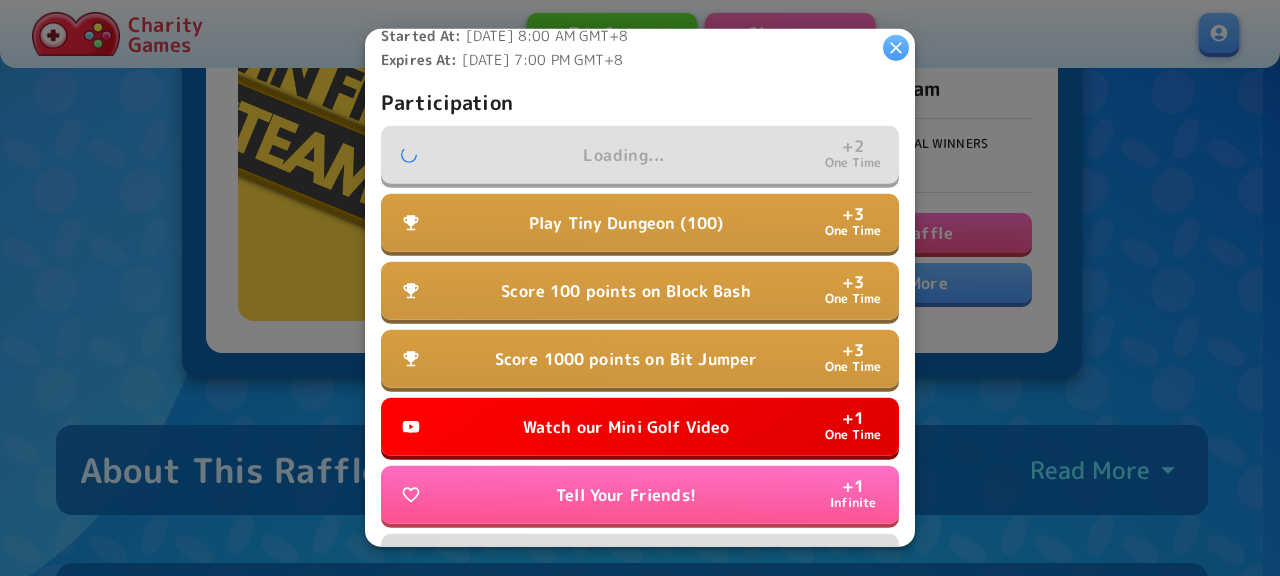 click on "Watch our Mini Golf Video" at bounding box center [626, 427] 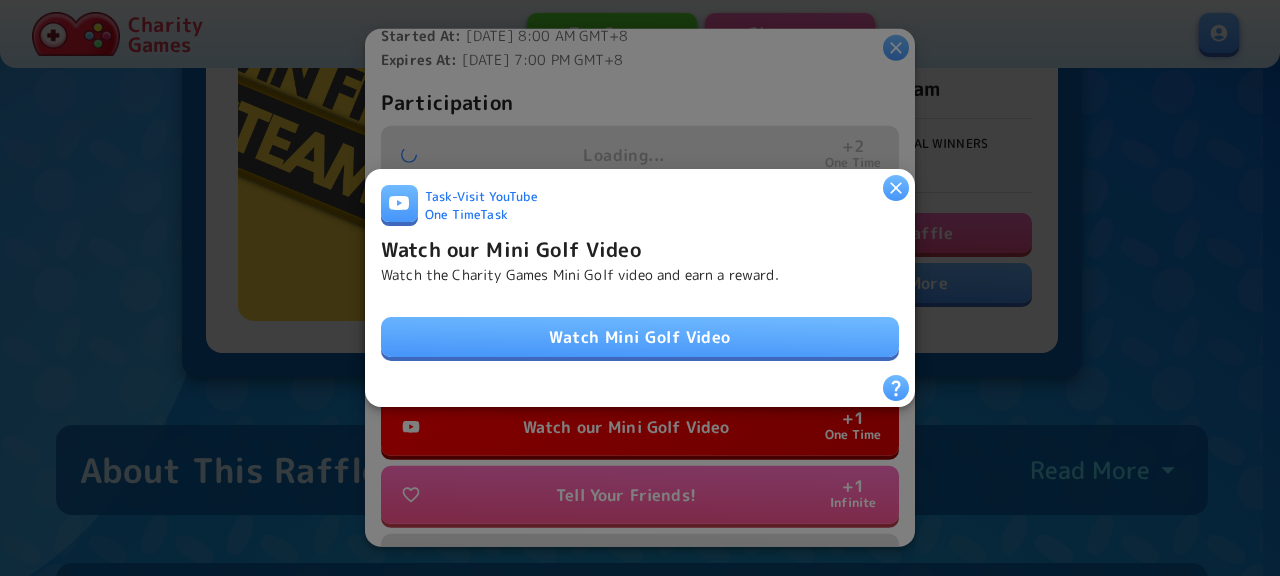 click on "Watch Mini Golf Video" at bounding box center (640, 337) 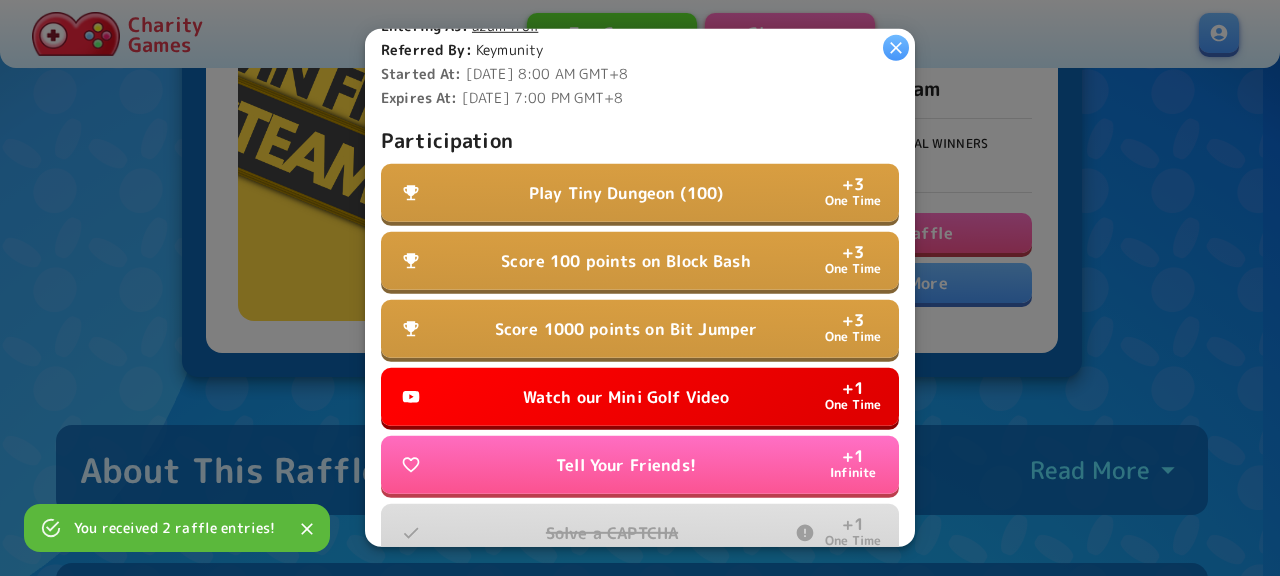 scroll, scrollTop: 580, scrollLeft: 0, axis: vertical 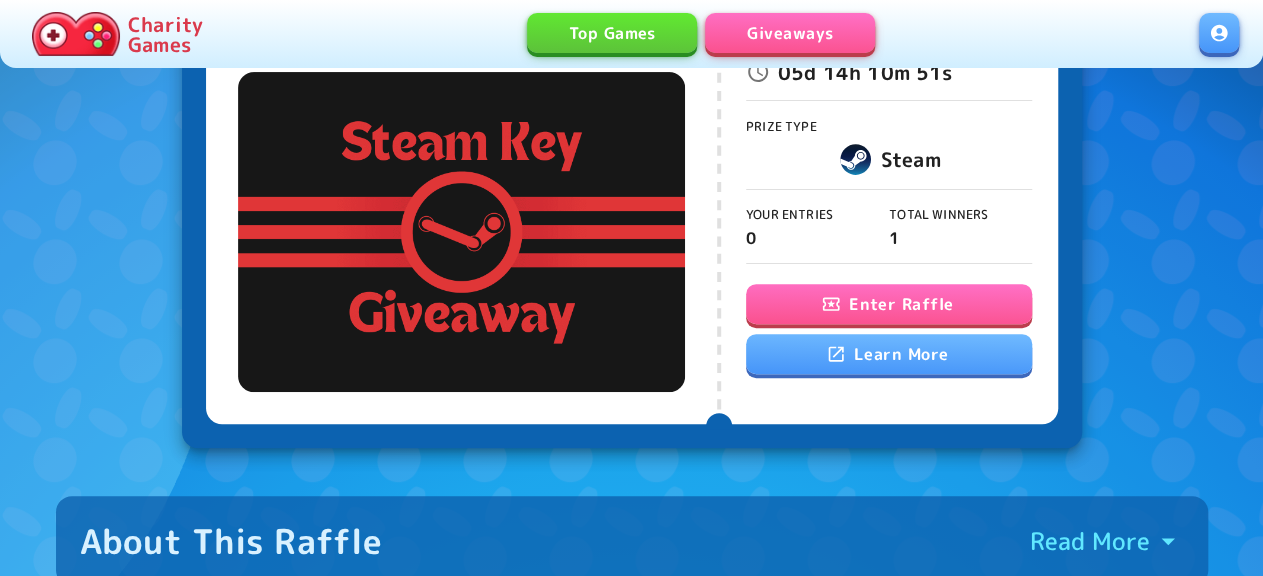 click on "Enter Raffle" at bounding box center [889, 304] 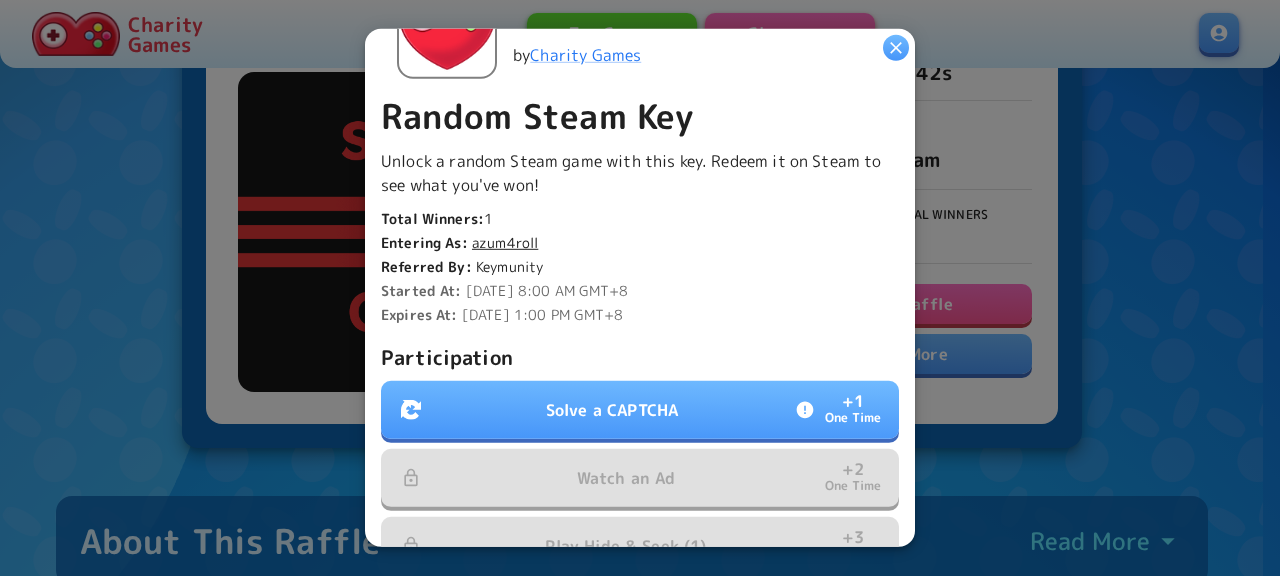 scroll, scrollTop: 540, scrollLeft: 0, axis: vertical 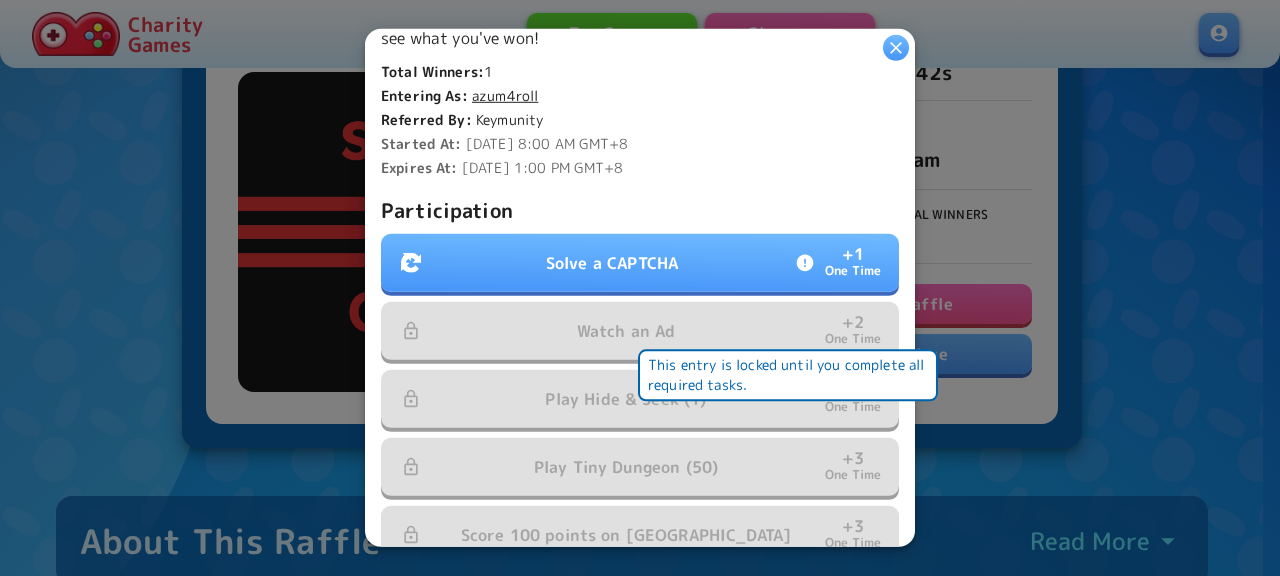 click on "+ 1 One Time" at bounding box center (839, 263) 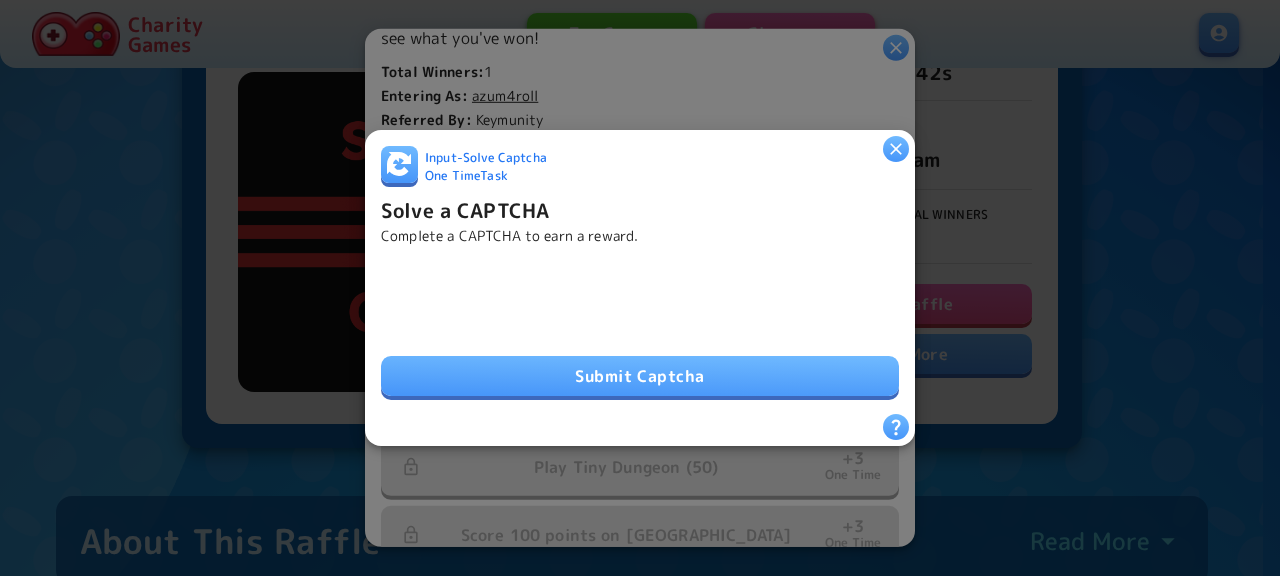 click on "Submit Captcha" at bounding box center (640, 376) 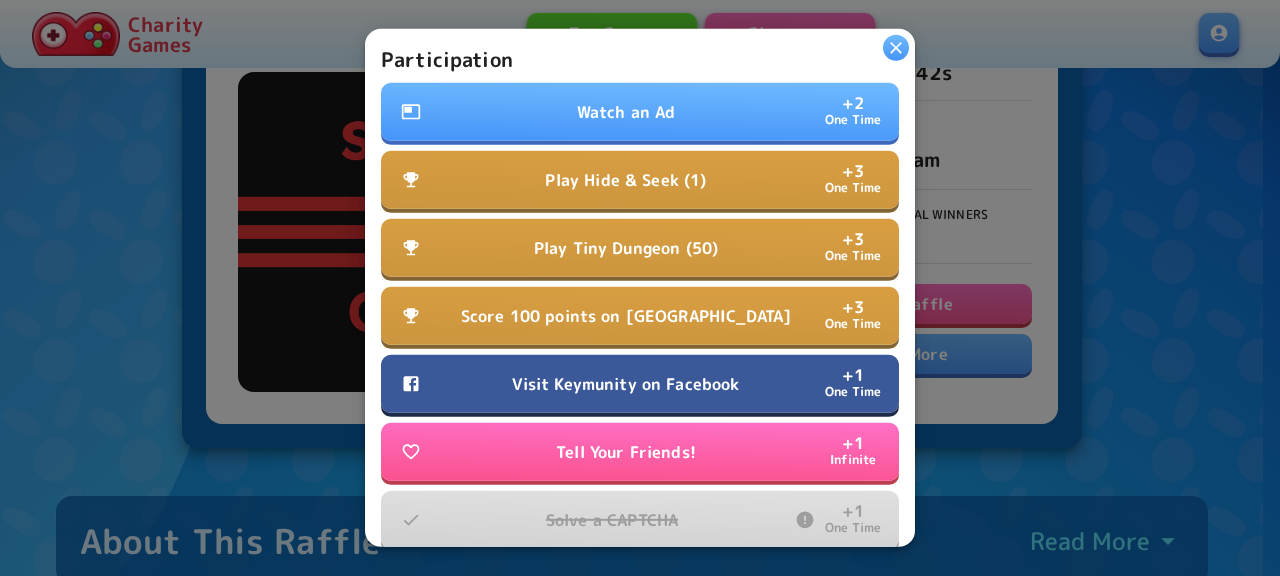 scroll, scrollTop: 756, scrollLeft: 0, axis: vertical 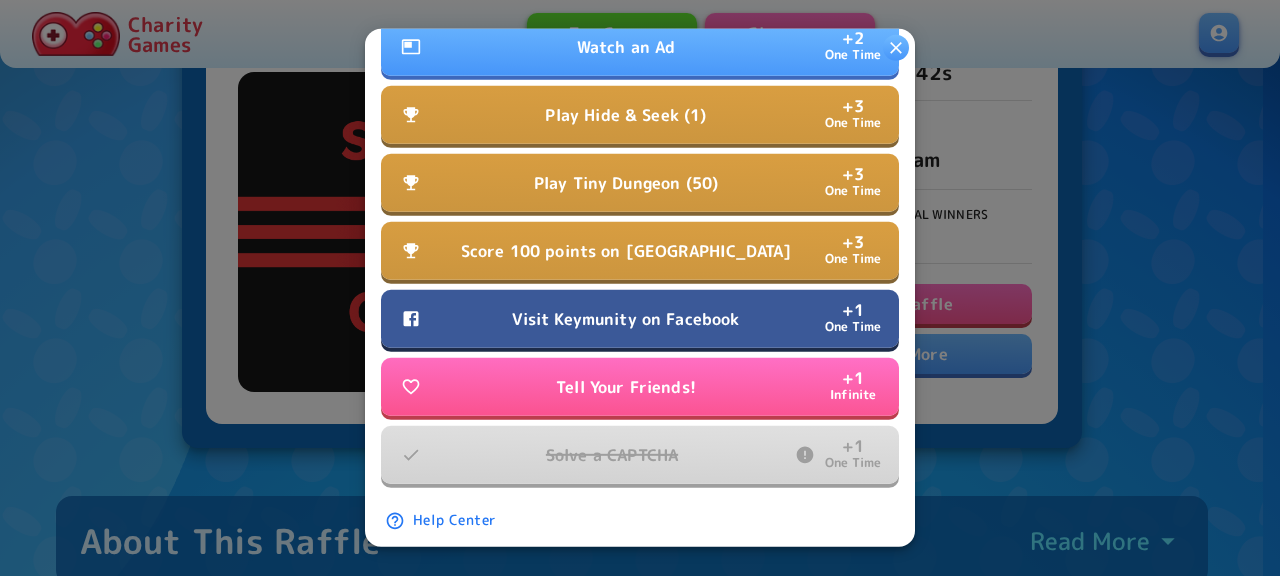 click on "Visit Keymunity on Facebook" at bounding box center [625, 319] 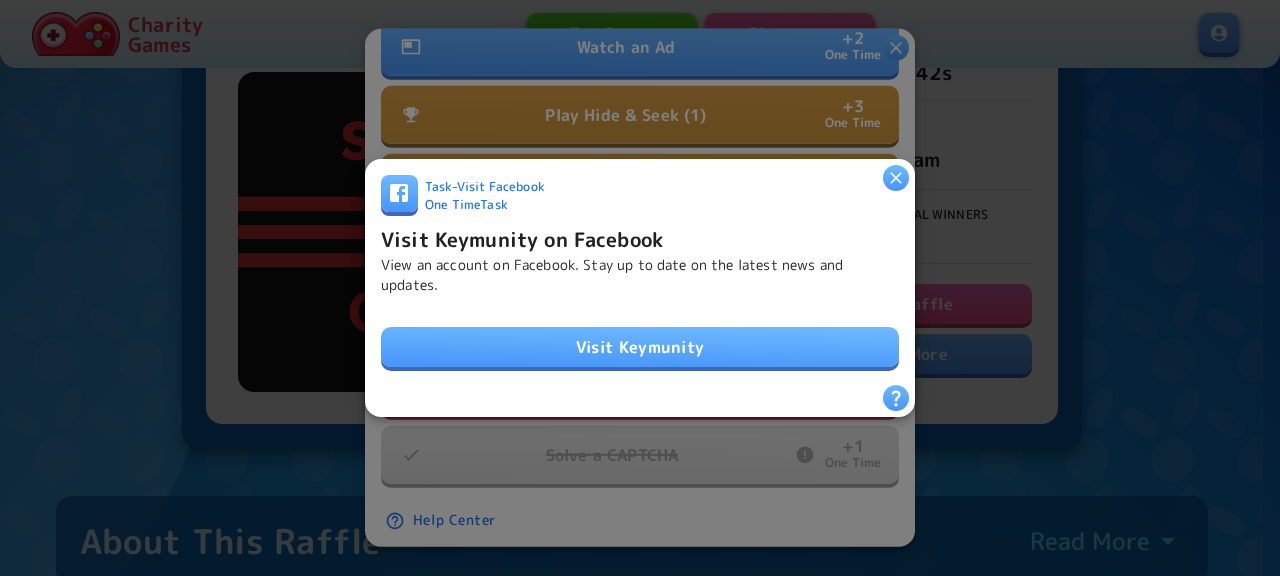 drag, startPoint x: 697, startPoint y: 310, endPoint x: 690, endPoint y: 333, distance: 24.04163 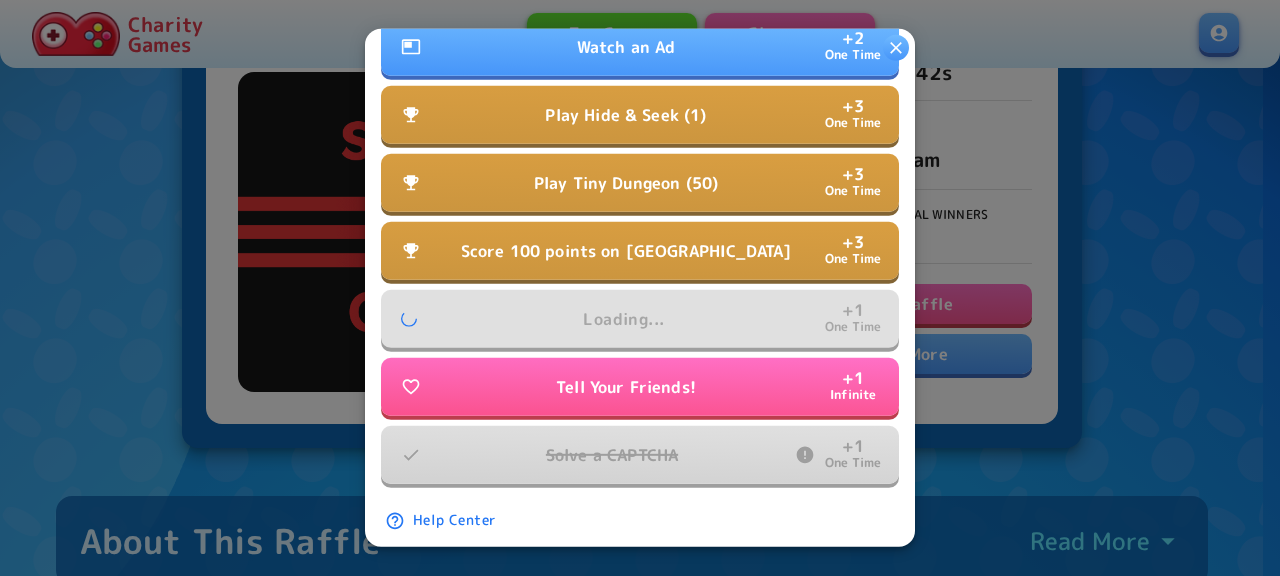 click on "Watch an Ad + 2 One Time" at bounding box center (640, 47) 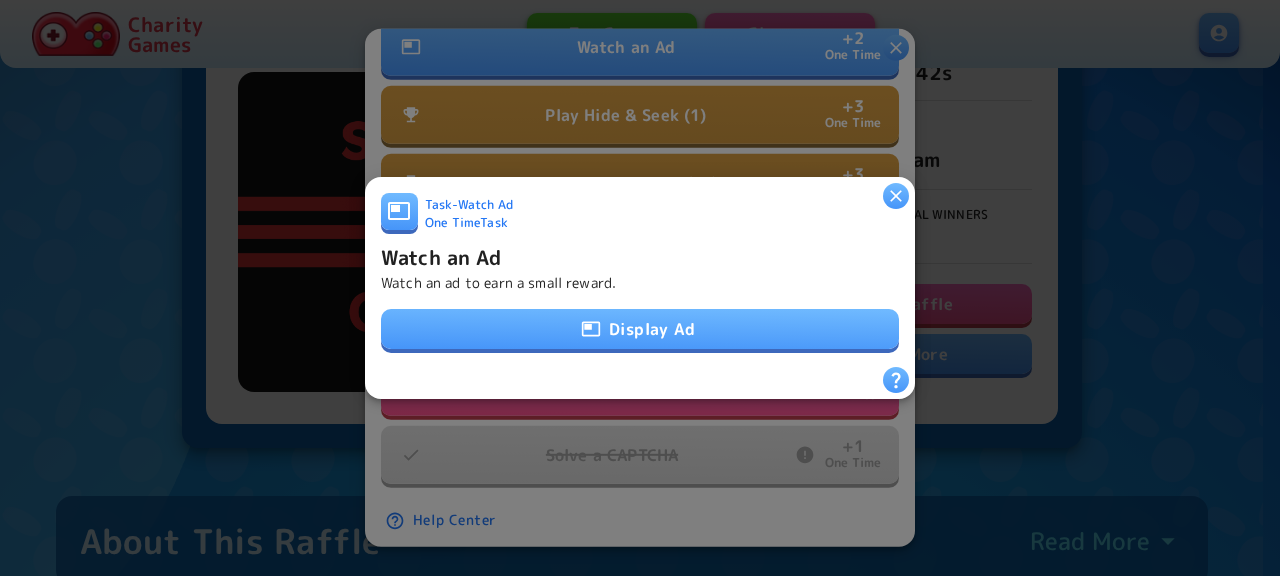 click on "Task  -  Watch Ad One Time  Task Watch an Ad Watch an ad to earn a small reward. Display Ad" at bounding box center (640, 280) 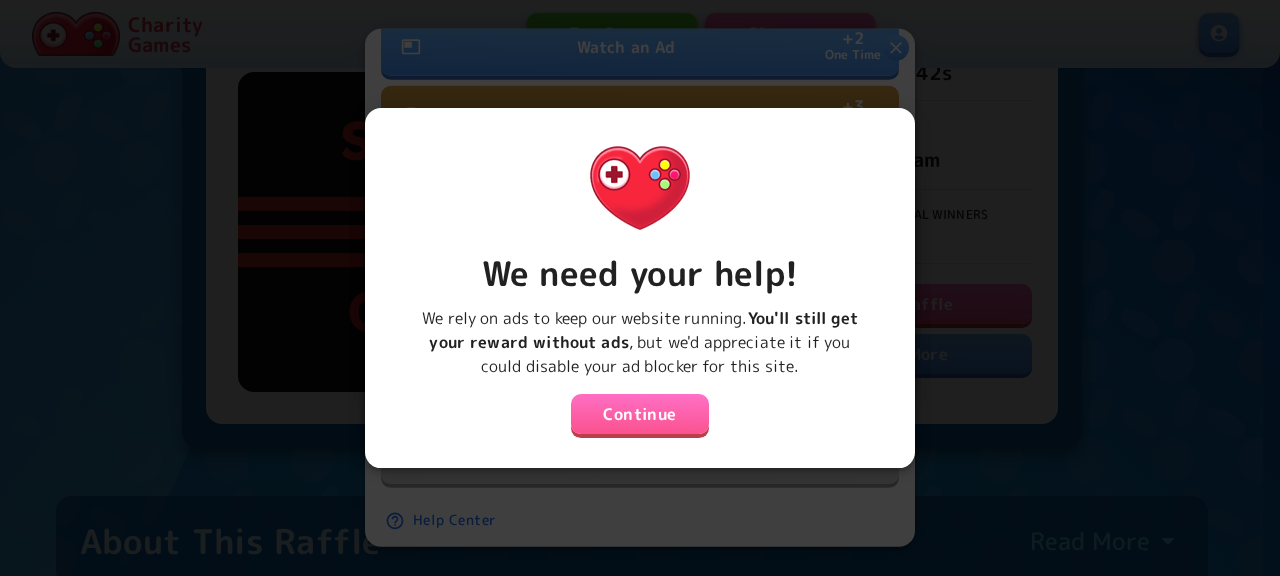 click on "Continue" at bounding box center [640, 414] 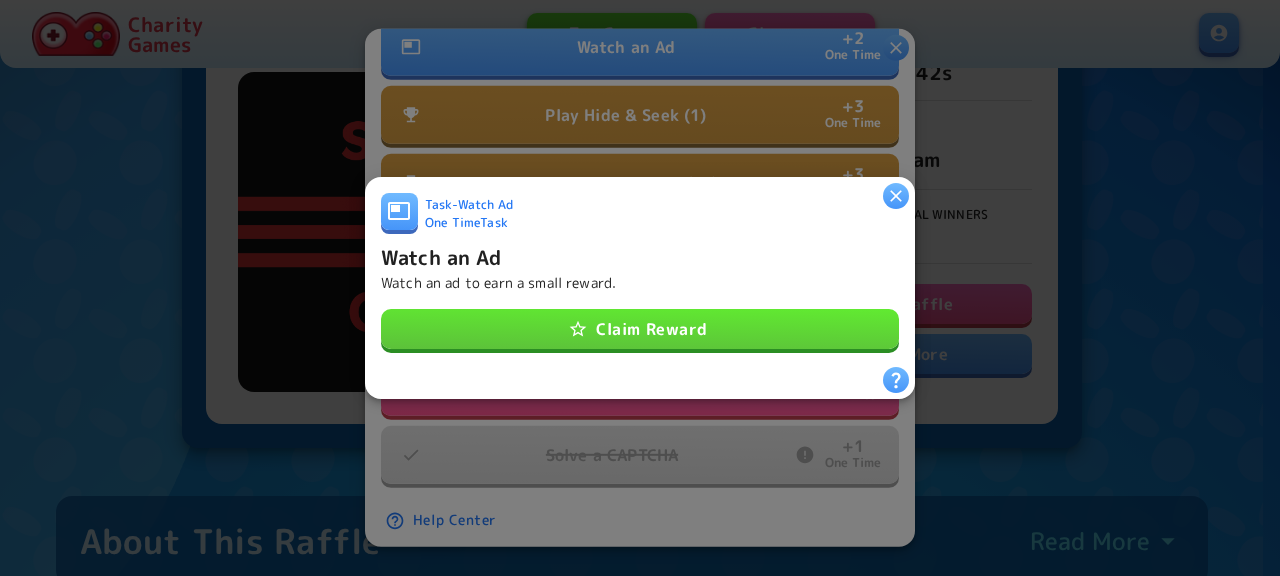 click on "Claim Reward" at bounding box center (640, 329) 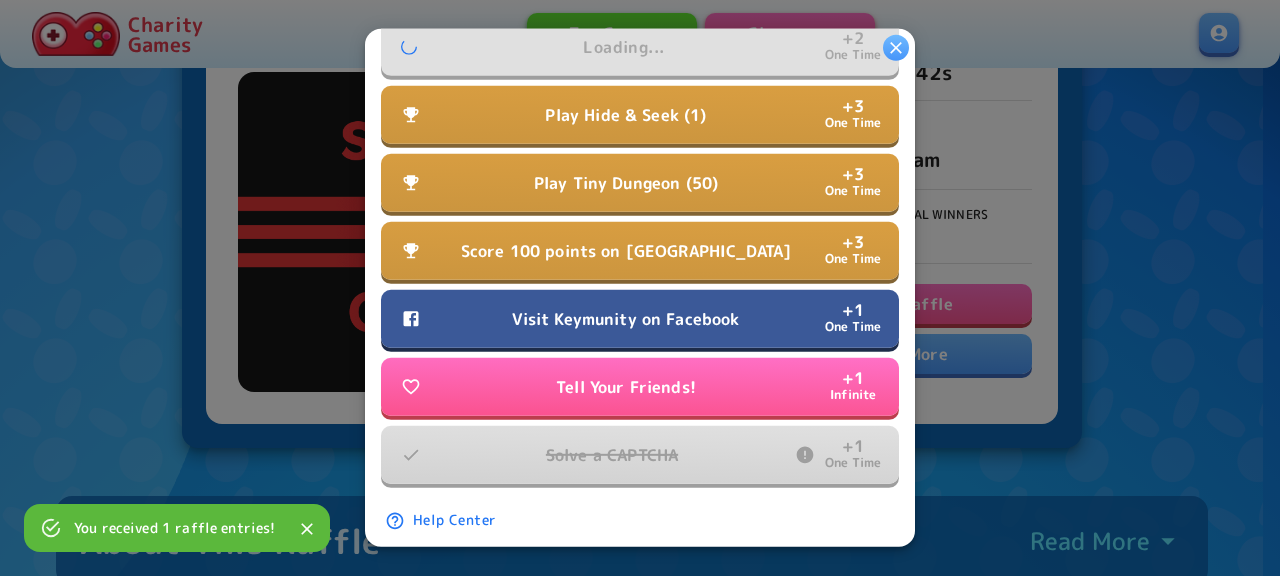 scroll, scrollTop: 648, scrollLeft: 0, axis: vertical 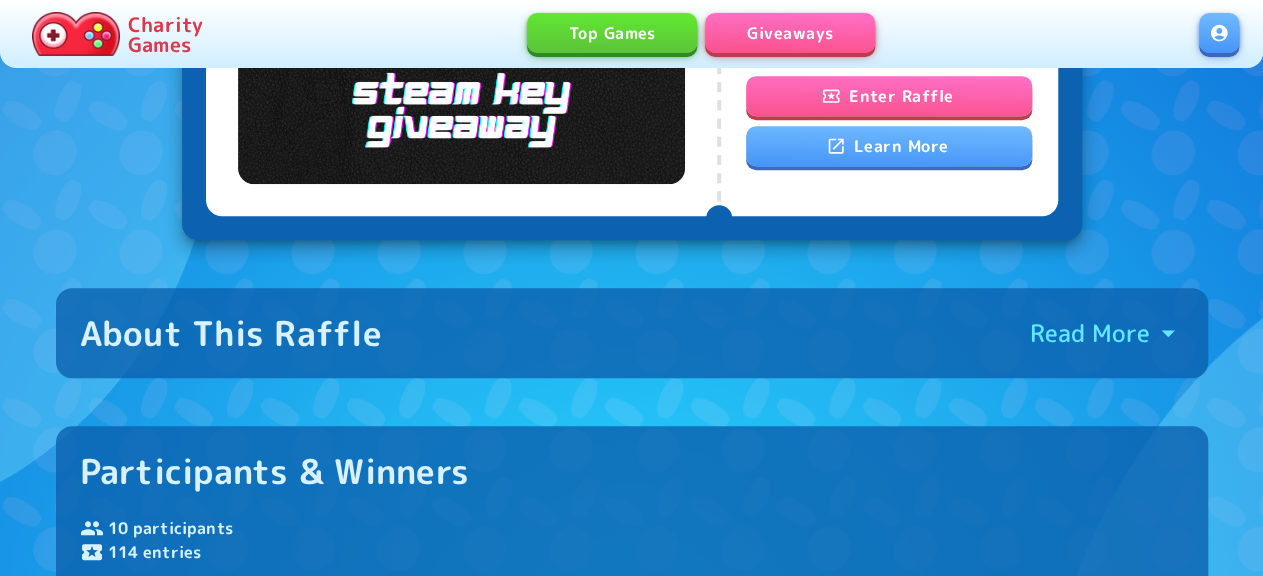 click on "Enter Raffle" at bounding box center [889, 96] 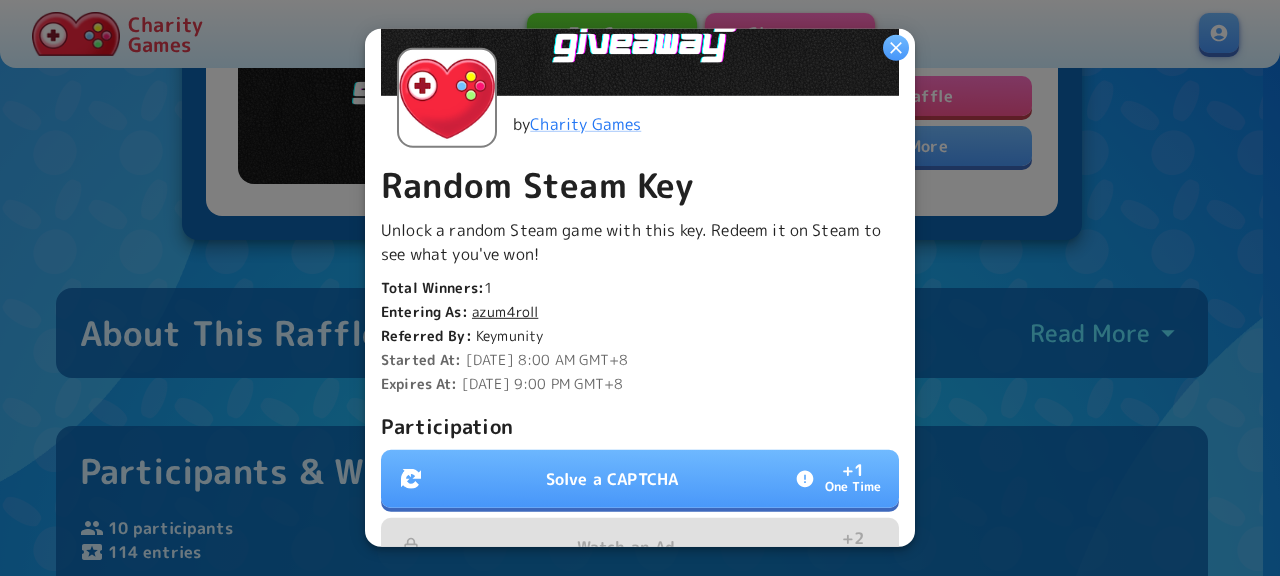 scroll, scrollTop: 432, scrollLeft: 0, axis: vertical 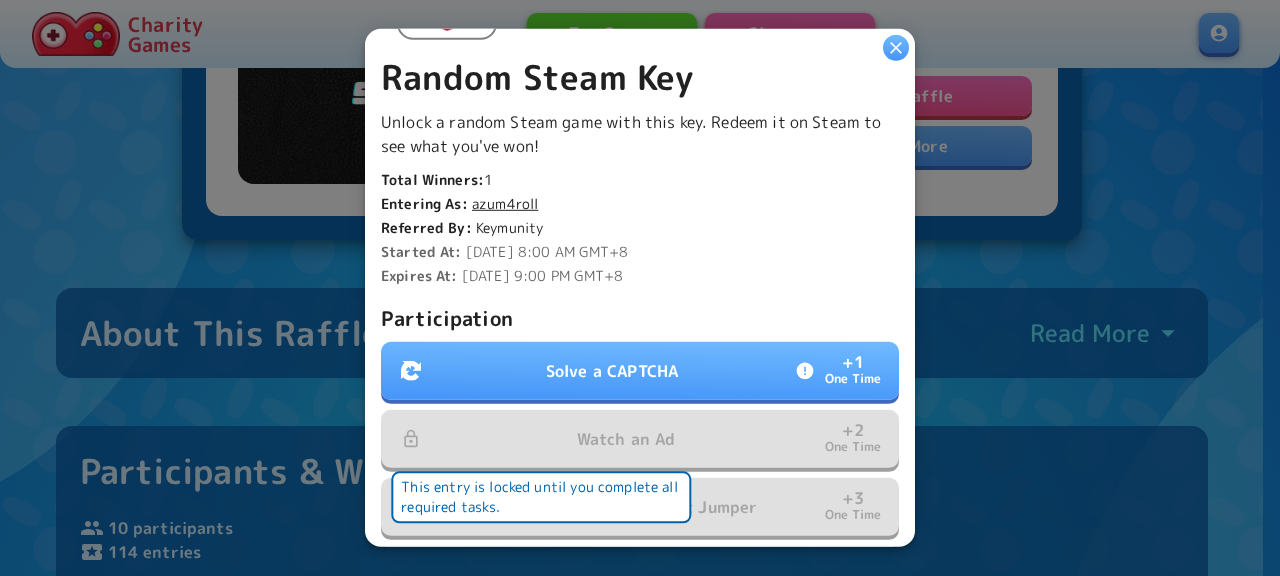 click on "Watch an Ad + 2 One Time" at bounding box center [640, 439] 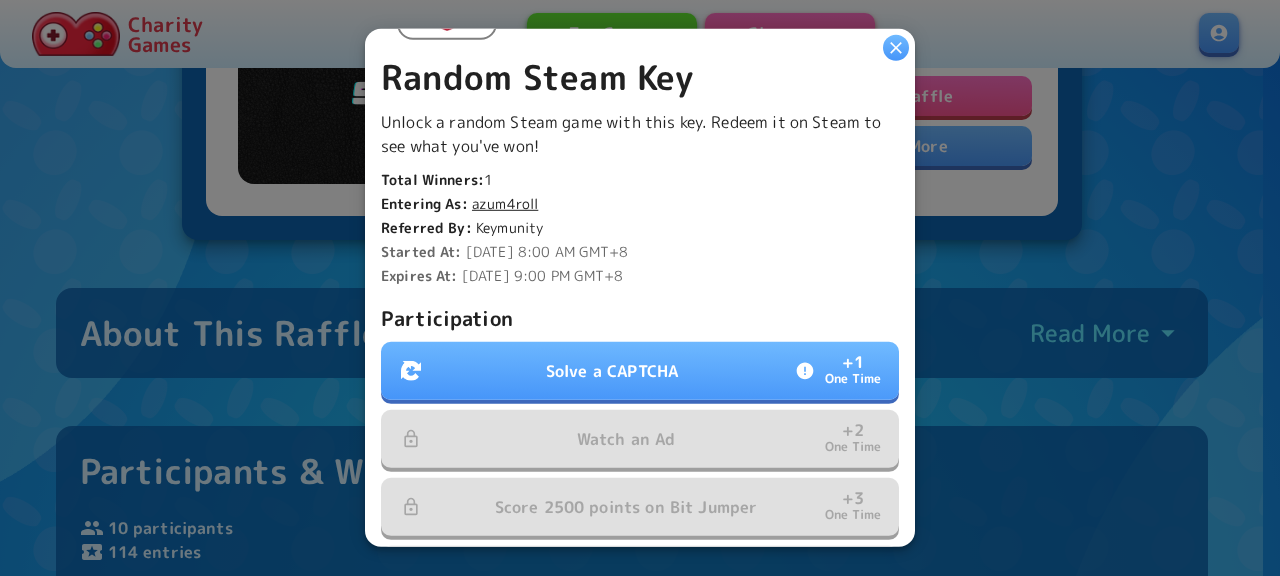 click on "Solve a CAPTCHA + 1 One Time" at bounding box center [640, 371] 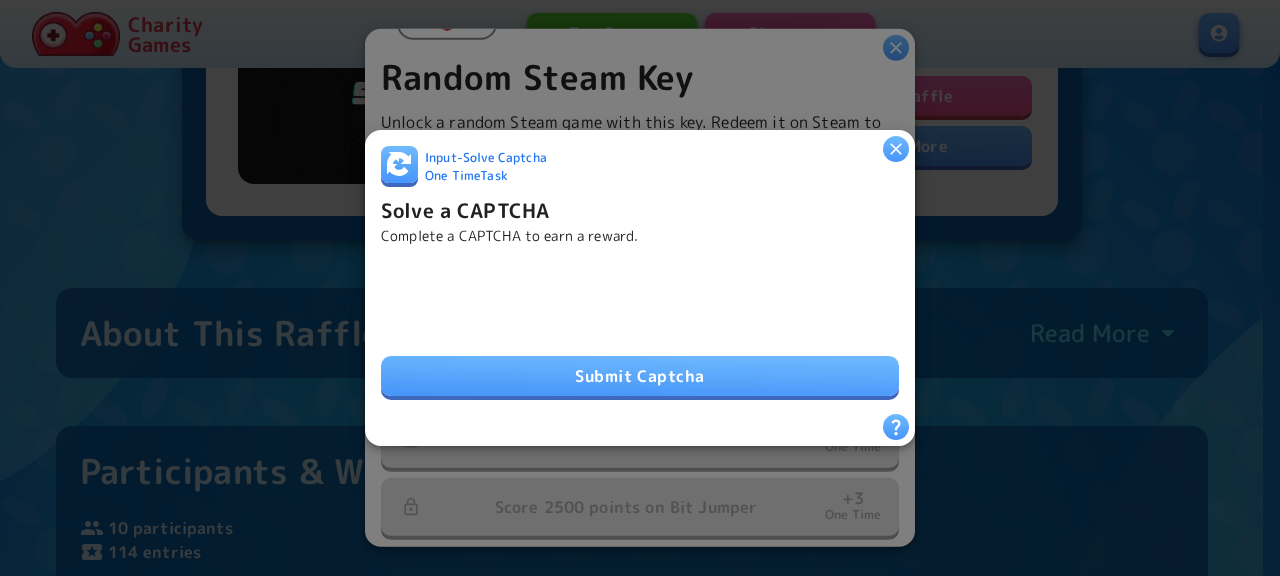 click on "Submit Captcha" at bounding box center (640, 376) 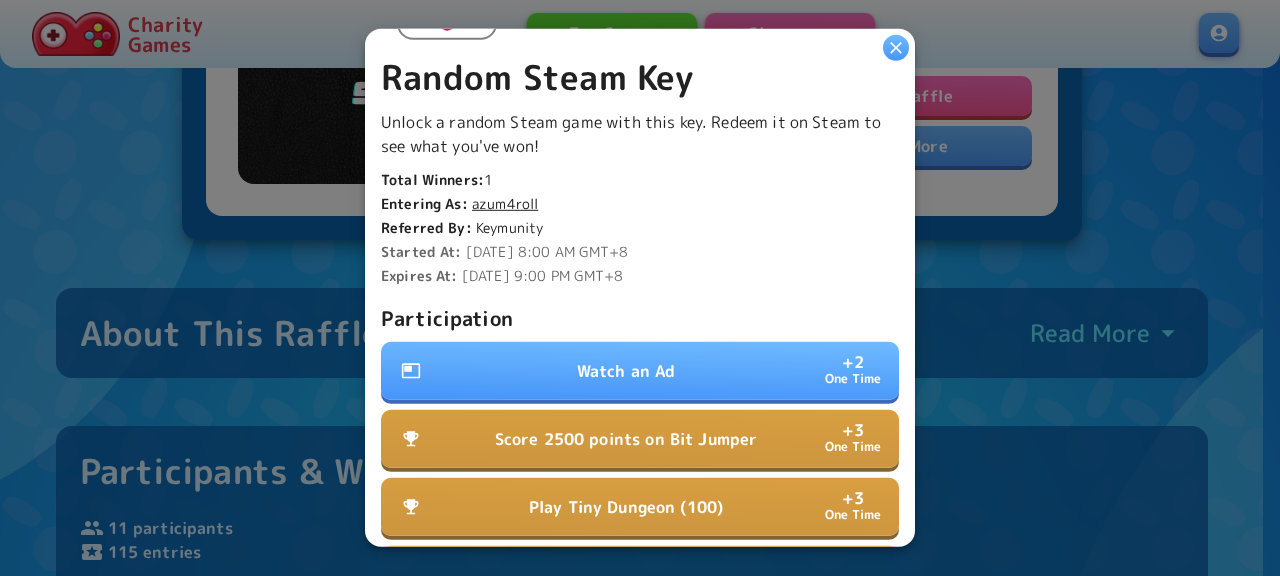 click on "Watch an Ad" at bounding box center (626, 371) 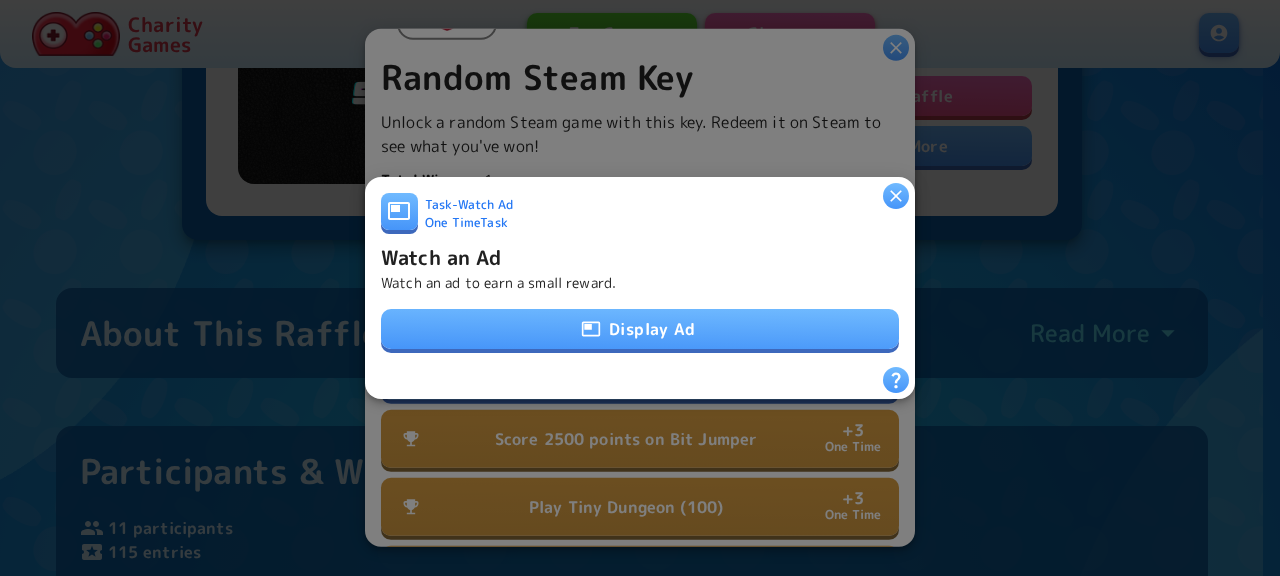 click on "Display Ad" at bounding box center [640, 329] 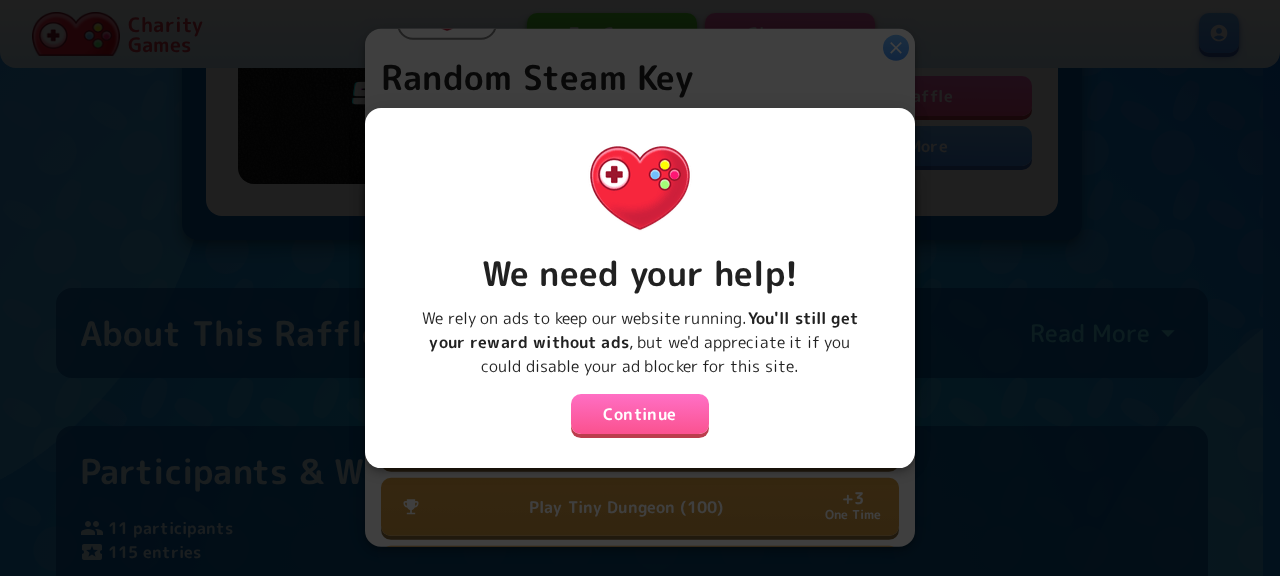 click on "Continue" at bounding box center (640, 414) 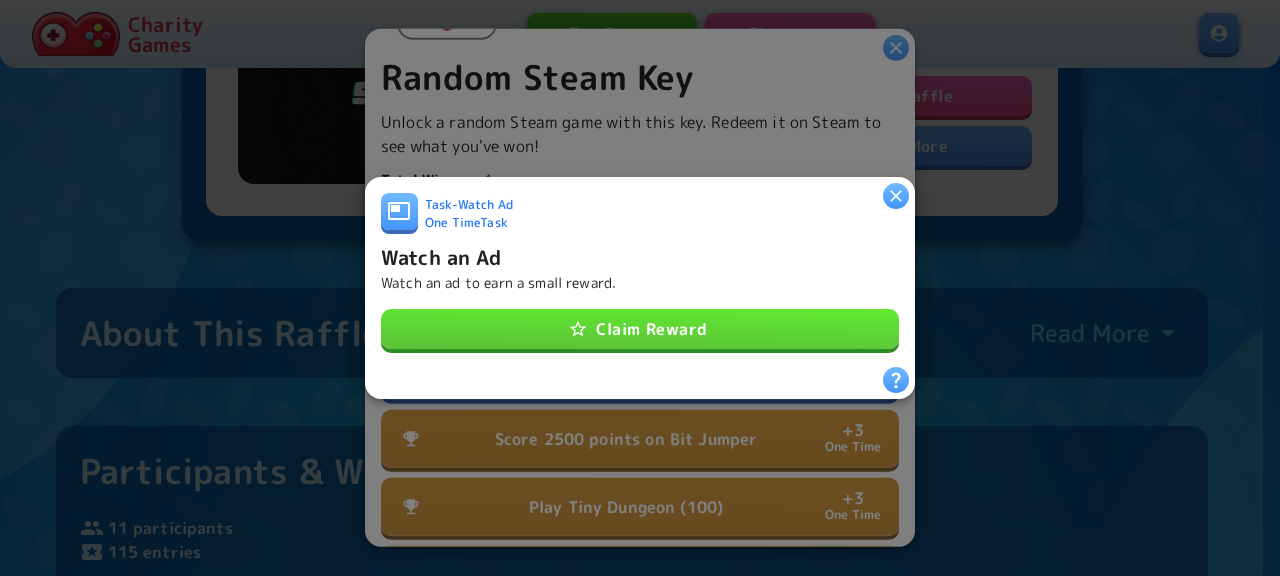 click on "Claim Reward" at bounding box center (640, 329) 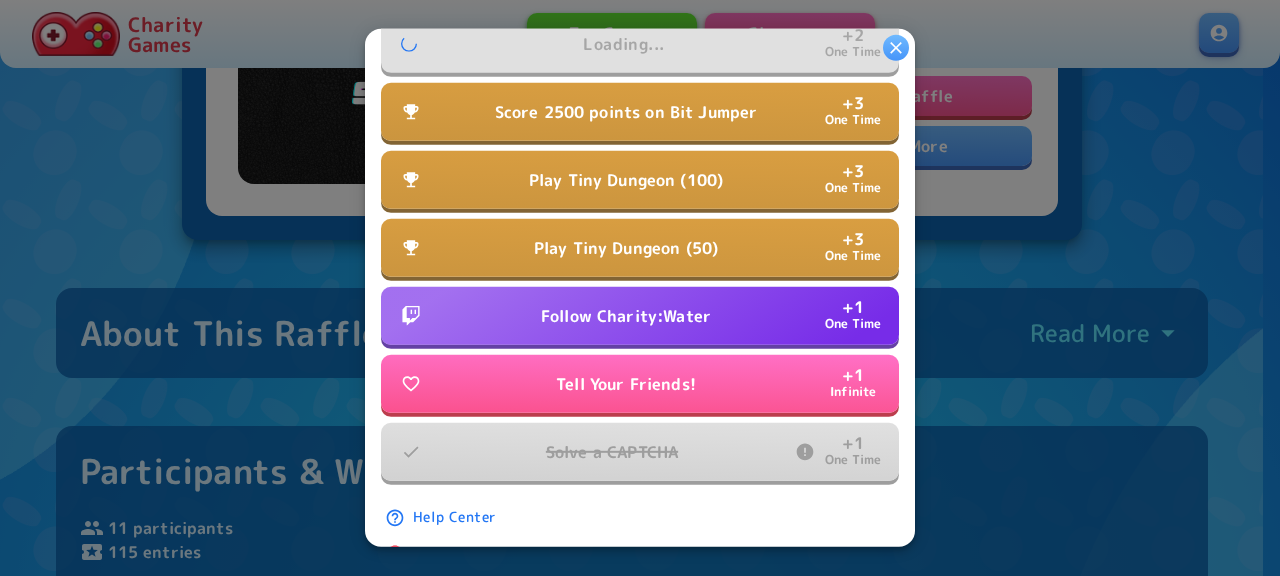 scroll, scrollTop: 815, scrollLeft: 0, axis: vertical 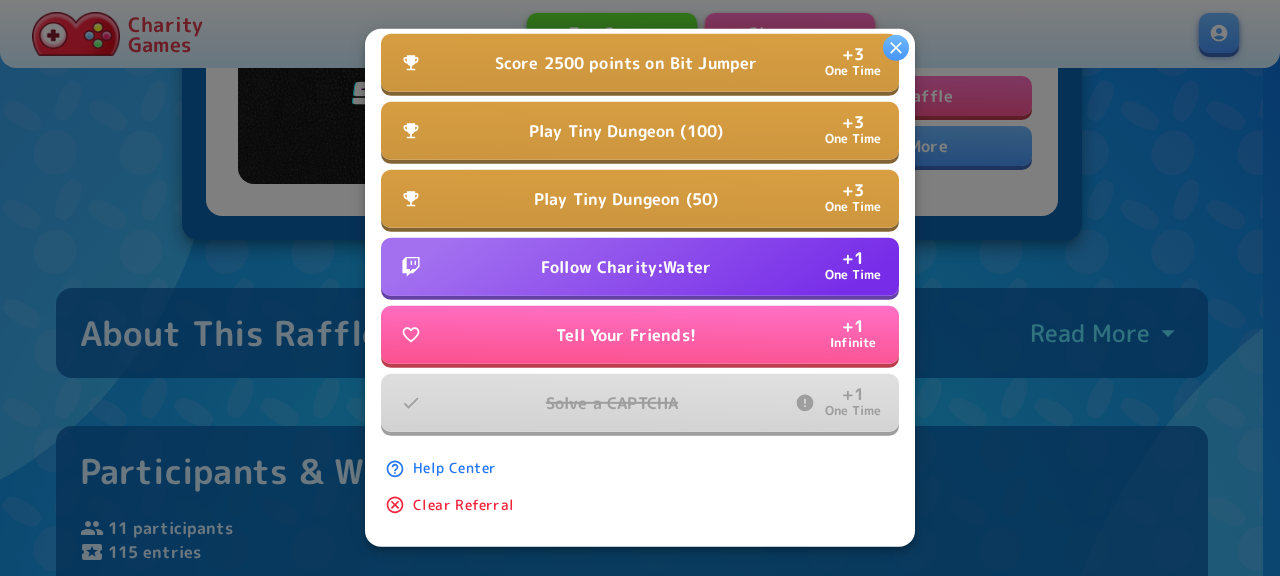 click on "Follow Charity:Water + 1 One Time" at bounding box center [640, 267] 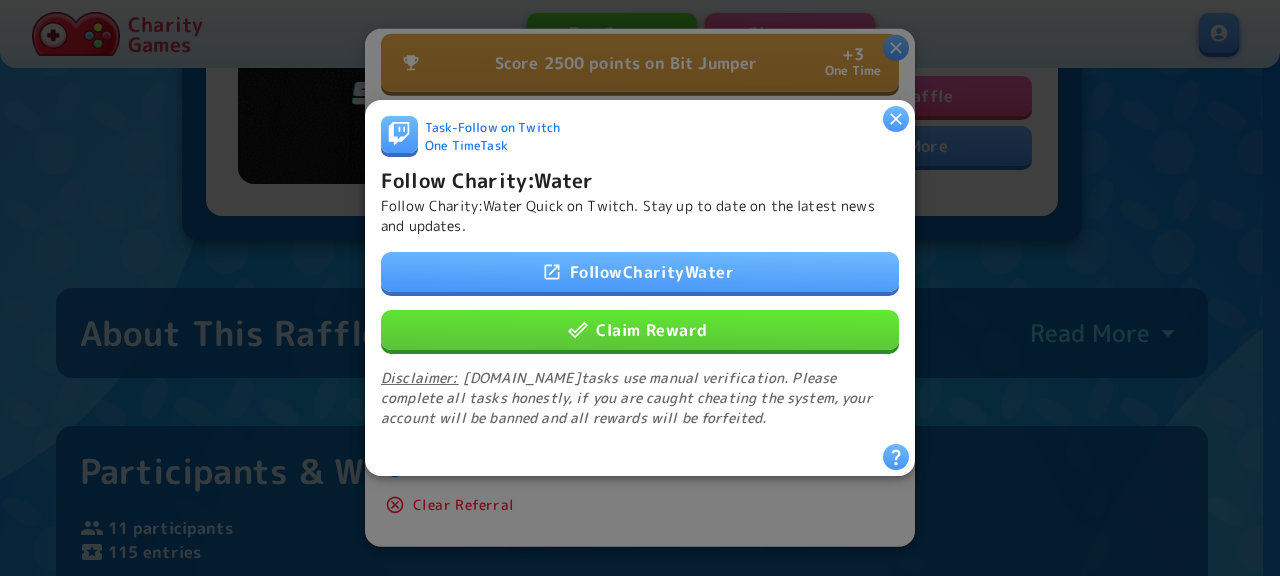 click on "Follow  CharityWater Claim Reward Disclaimer:   Twitch.tv  tasks use manual verification. Please complete all tasks honestly, if you are caught cheating the system, your account will be banned and all rewards will be forfeited." at bounding box center [640, 340] 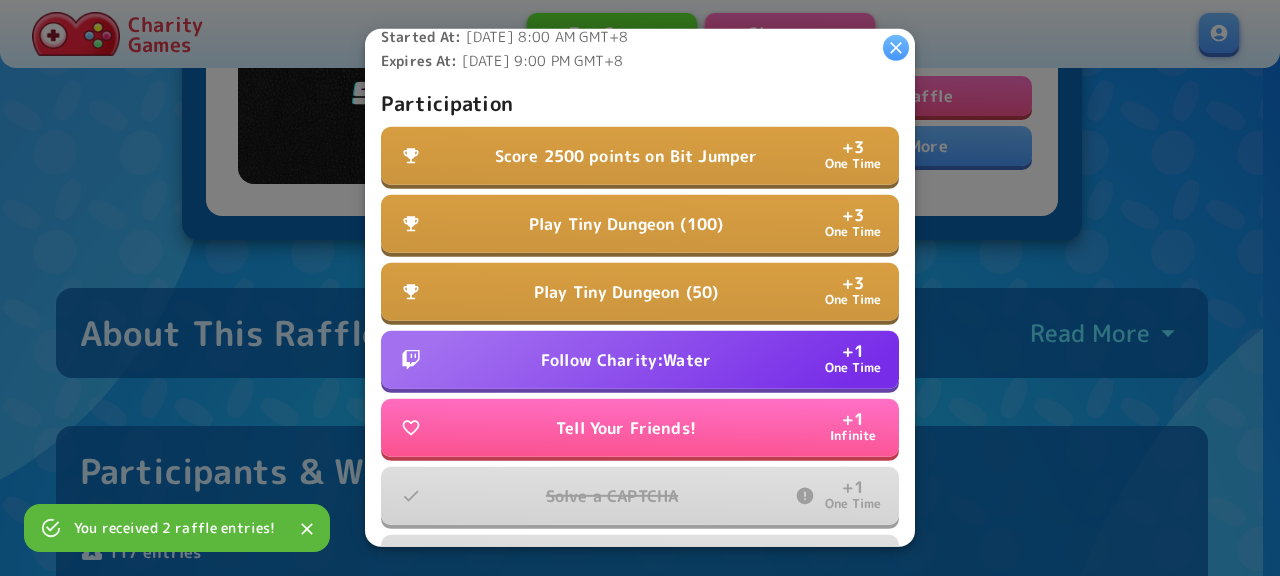 scroll, scrollTop: 599, scrollLeft: 0, axis: vertical 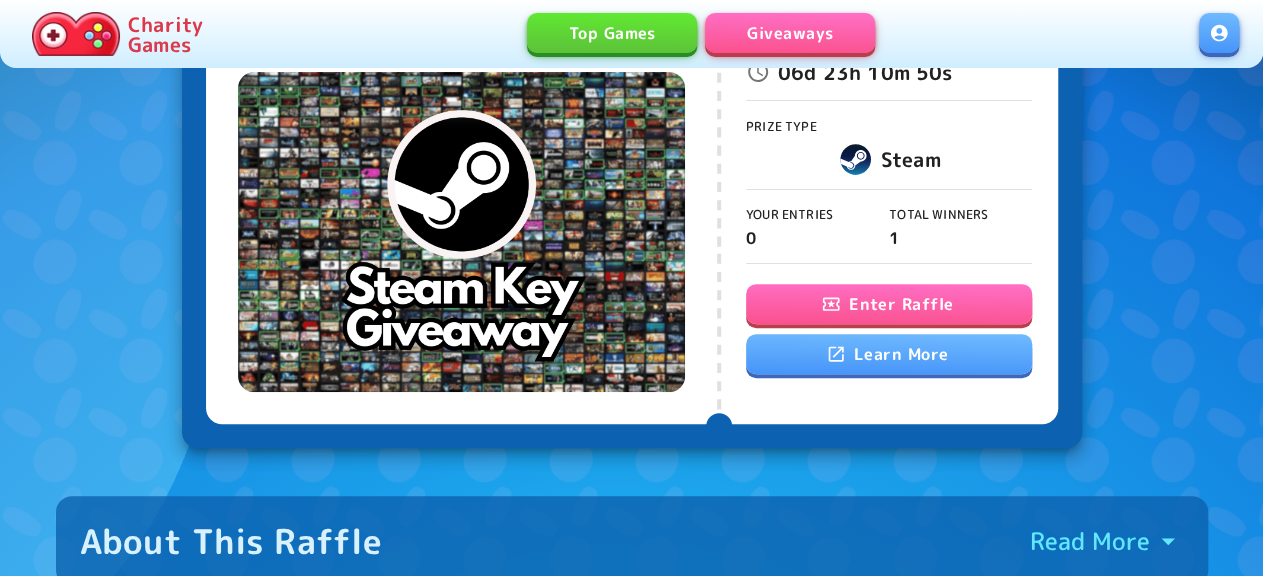 click on "Enter Raffle" at bounding box center (889, 304) 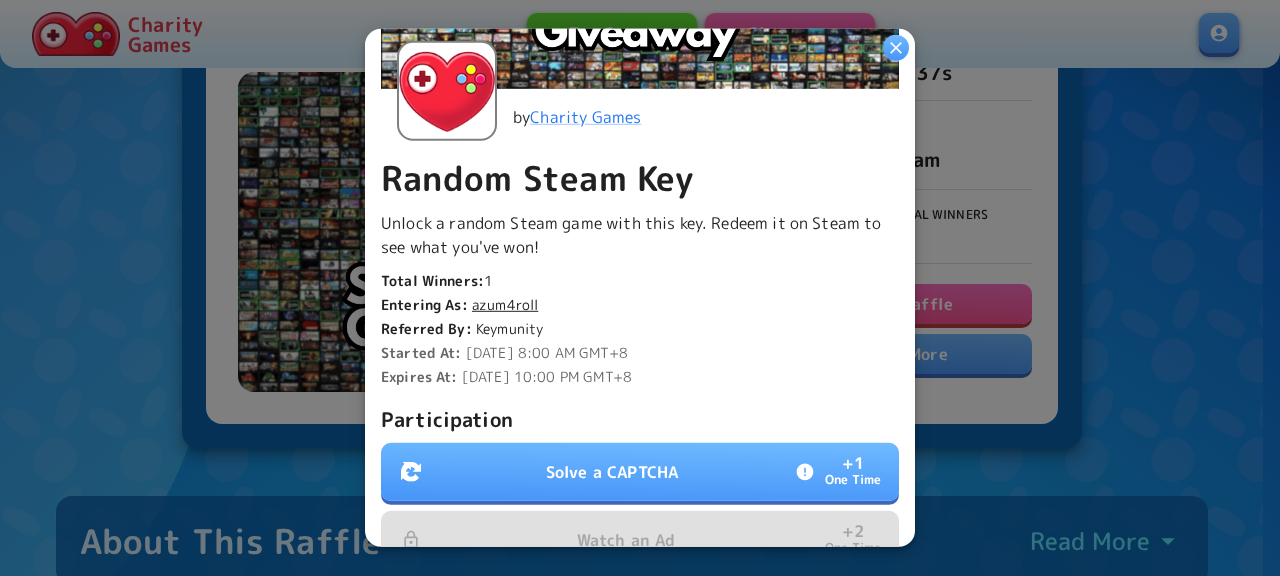 scroll, scrollTop: 432, scrollLeft: 0, axis: vertical 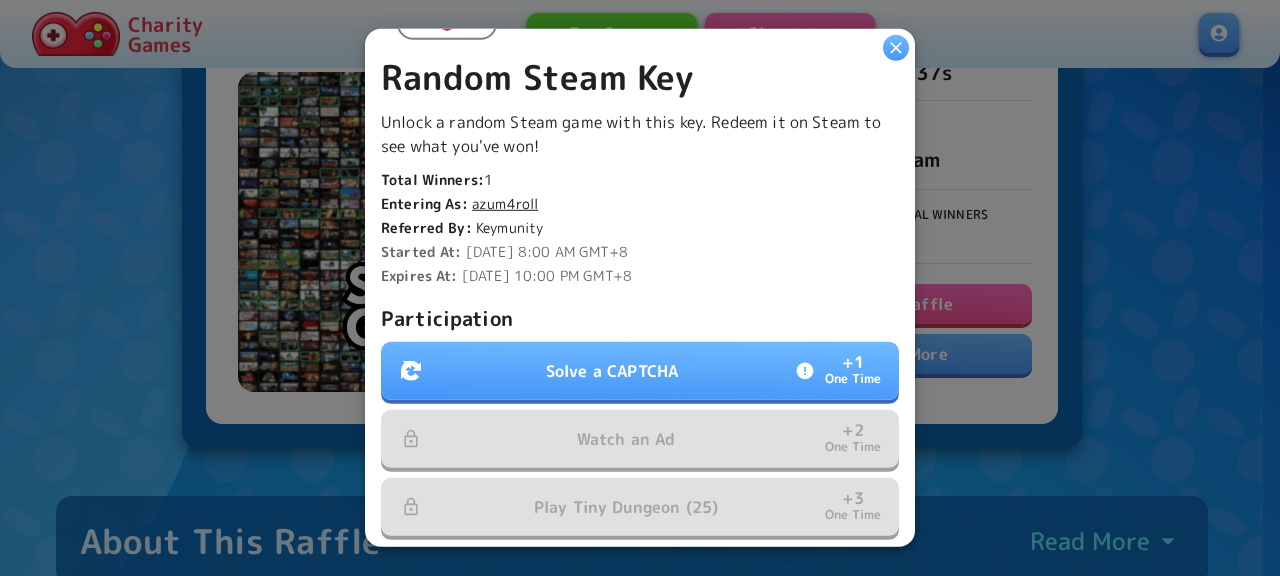 click on "Solve a CAPTCHA + 1 One Time" at bounding box center (640, 371) 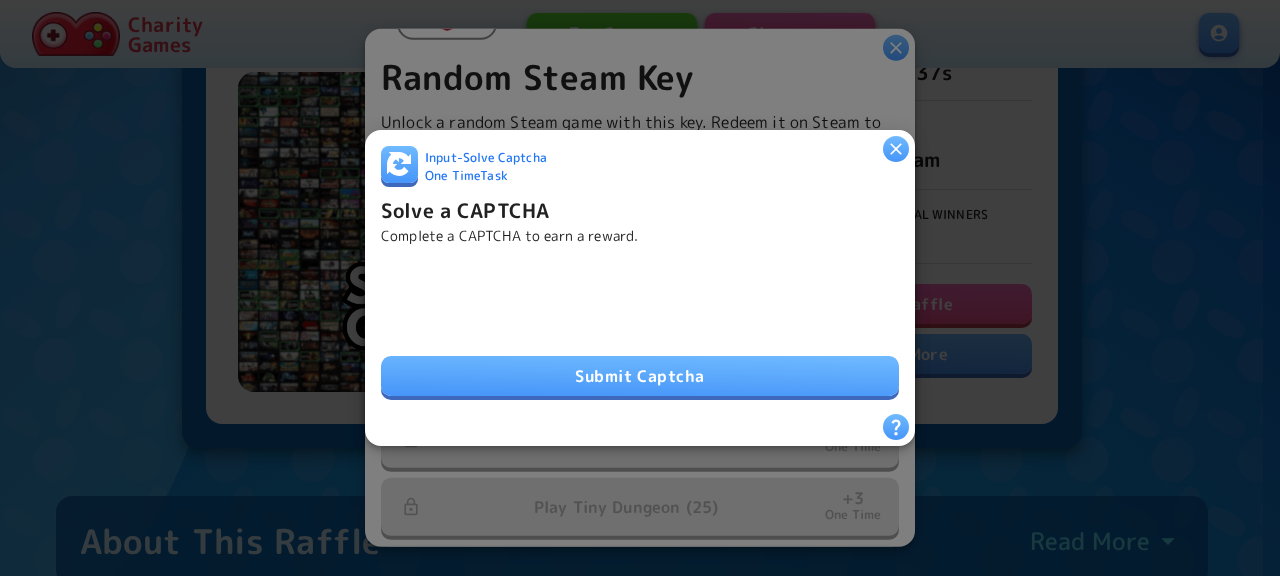 click on "Submit Captcha" at bounding box center (640, 376) 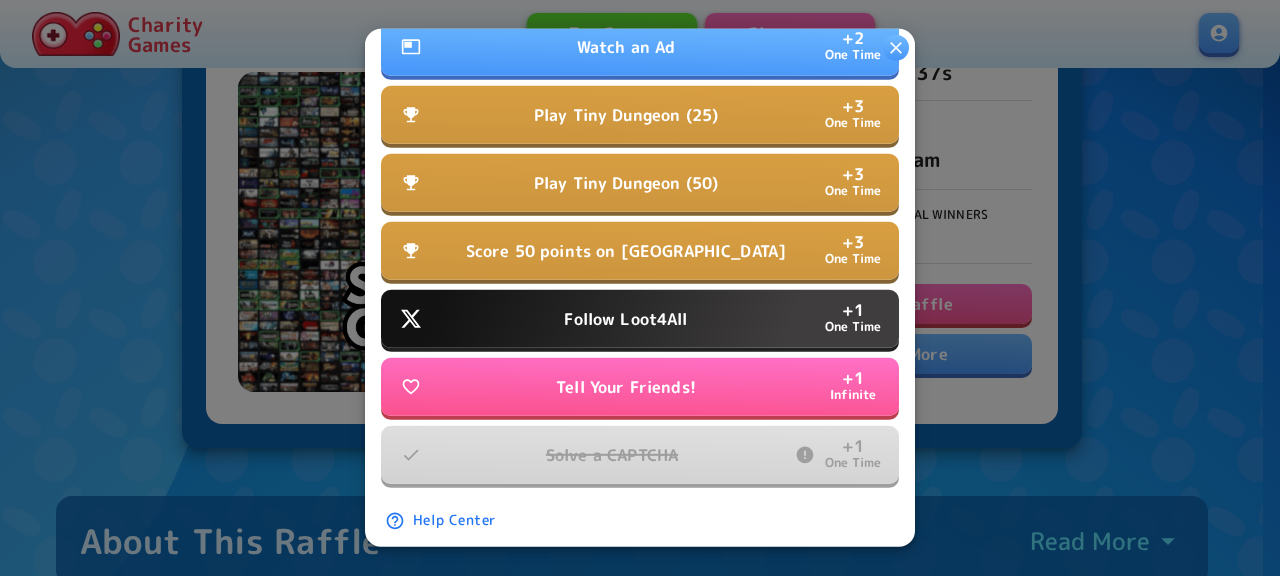 scroll, scrollTop: 648, scrollLeft: 0, axis: vertical 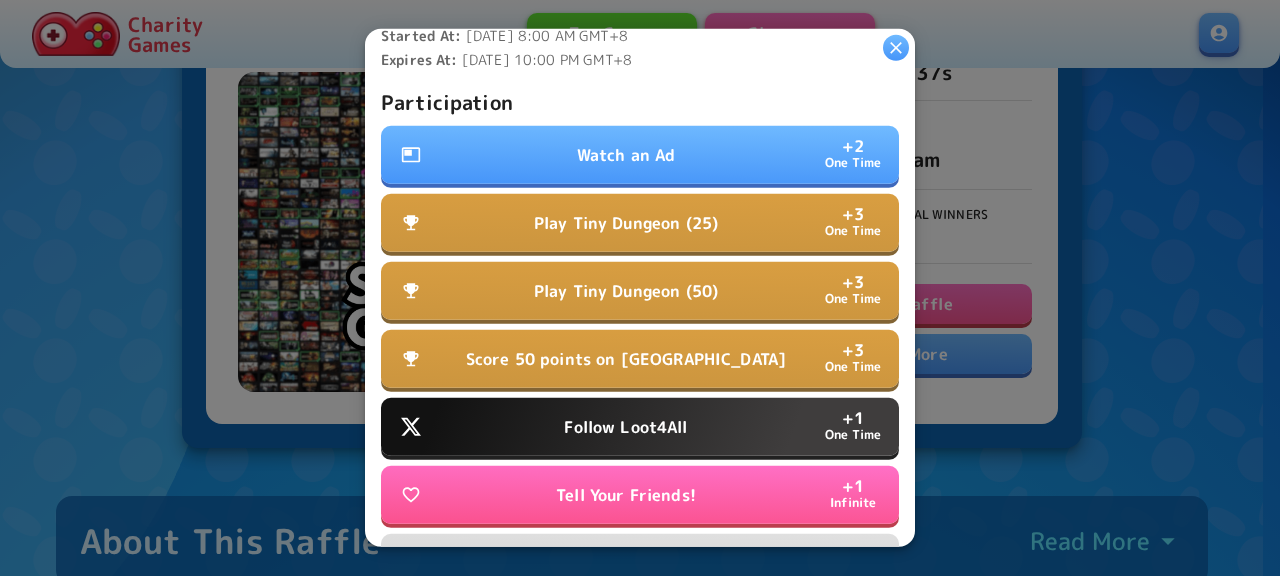 click on "Watch an Ad + 2 One Time" at bounding box center [640, 155] 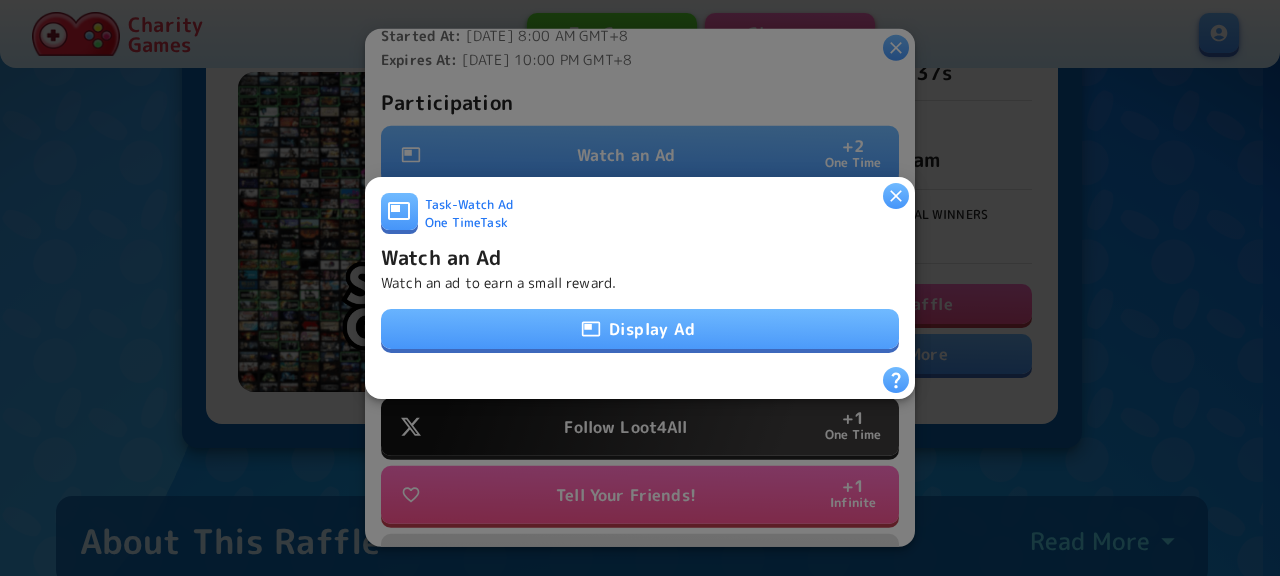 click on "Display Ad" at bounding box center [640, 329] 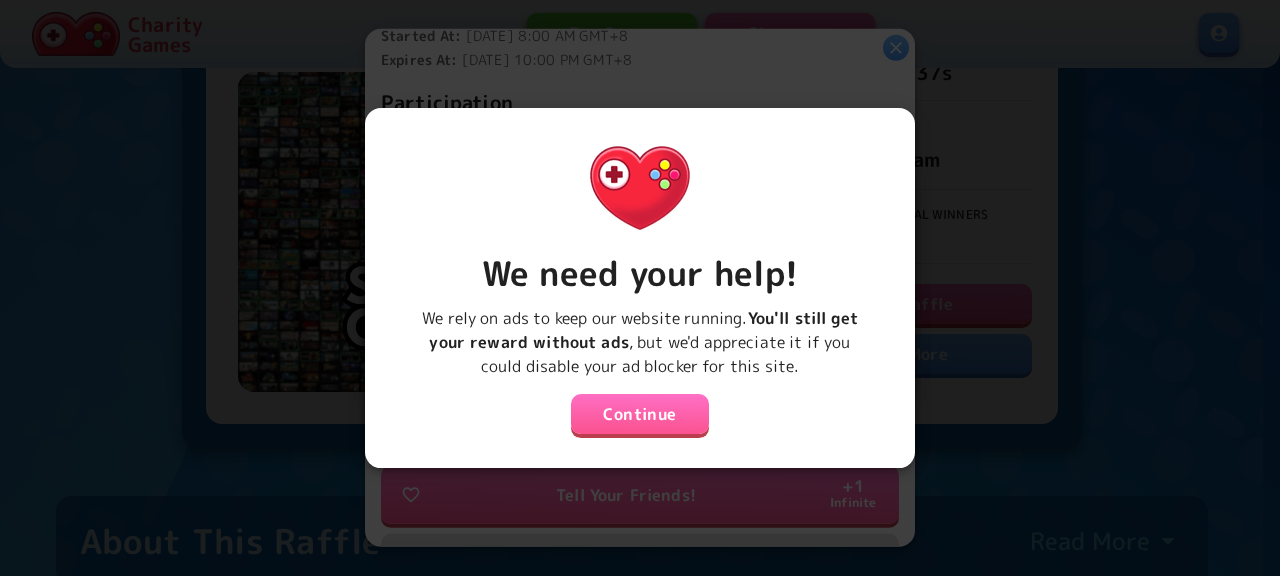 click on "Continue" at bounding box center (640, 414) 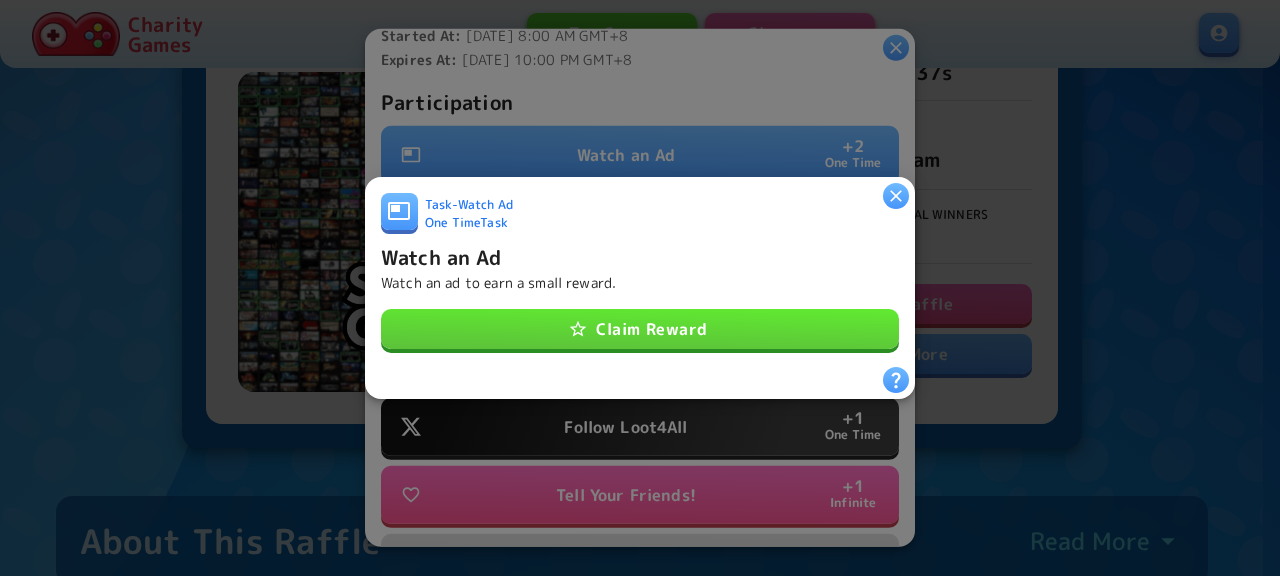click on "Claim Reward" at bounding box center [640, 329] 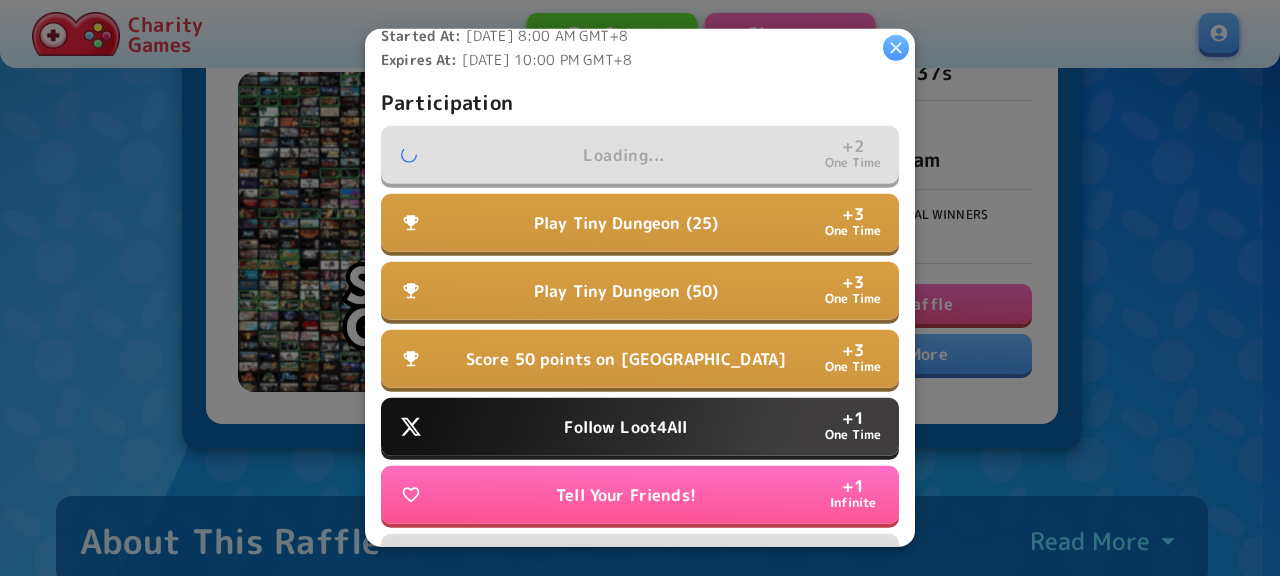 click on "Follow Loot4All" at bounding box center (625, 427) 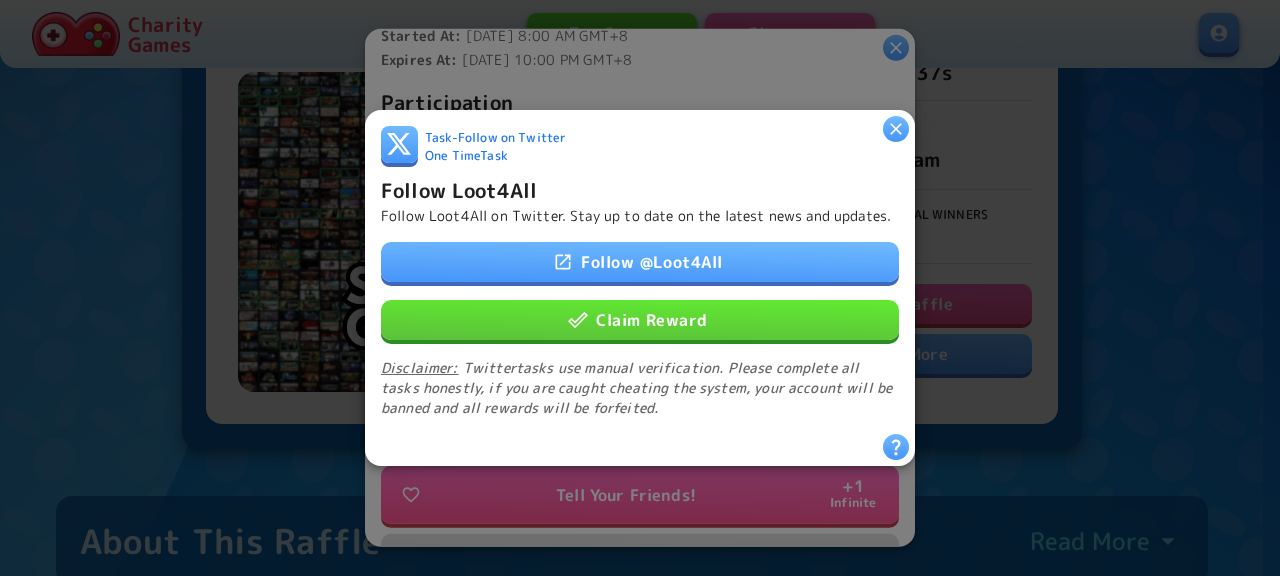 click on "Claim Reward" at bounding box center [640, 320] 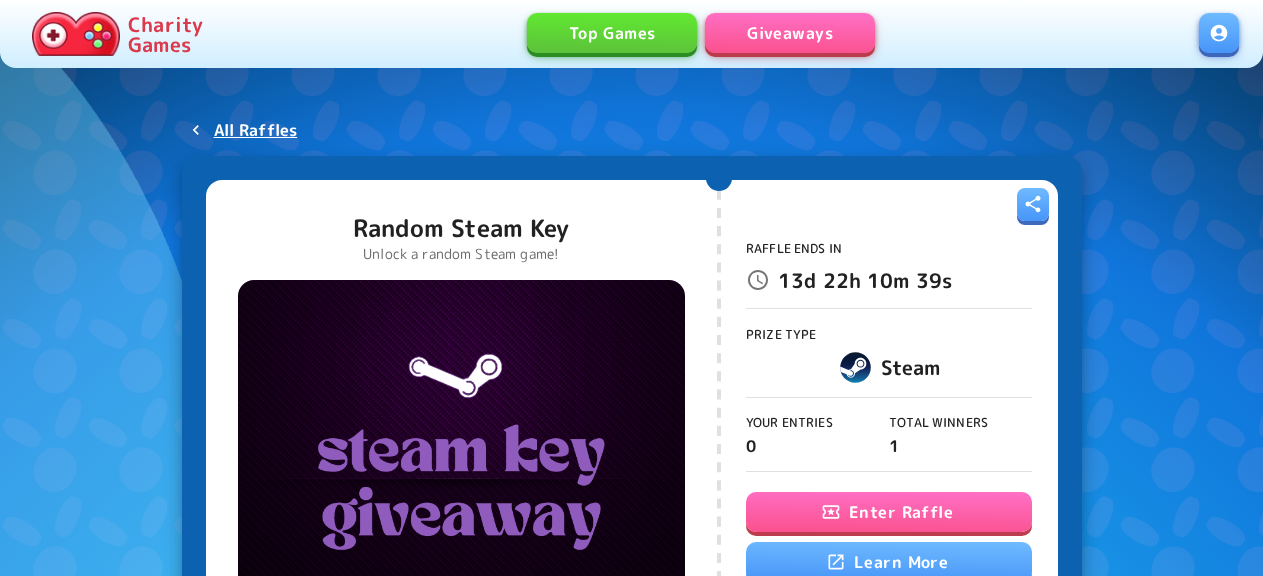 scroll, scrollTop: 0, scrollLeft: 0, axis: both 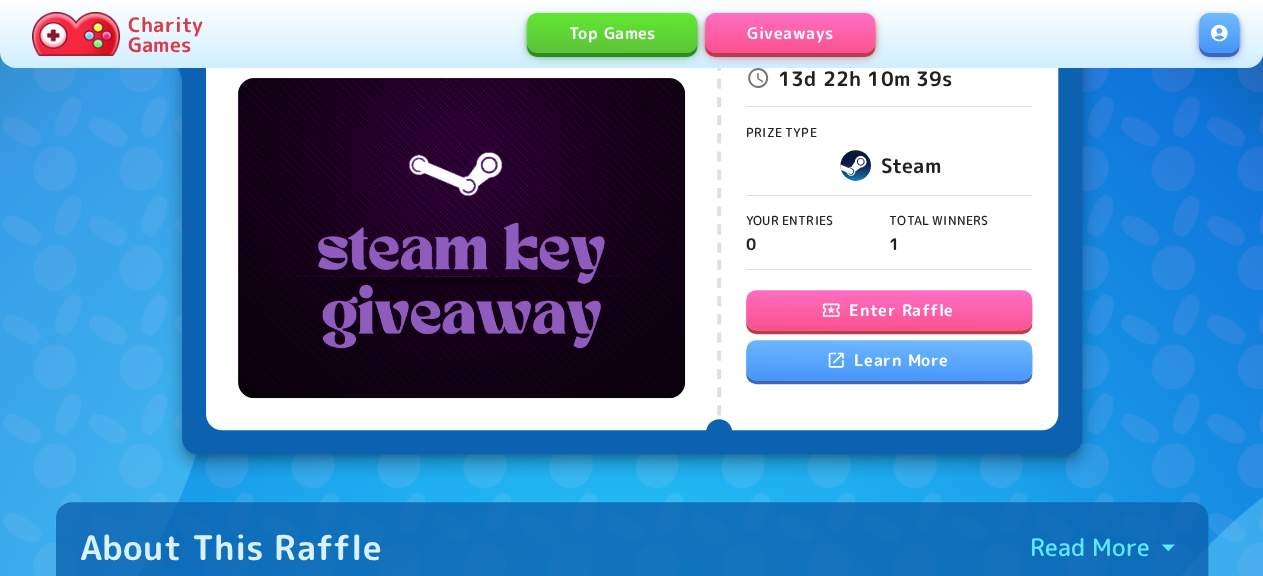 click 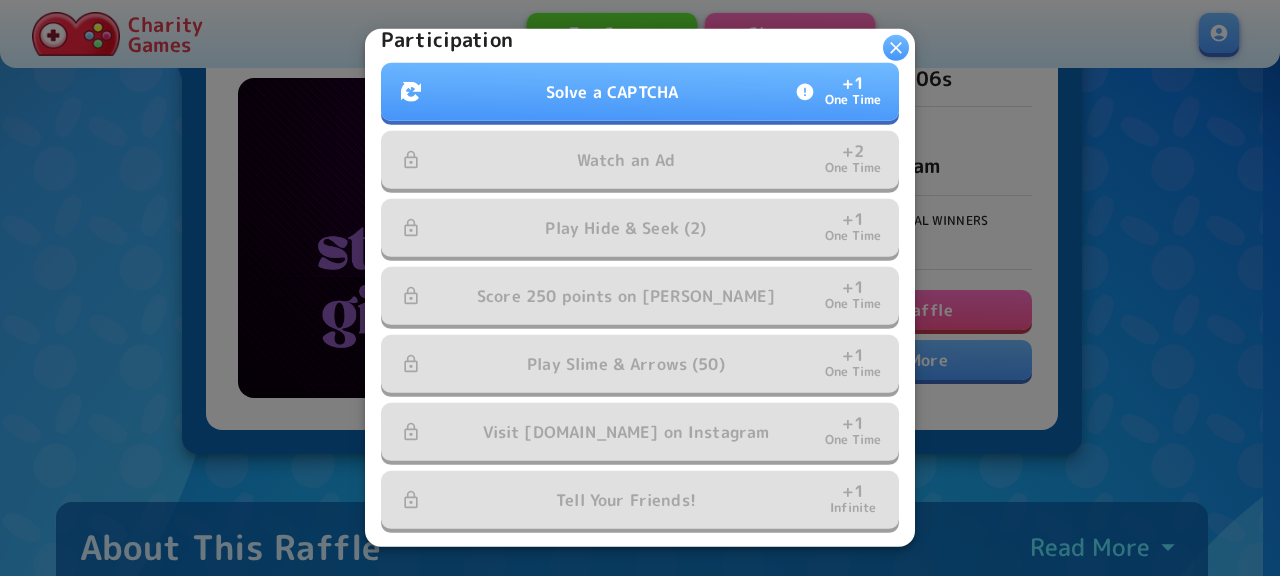 scroll, scrollTop: 756, scrollLeft: 0, axis: vertical 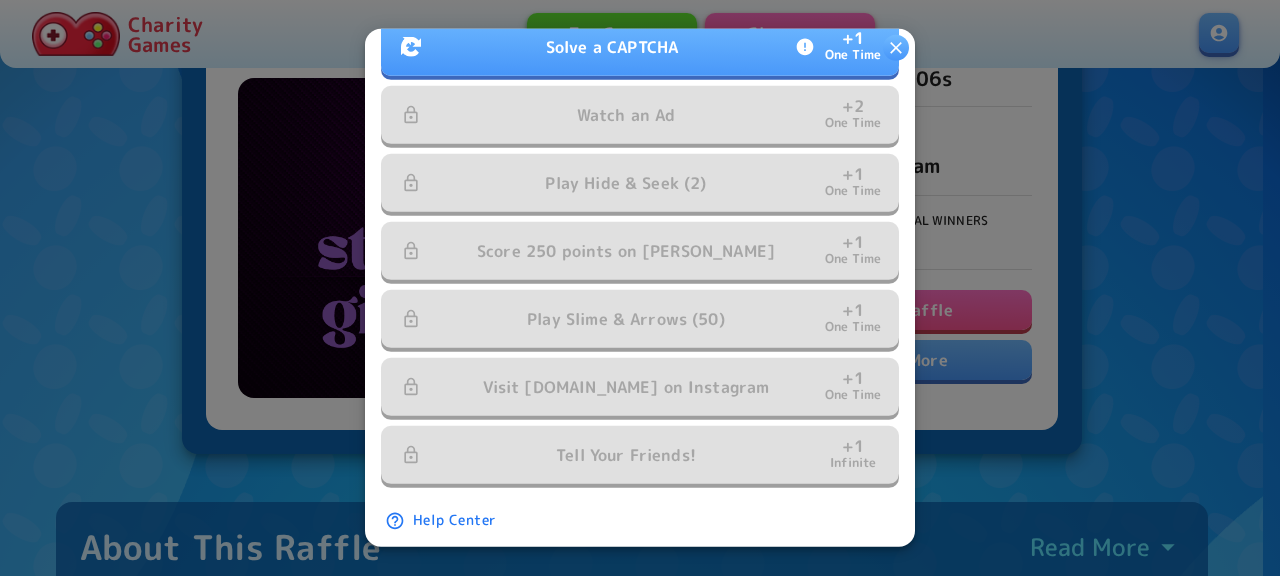 click on "Solve a CAPTCHA" at bounding box center (612, 47) 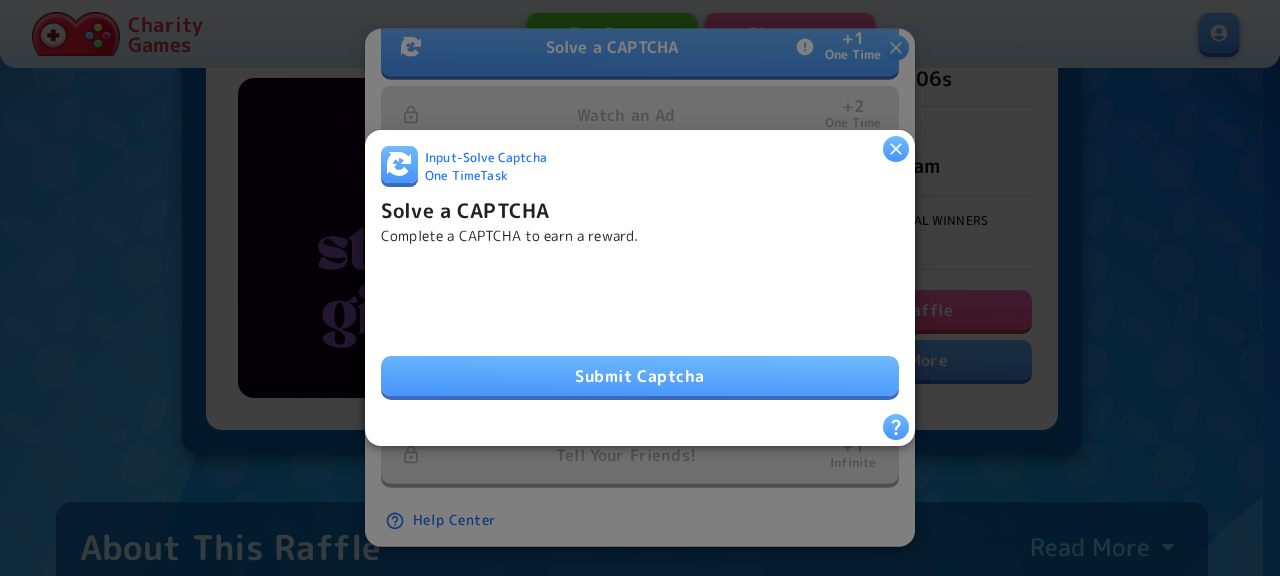 click on "Submit Captcha" at bounding box center [640, 376] 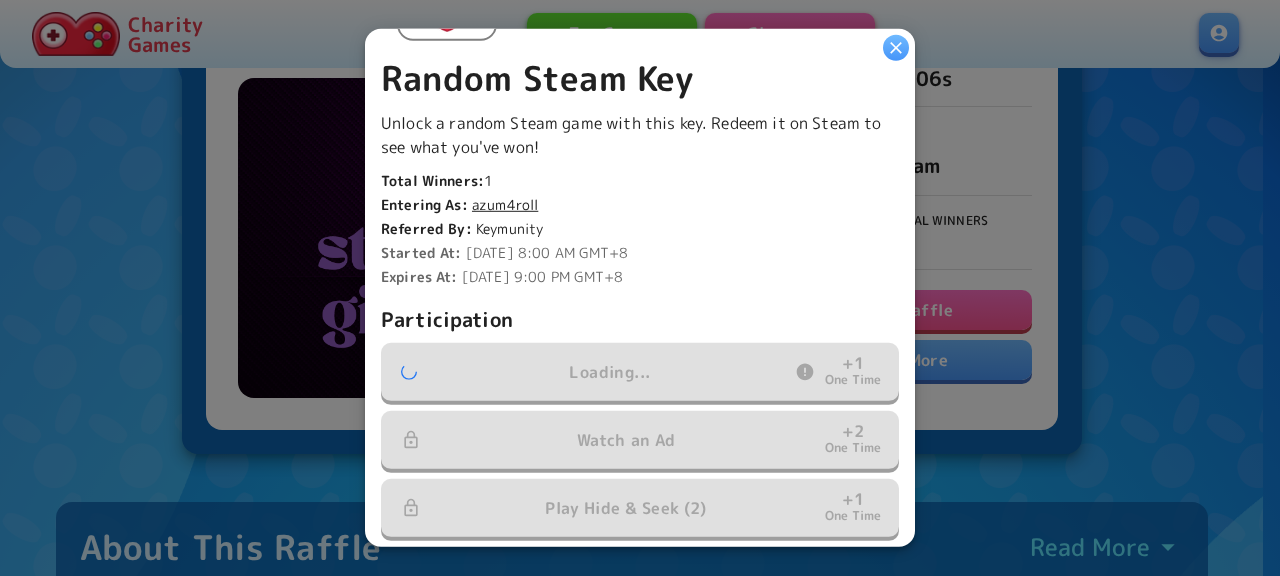 scroll, scrollTop: 648, scrollLeft: 0, axis: vertical 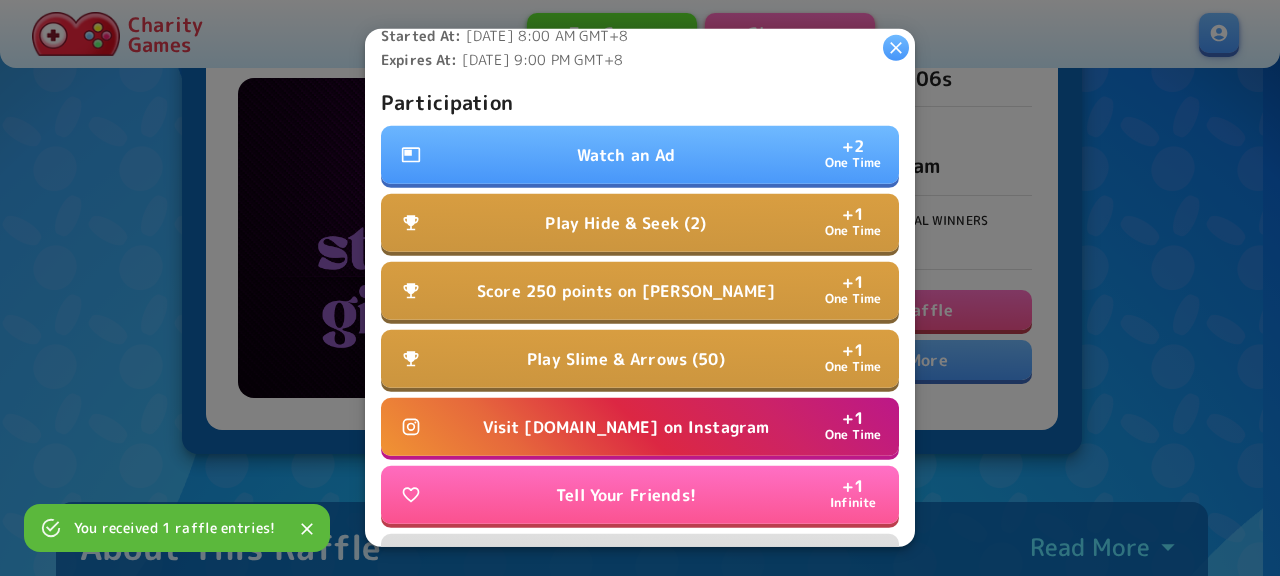 click on "Watch an Ad + 2 One Time" at bounding box center [640, 155] 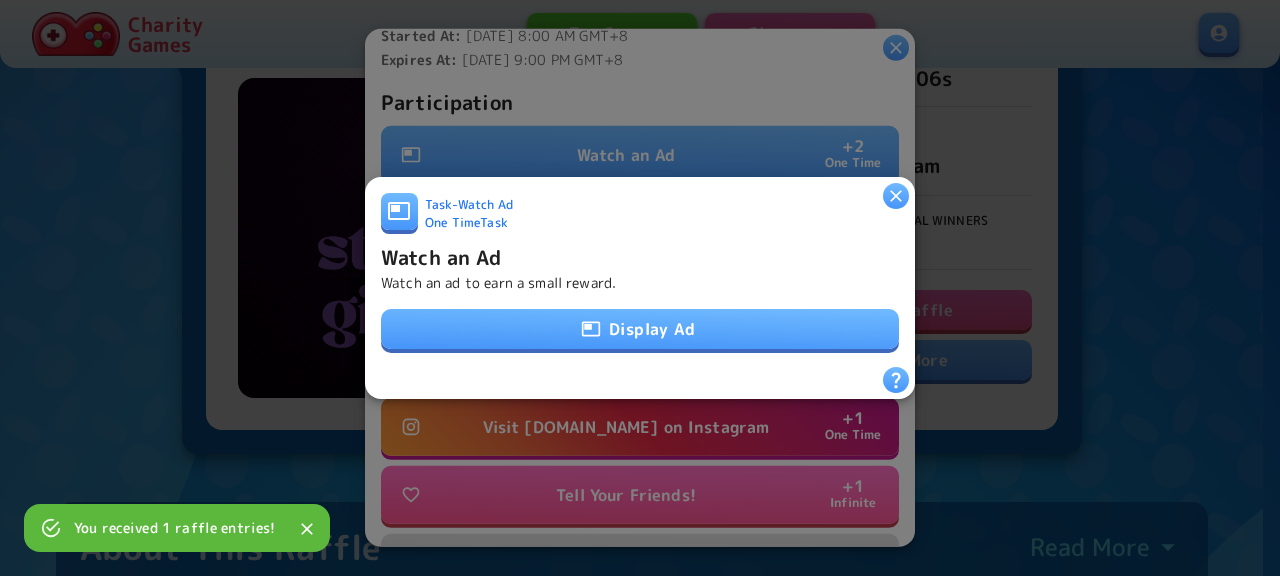 click on "Display Ad" at bounding box center [640, 329] 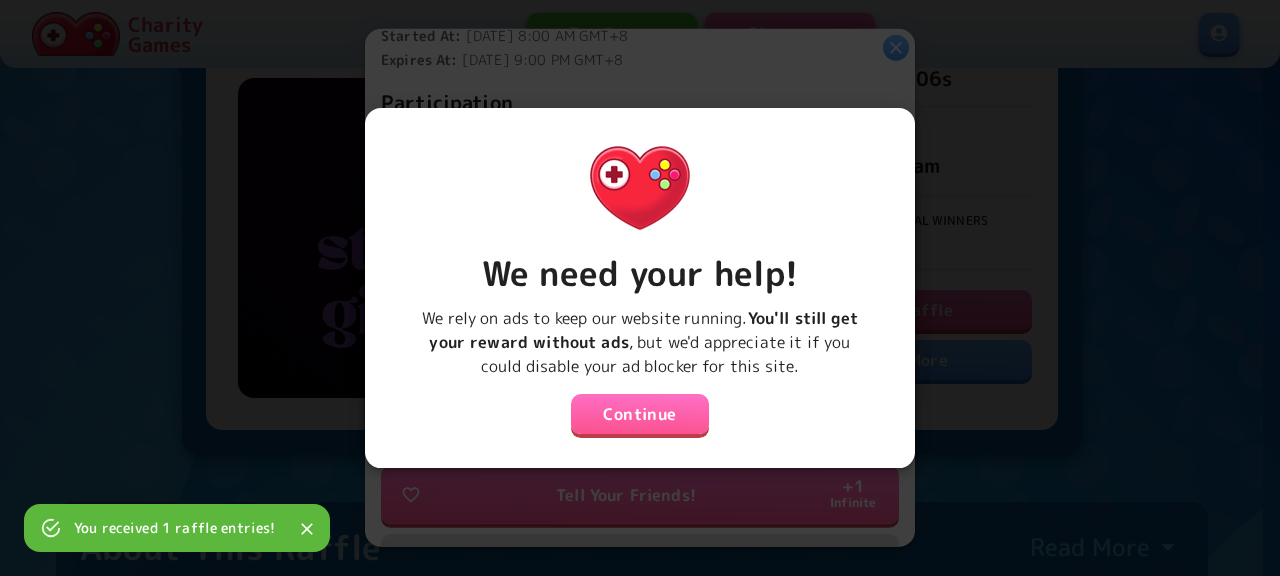 click on "Continue" at bounding box center [640, 414] 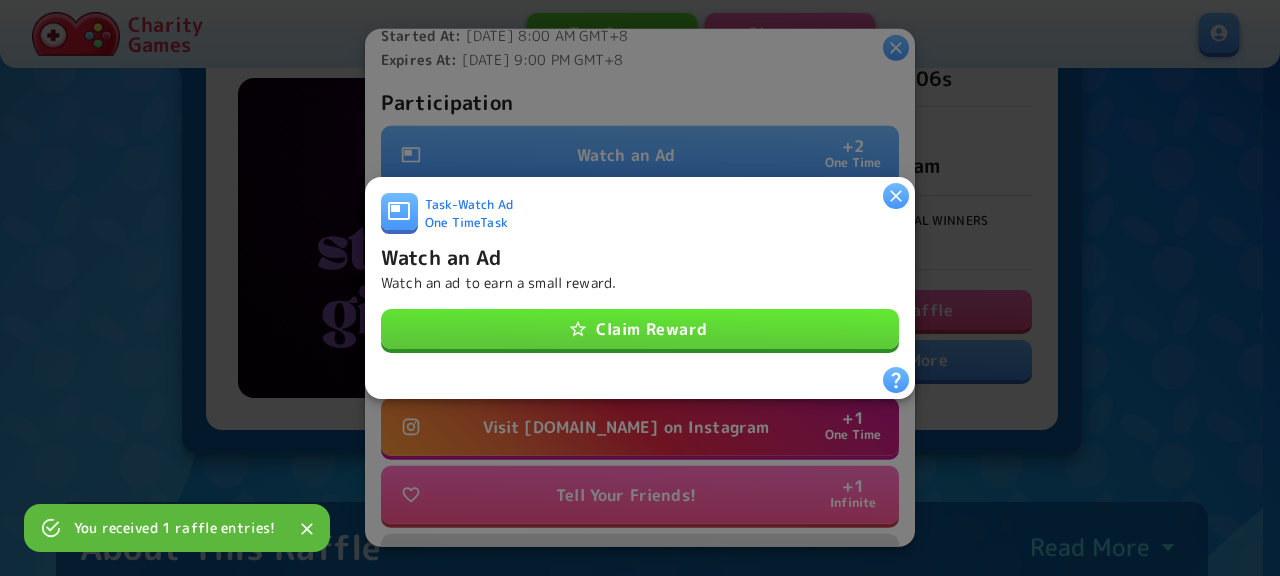 click on "Claim Reward" at bounding box center [640, 329] 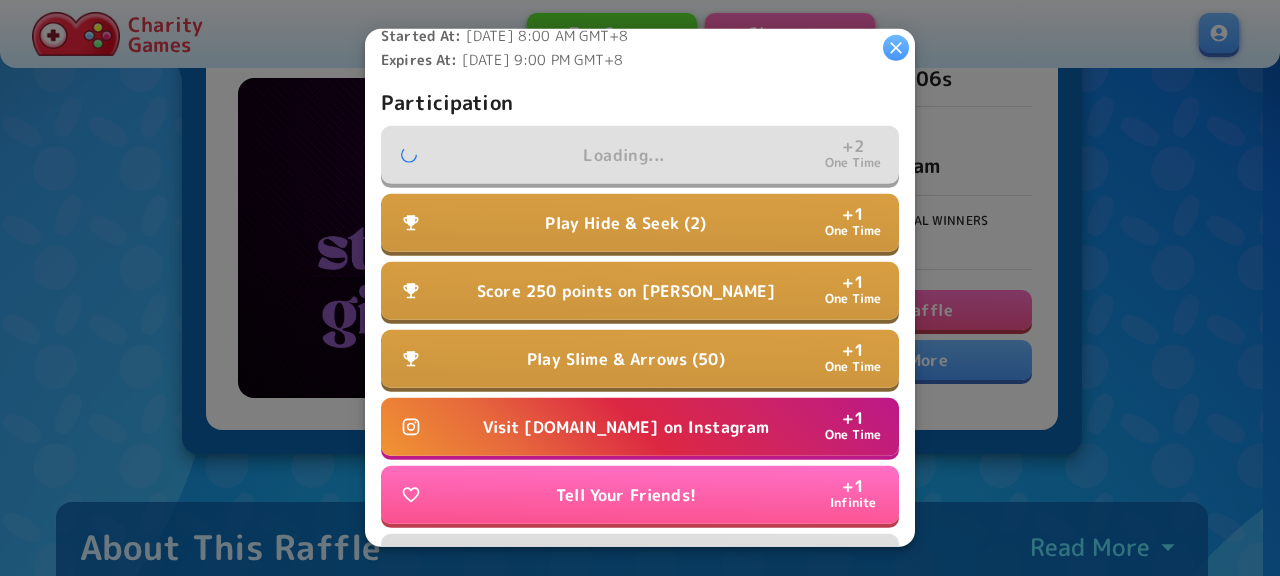 click on "Visit Water.org on Instagram + 1 One Time" at bounding box center [640, 427] 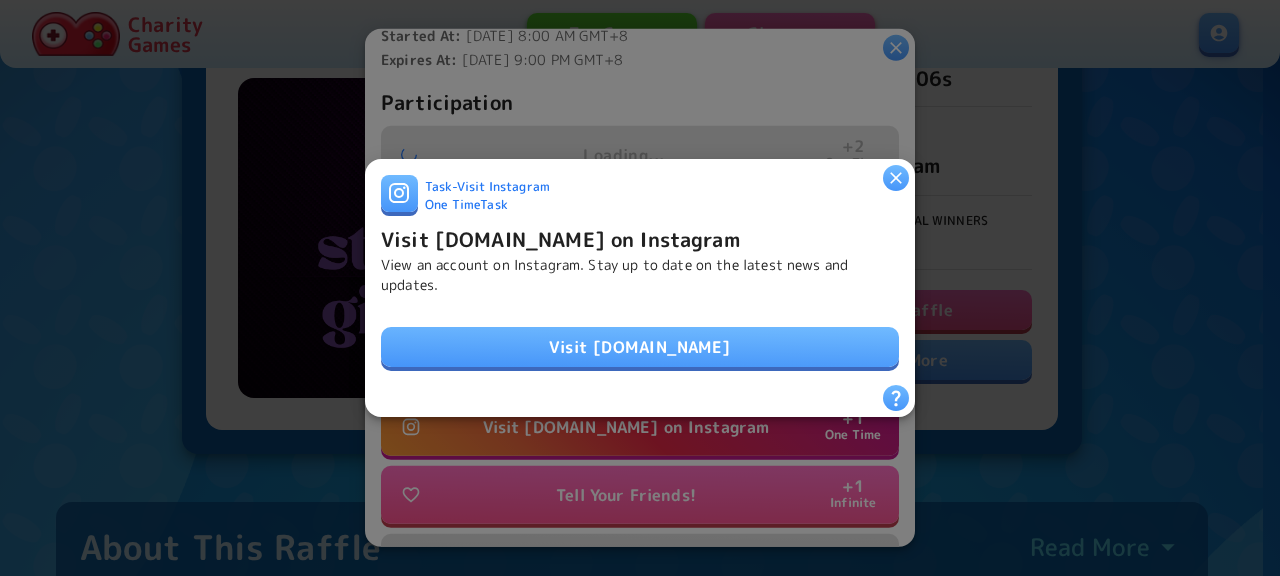 click on "Visit Water.org" at bounding box center (640, 347) 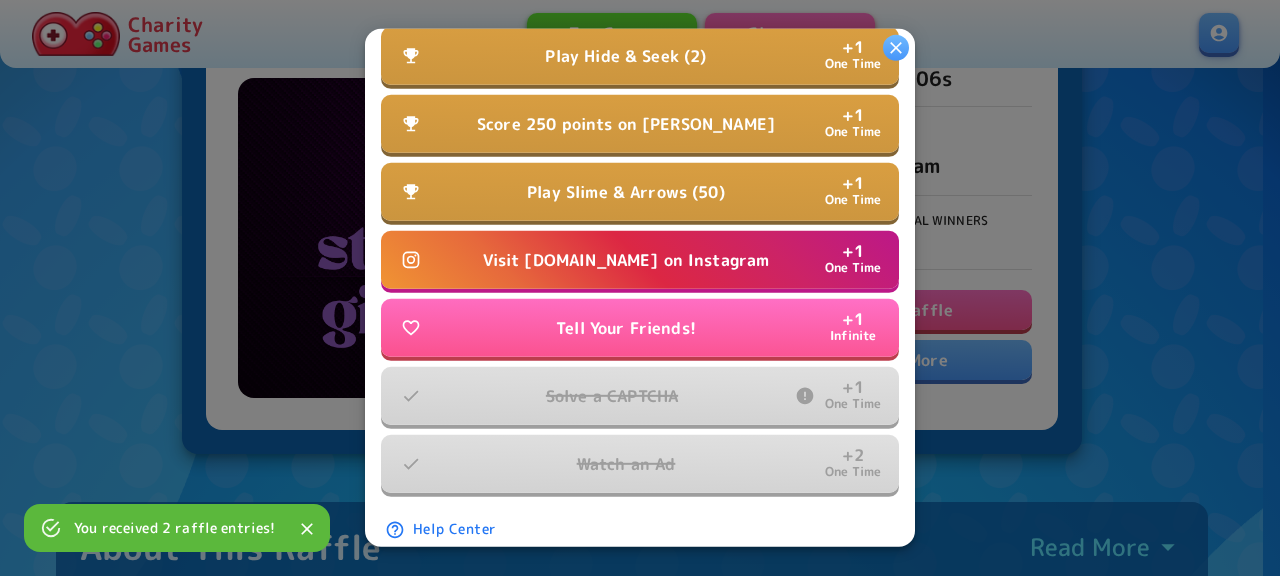 scroll, scrollTop: 639, scrollLeft: 0, axis: vertical 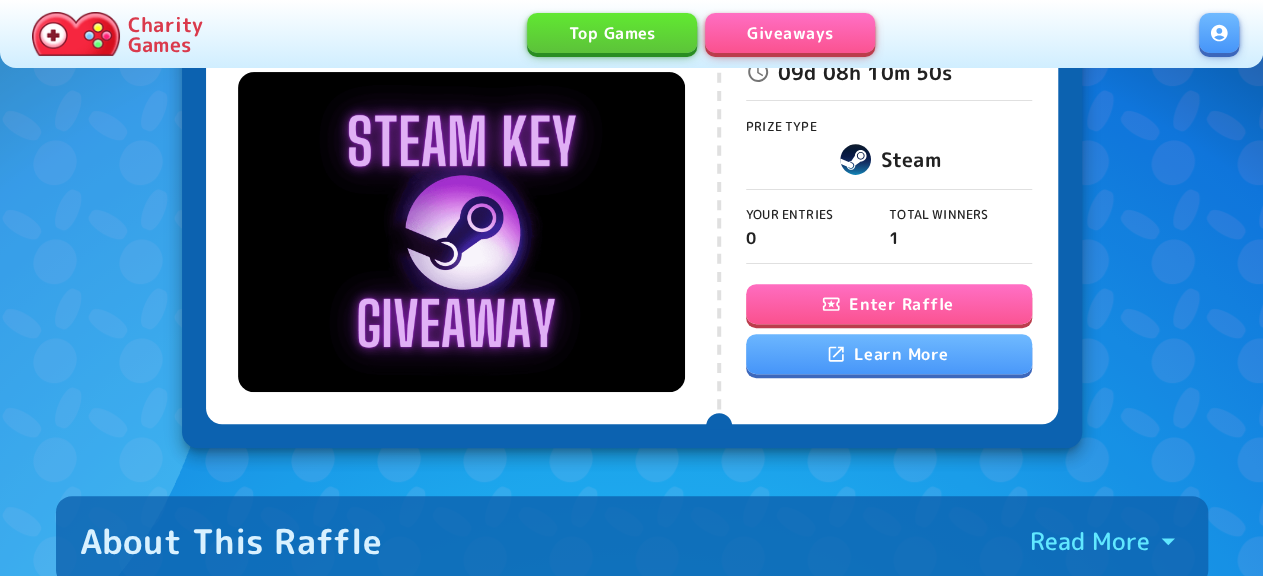 click on "Enter Raffle" at bounding box center [889, 304] 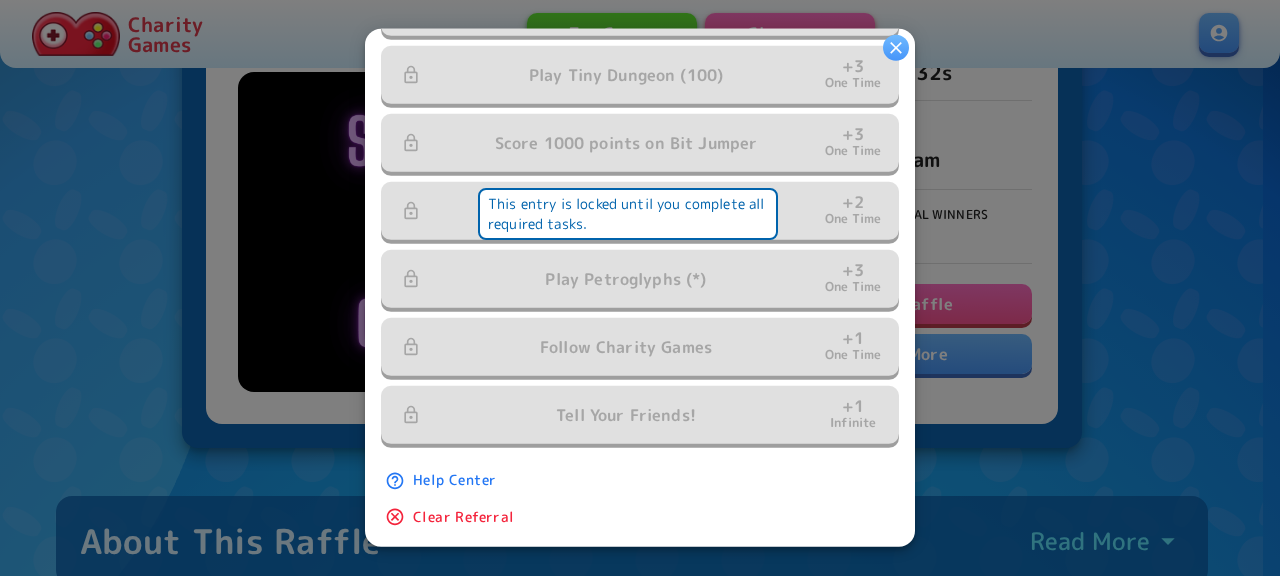 scroll, scrollTop: 540, scrollLeft: 0, axis: vertical 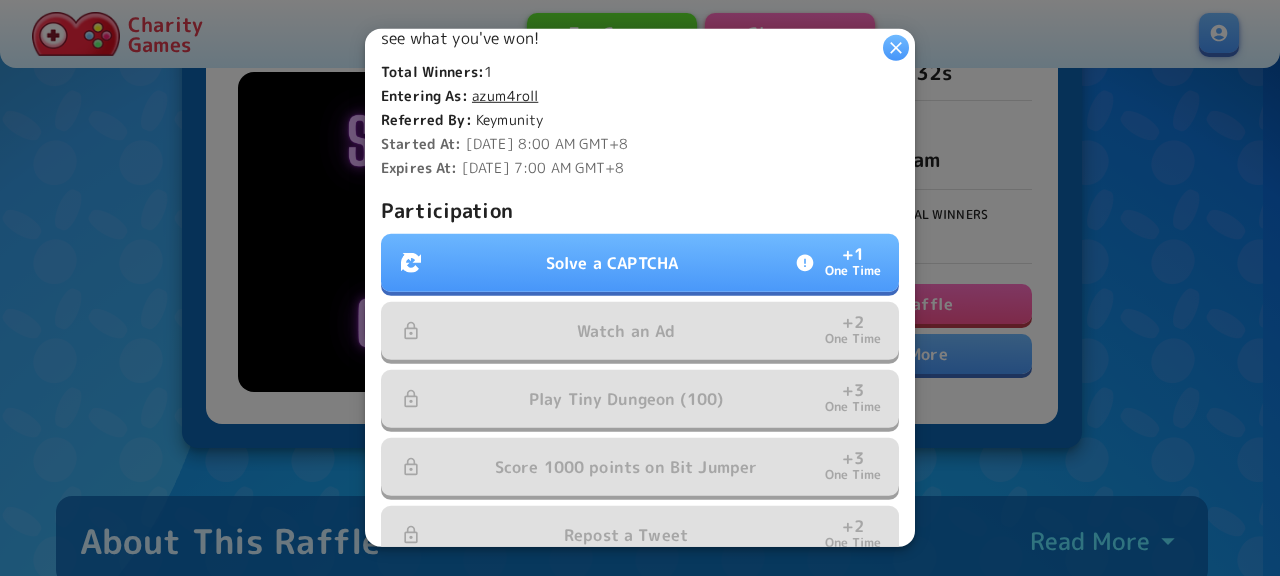 click on "Solve a CAPTCHA" at bounding box center [612, 263] 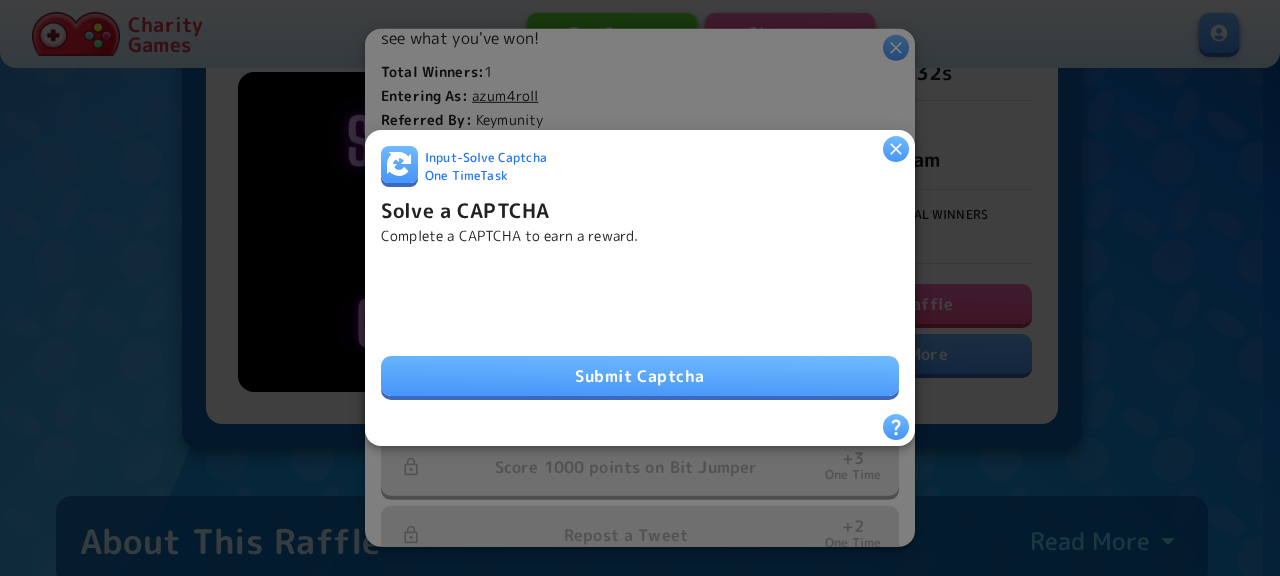 click on "Submit Captcha" at bounding box center [640, 376] 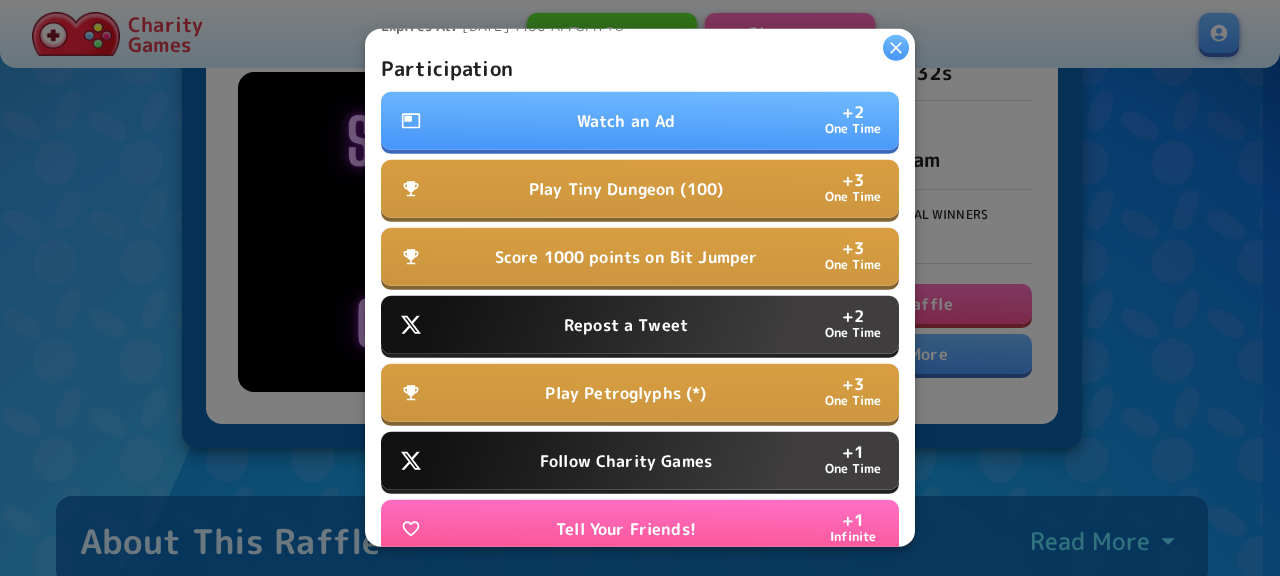 scroll, scrollTop: 756, scrollLeft: 0, axis: vertical 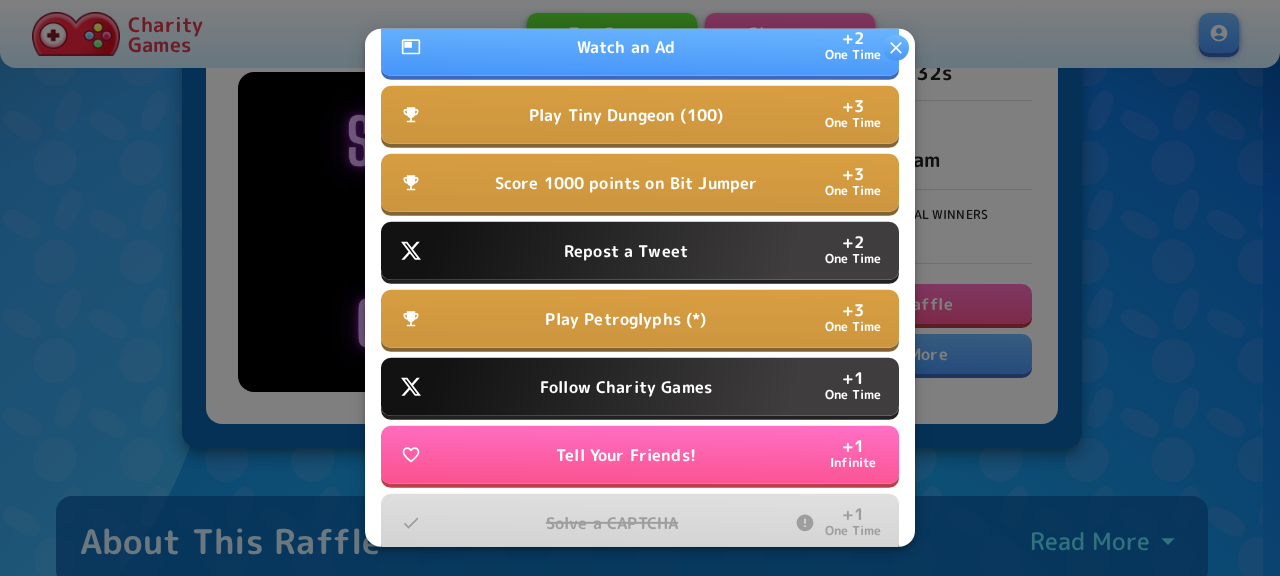 click on "Watch an Ad + 2 One Time" at bounding box center [640, 47] 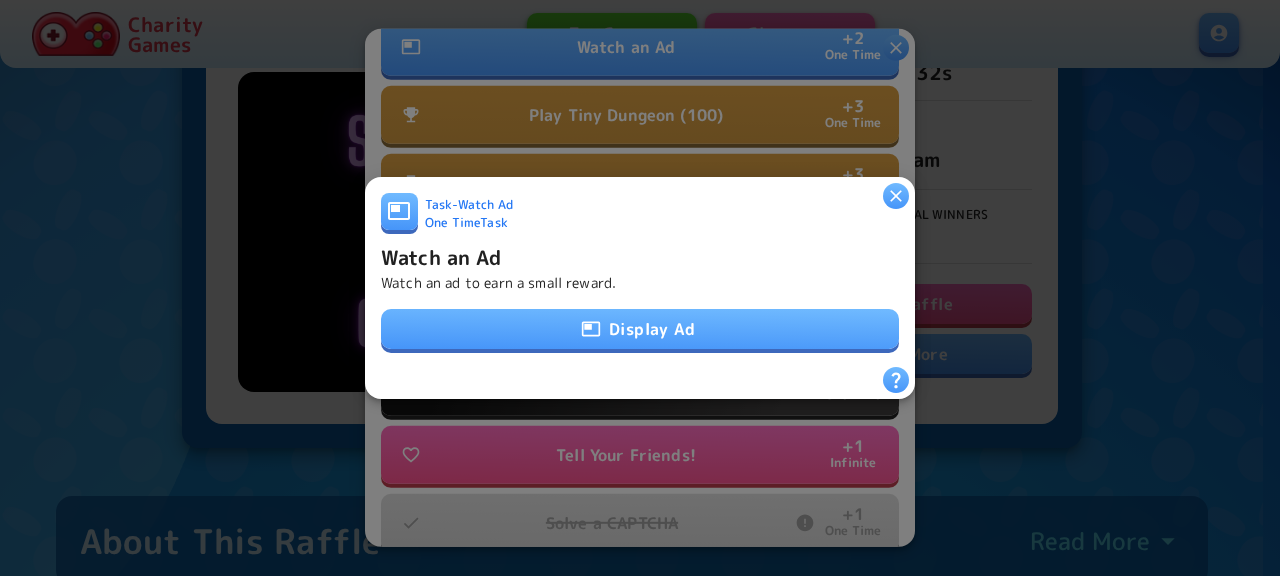 click on "Display Ad" at bounding box center (640, 329) 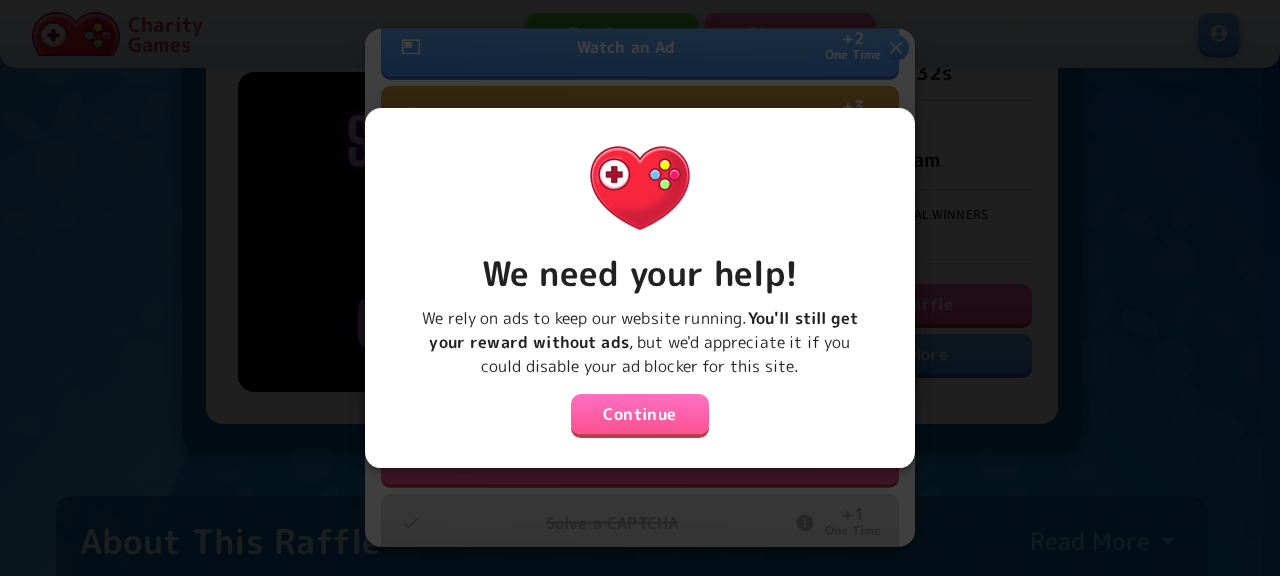 click on "Continue" at bounding box center (640, 414) 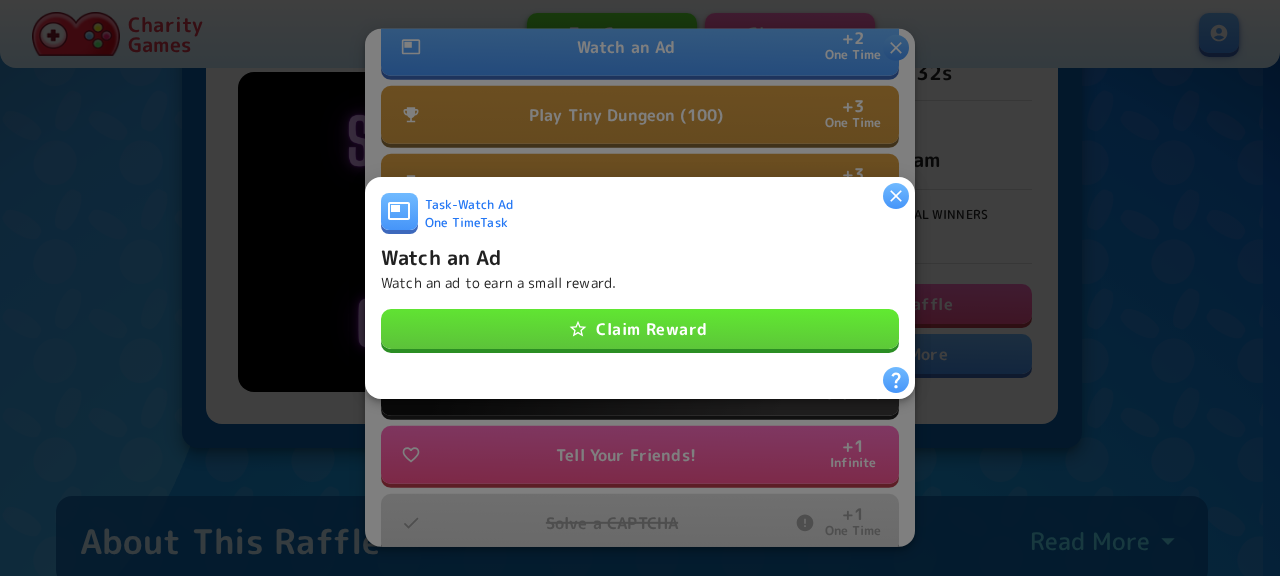 click on "Claim Reward" at bounding box center (640, 329) 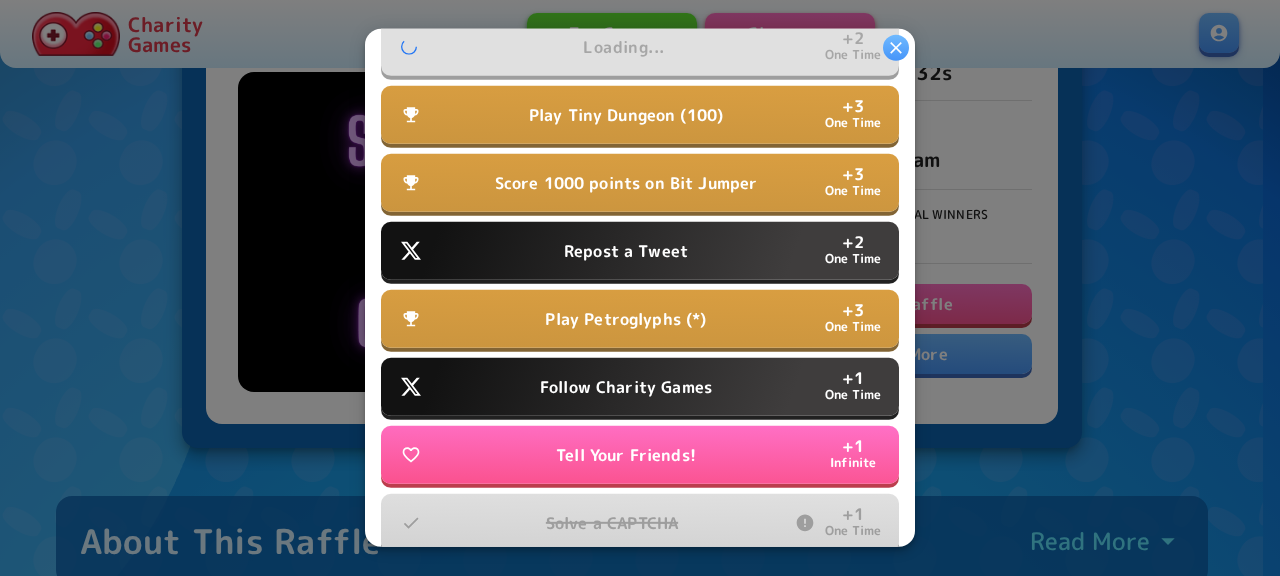 click on "Repost a Tweet + 2 One Time" at bounding box center [640, 251] 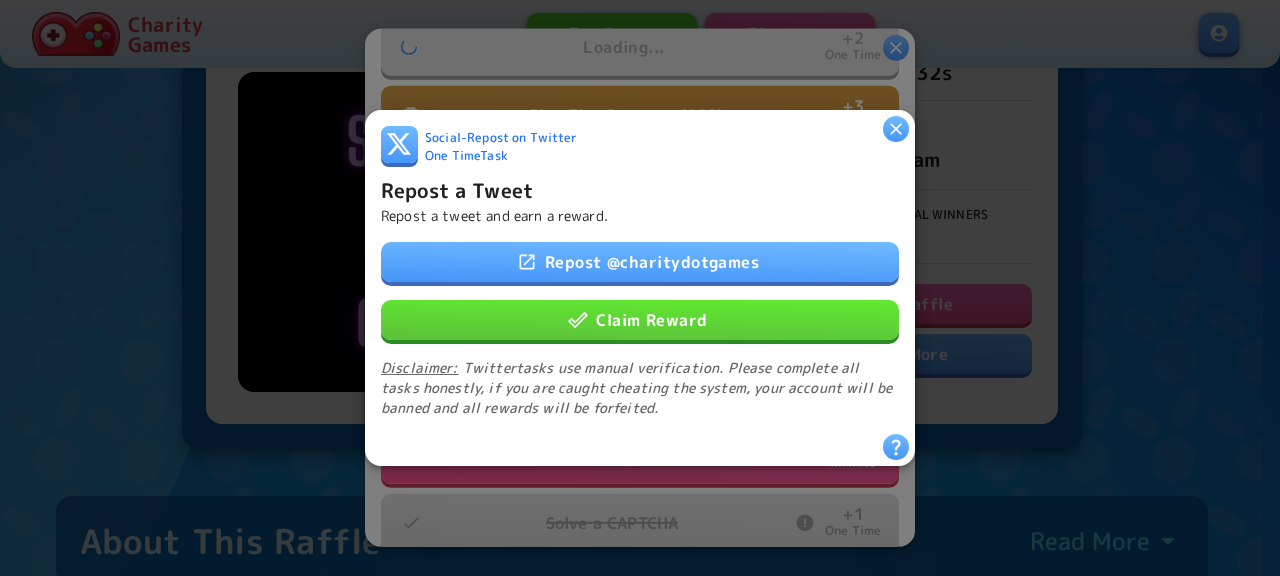 click on "Repost @ charitydotgames" at bounding box center [640, 262] 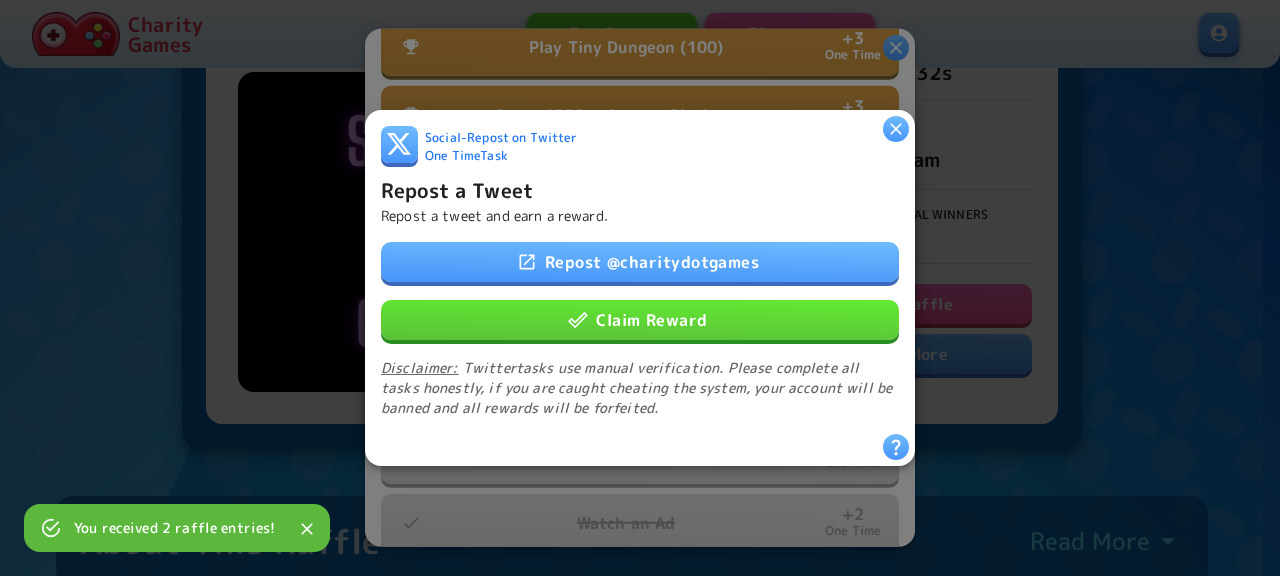 scroll, scrollTop: 0, scrollLeft: 0, axis: both 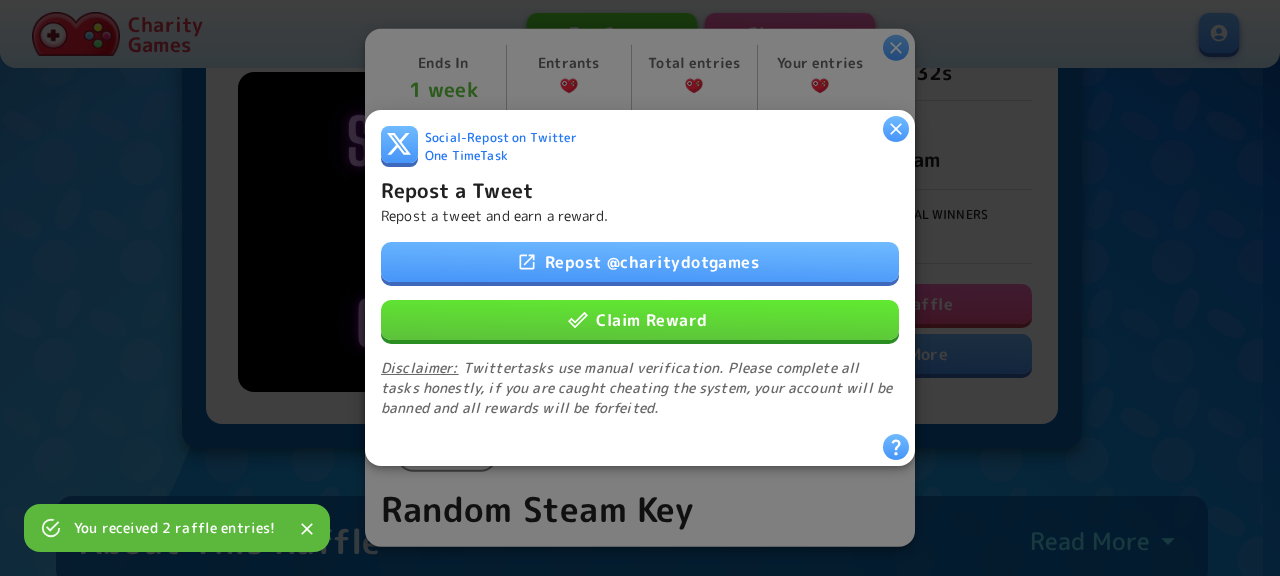 click on "Claim Reward" at bounding box center (640, 320) 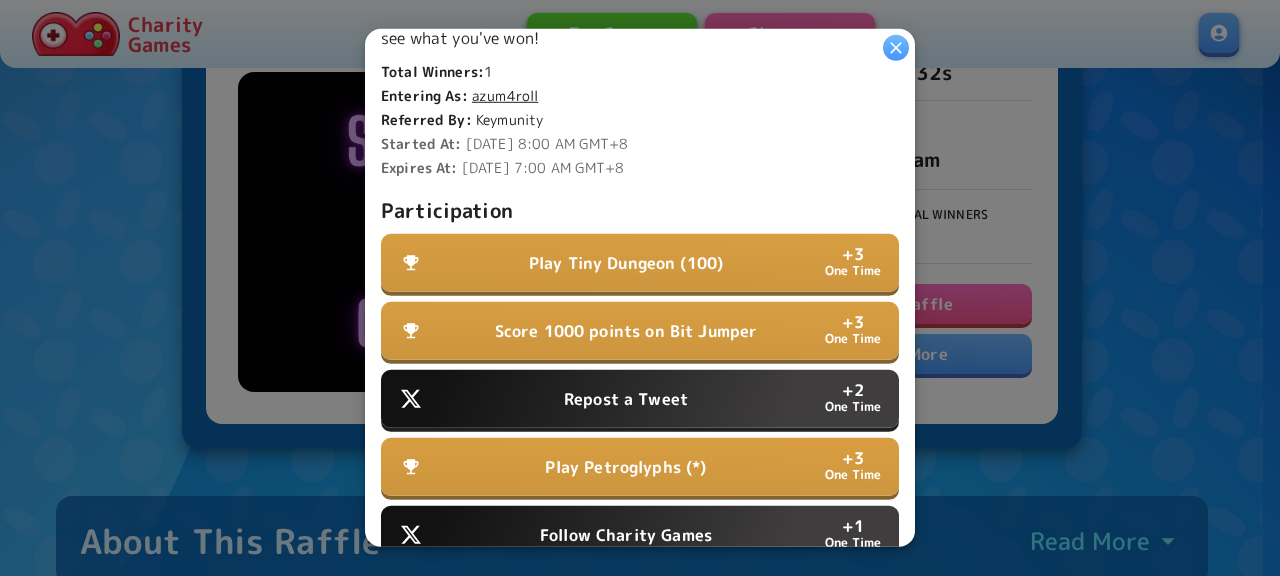 scroll, scrollTop: 756, scrollLeft: 0, axis: vertical 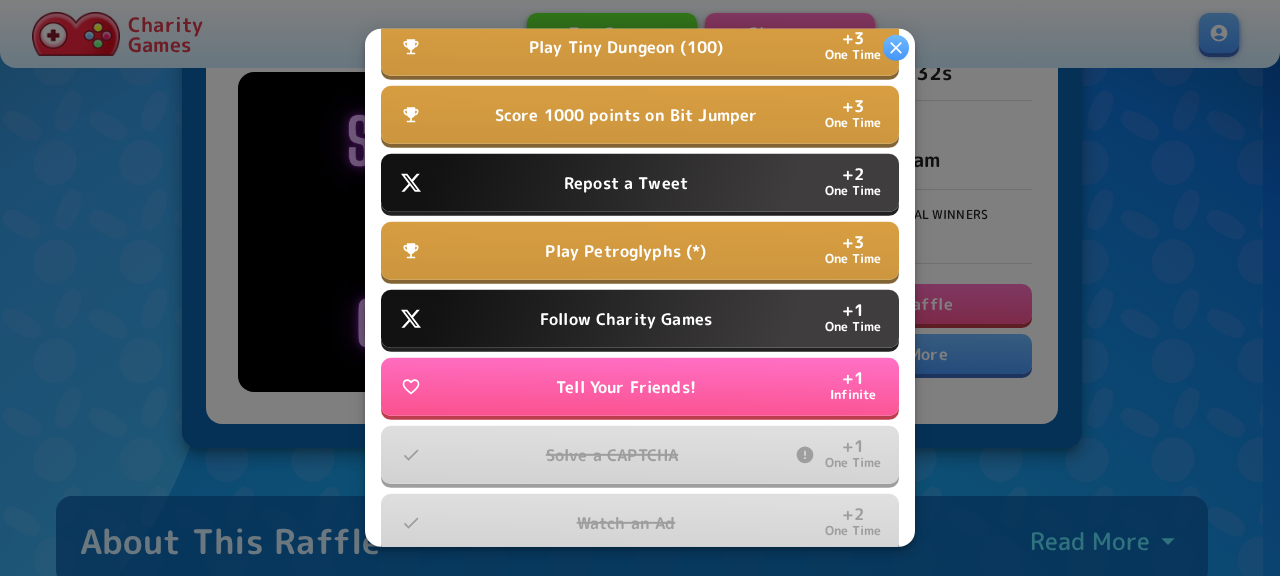 click on "Follow Charity Games" at bounding box center (626, 319) 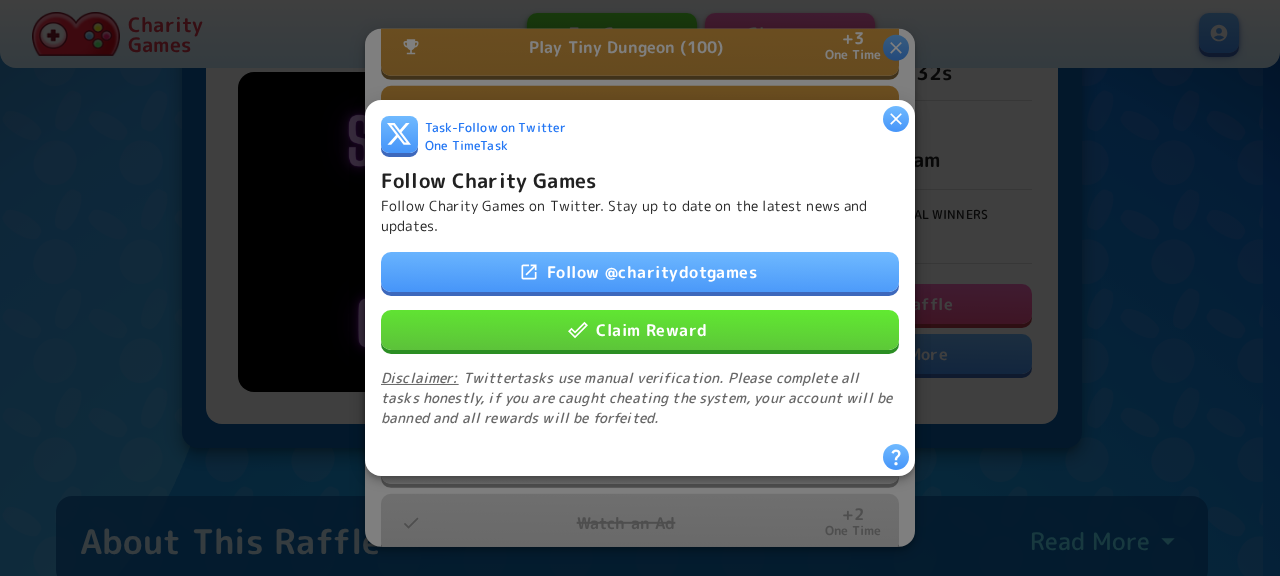 click on "Claim Reward" at bounding box center (640, 330) 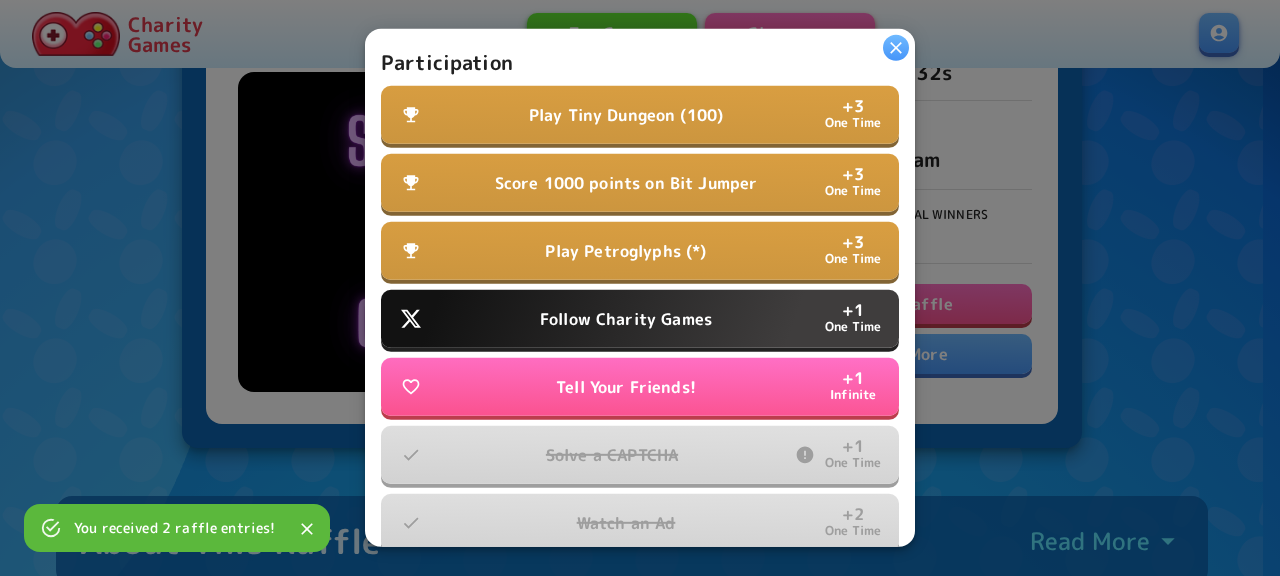 scroll, scrollTop: 648, scrollLeft: 0, axis: vertical 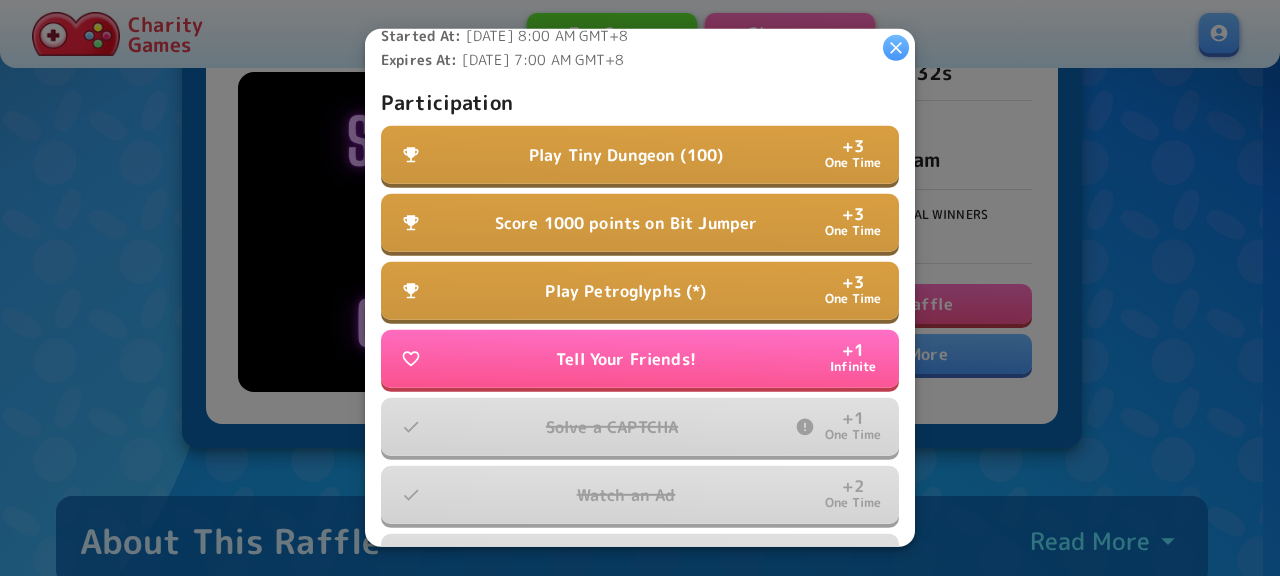 click on "Play Petroglyphs (*) + 3 One Time" at bounding box center (640, 291) 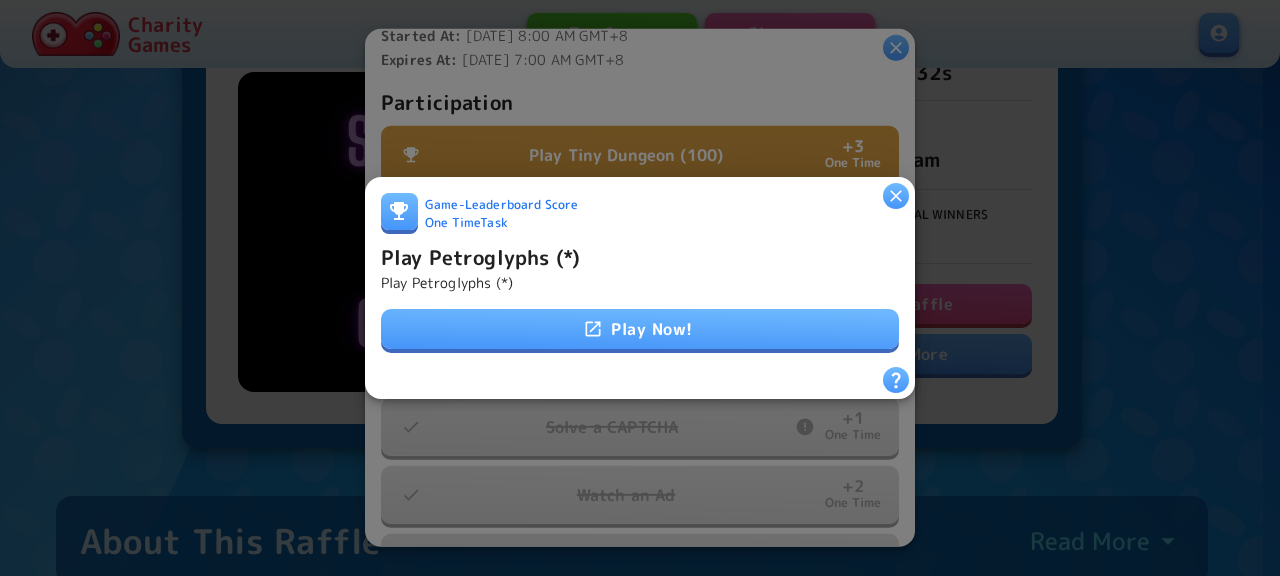click on "Play Now!" at bounding box center [640, 329] 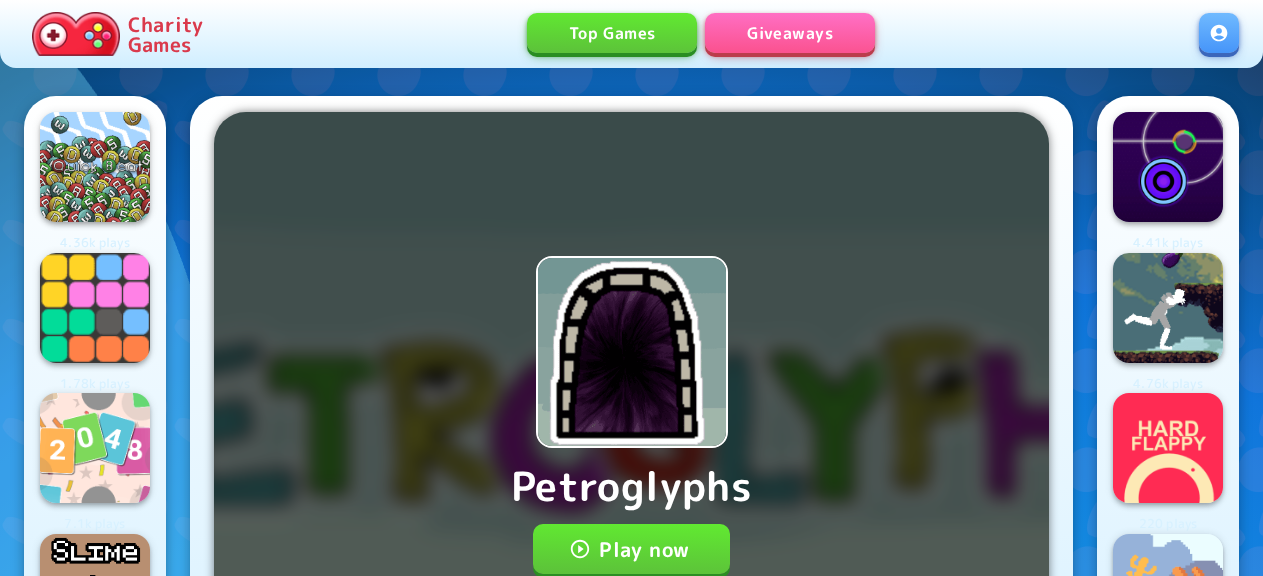 click on "Play now" at bounding box center [631, 549] 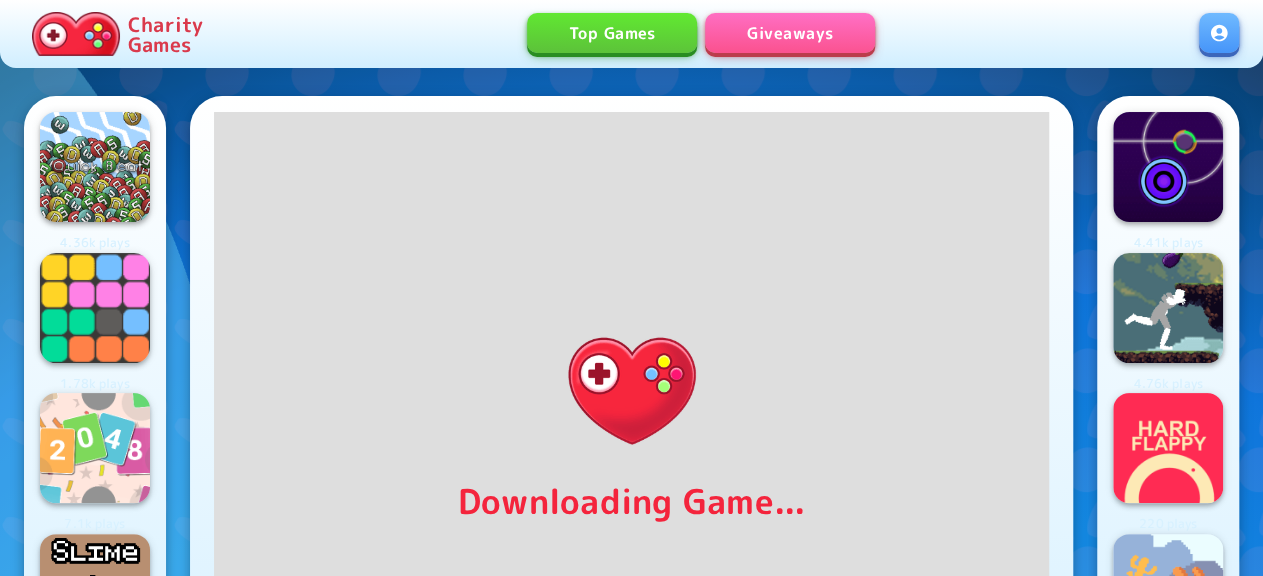 scroll, scrollTop: 728, scrollLeft: 0, axis: vertical 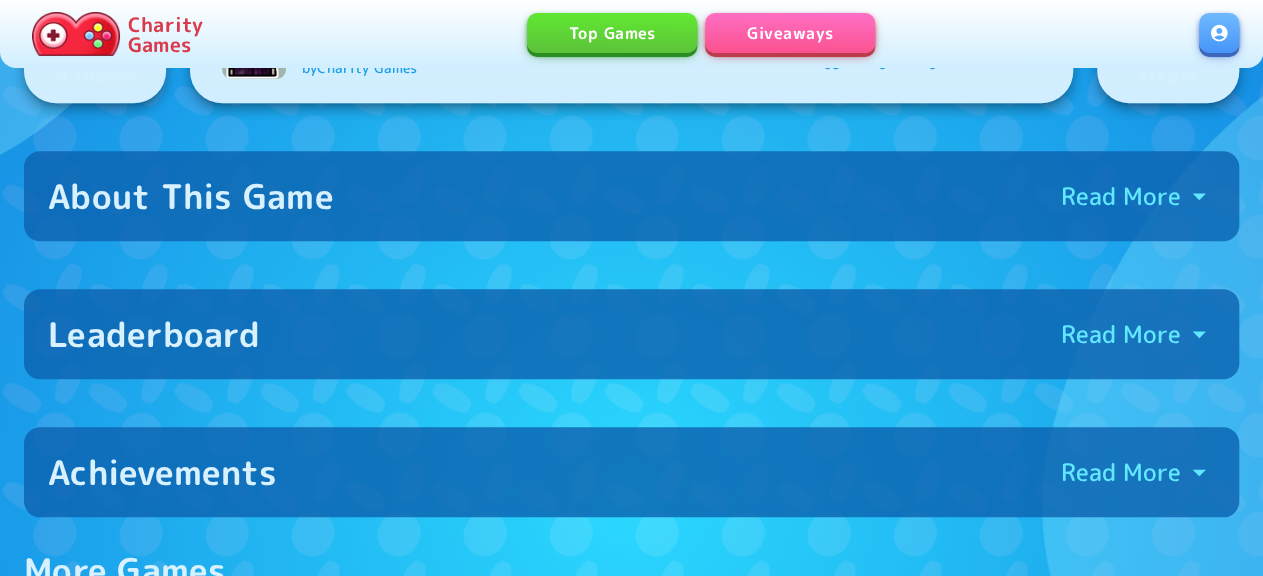 click on "Leaderboard Read More" at bounding box center (631, 334) 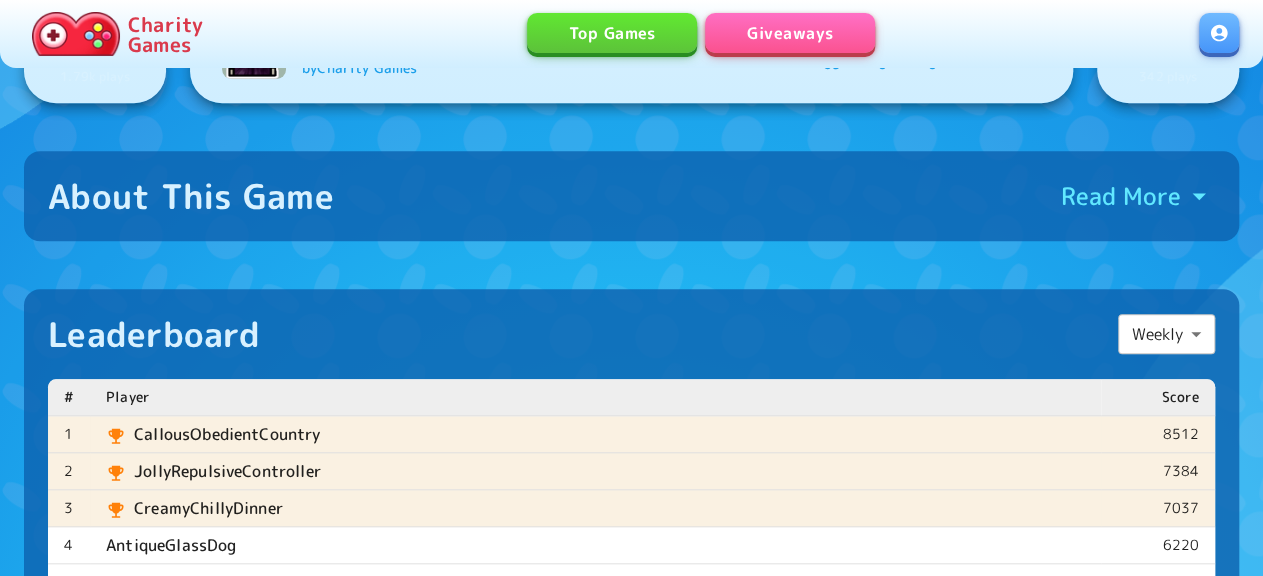 scroll, scrollTop: 1248, scrollLeft: 0, axis: vertical 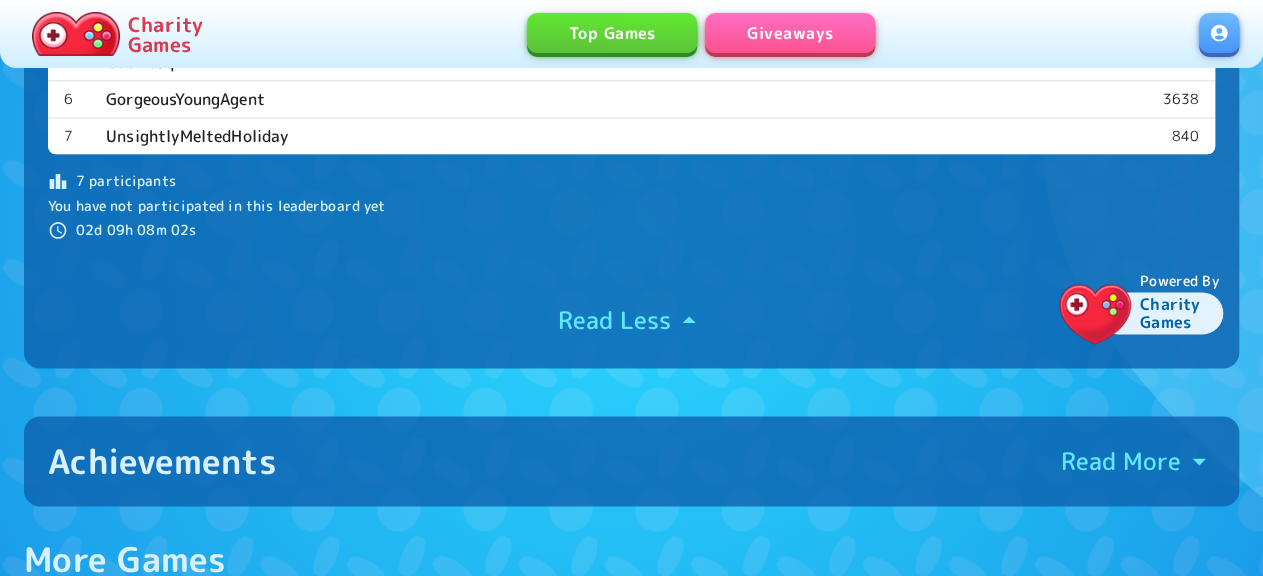 click on "Achievements Read More" at bounding box center [631, 461] 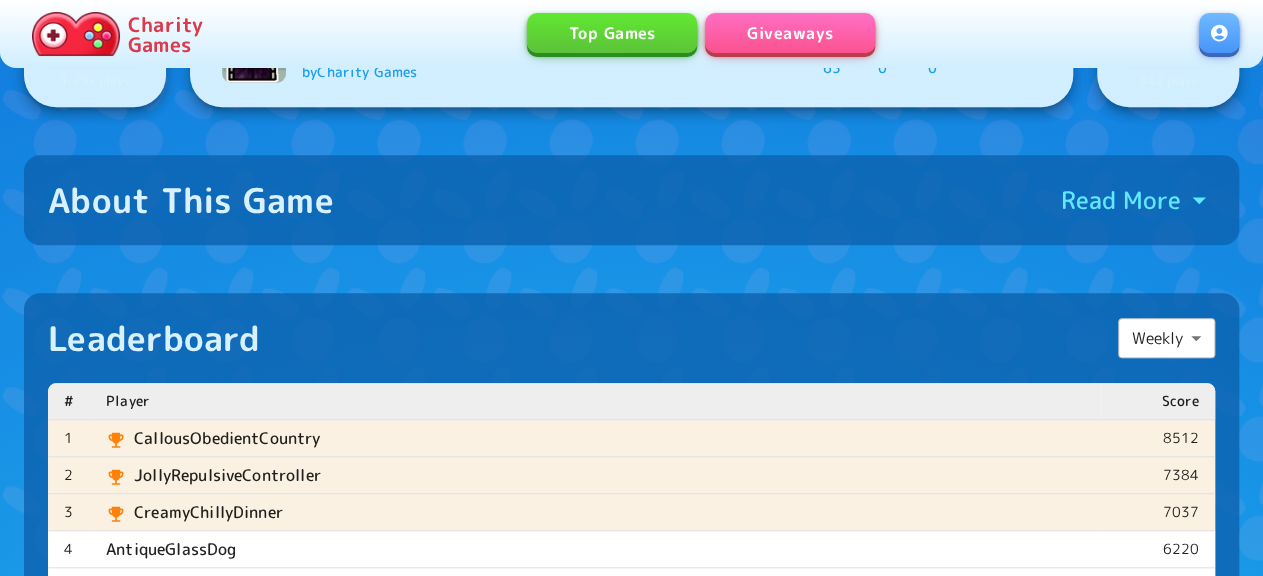 scroll, scrollTop: 520, scrollLeft: 0, axis: vertical 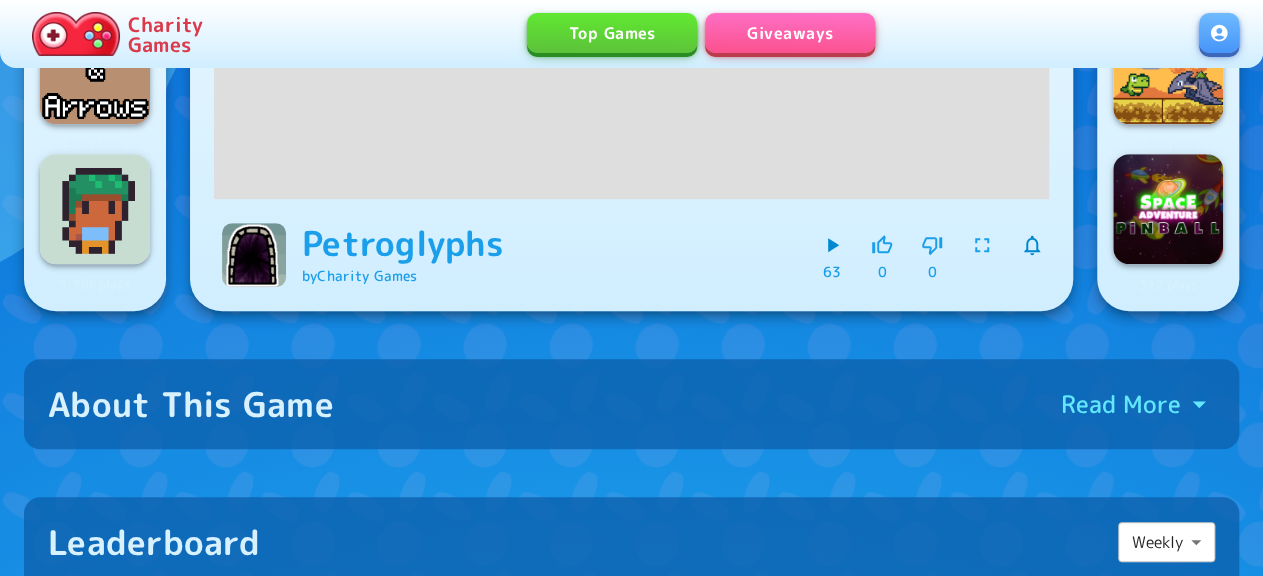 click on "About This Game Read More" at bounding box center (631, 404) 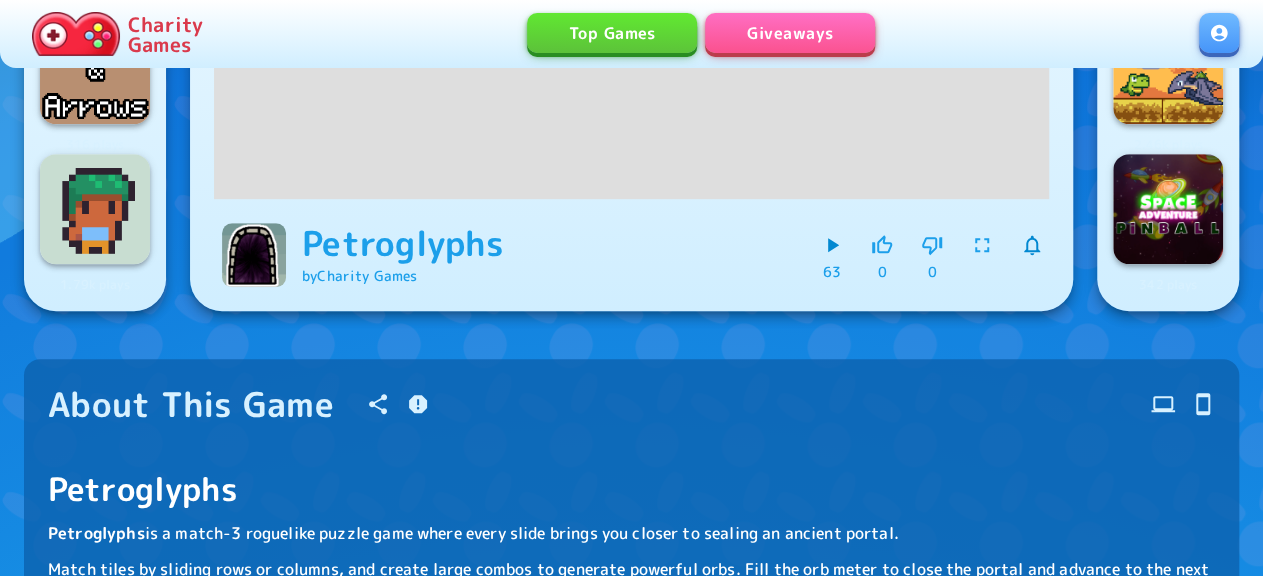 click on "About This Game" at bounding box center [631, 404] 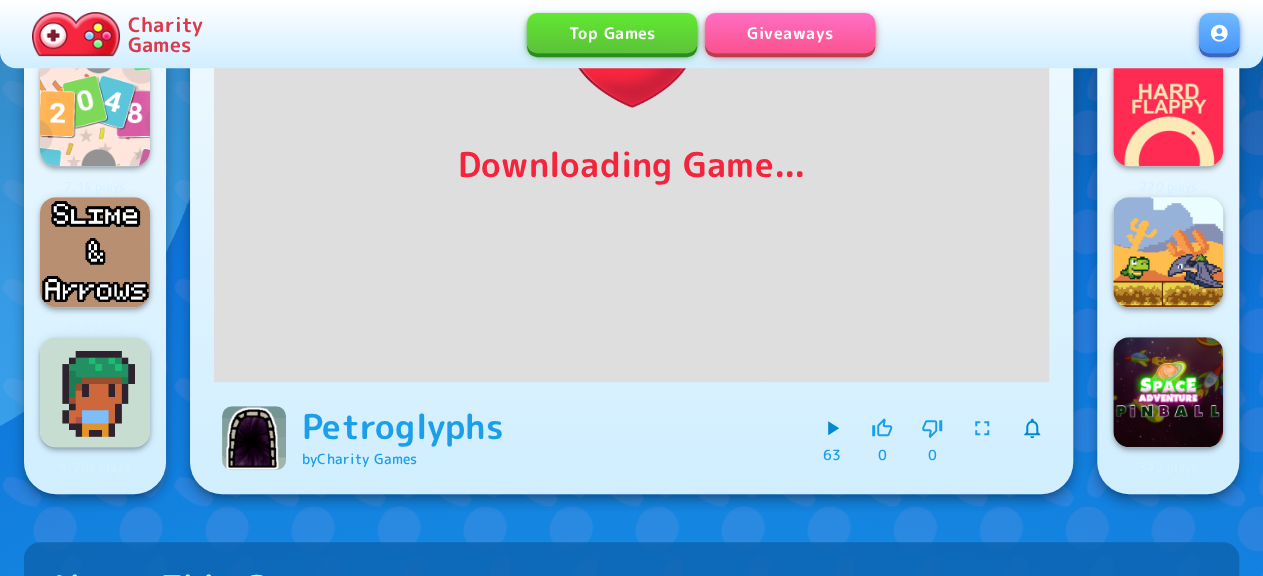 scroll, scrollTop: 104, scrollLeft: 0, axis: vertical 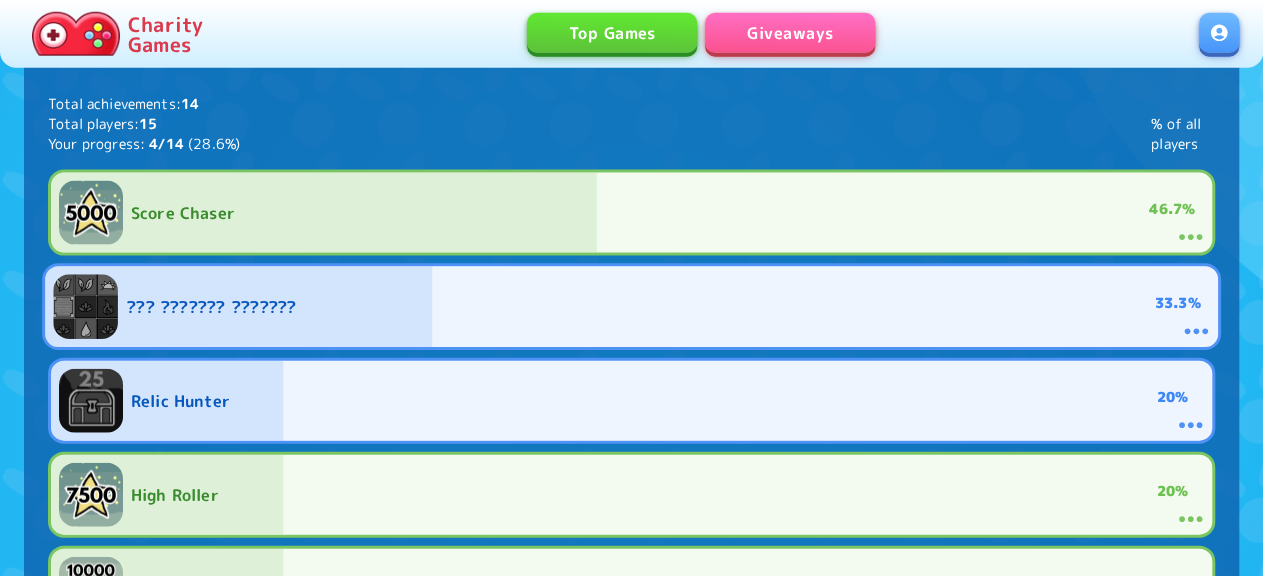 click at bounding box center [631, 307] 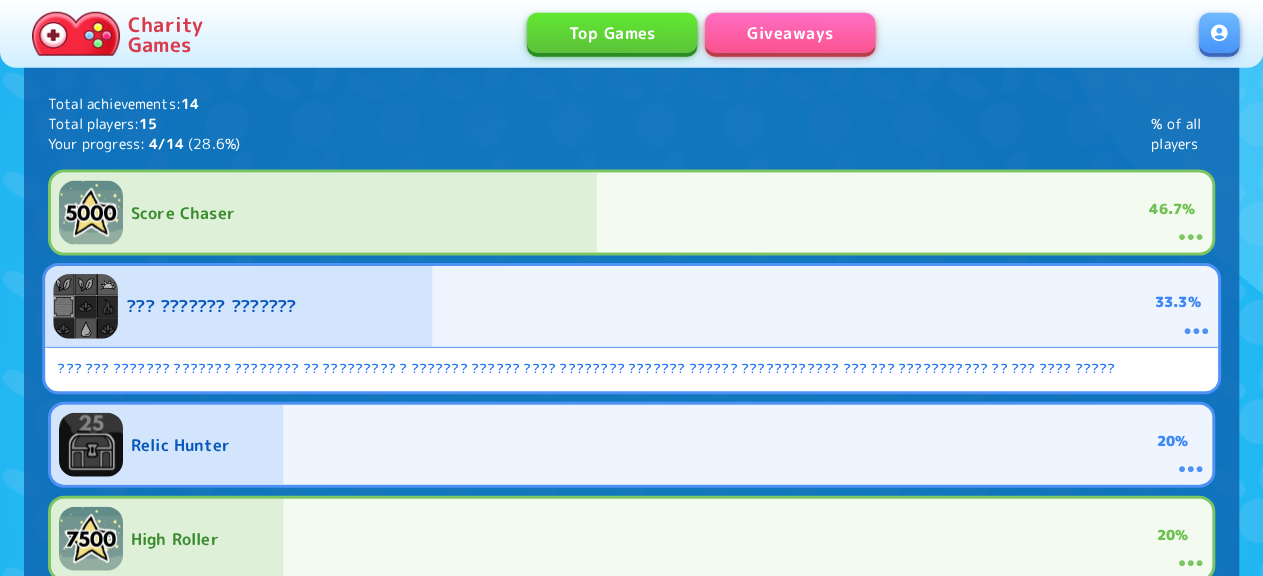 click at bounding box center [631, 306] 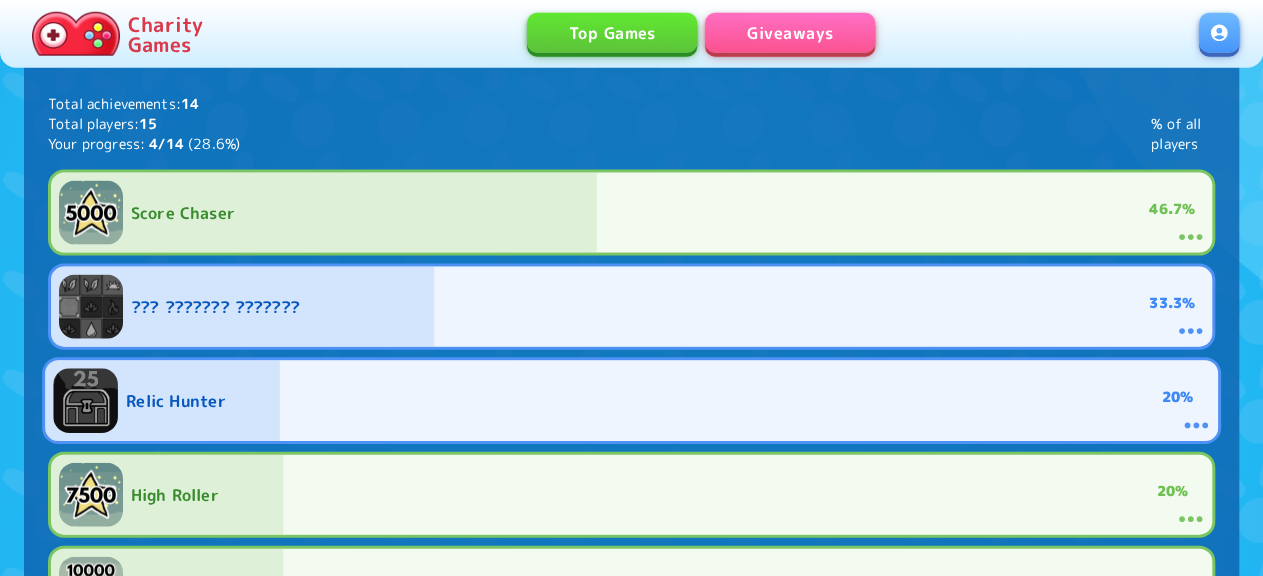 click at bounding box center (631, 401) 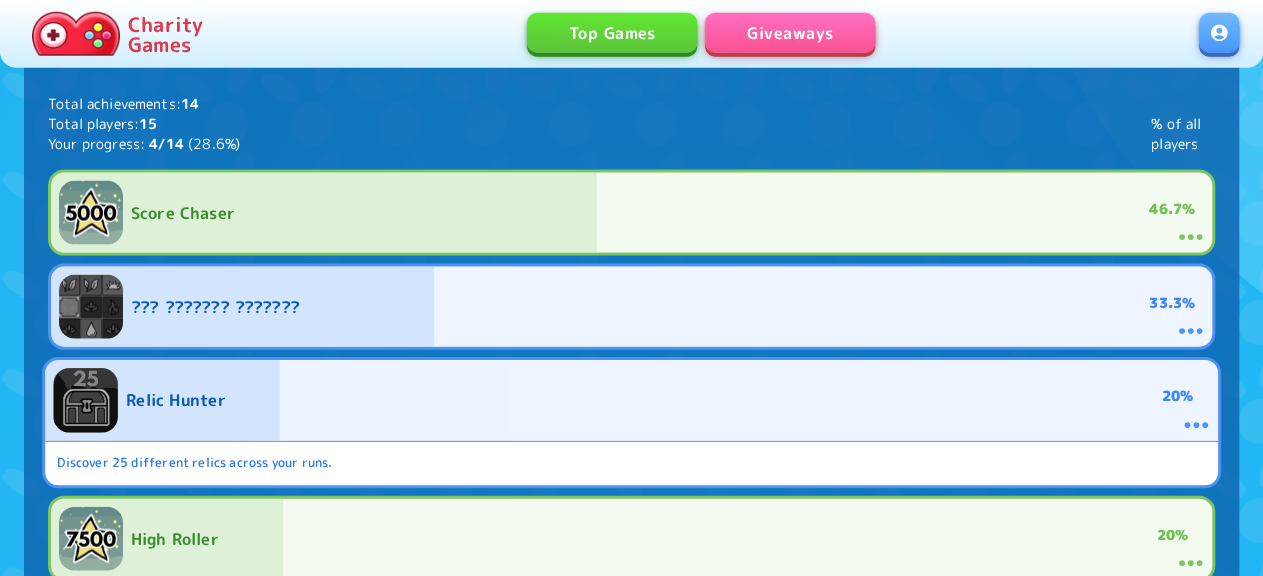 click at bounding box center [631, 400] 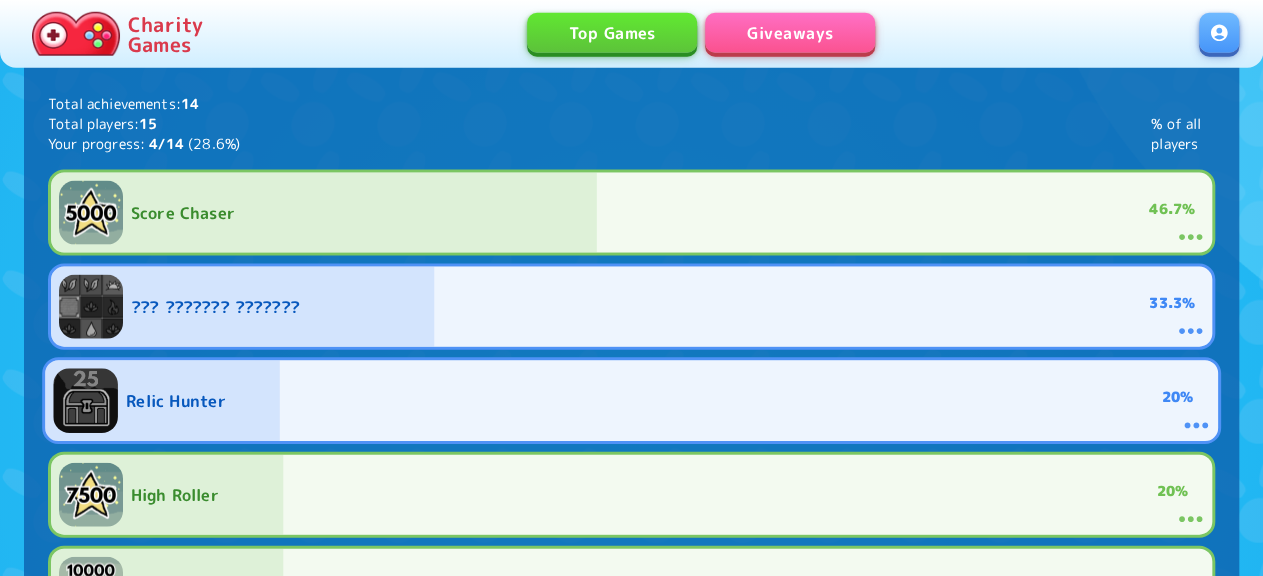 click at bounding box center [631, 401] 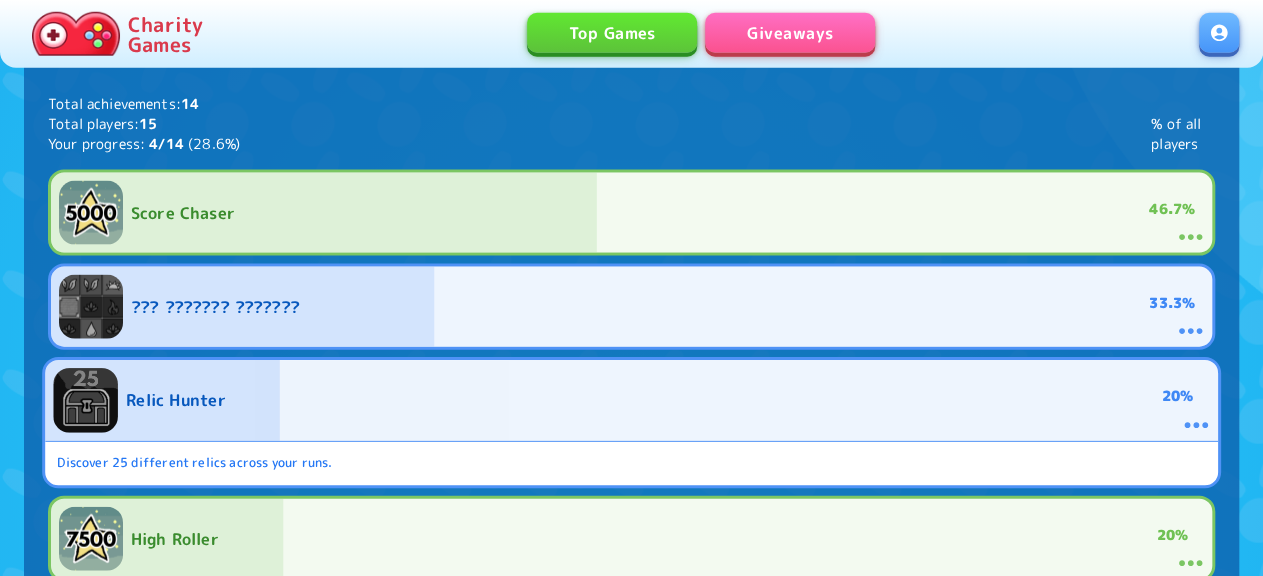 click at bounding box center [631, 400] 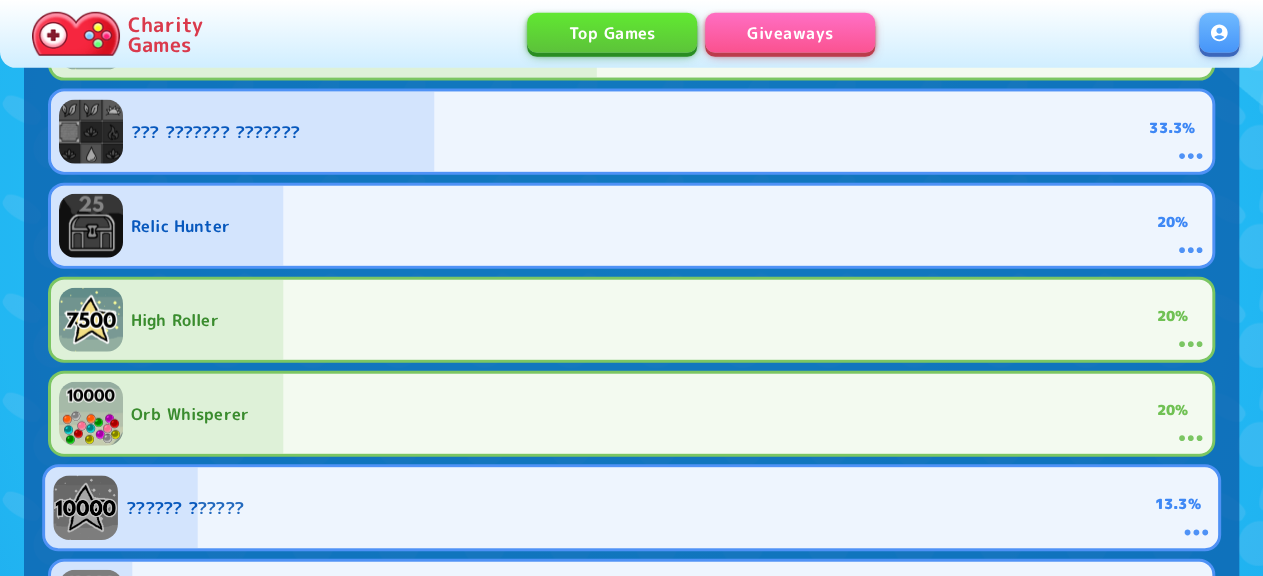 scroll, scrollTop: 2340, scrollLeft: 0, axis: vertical 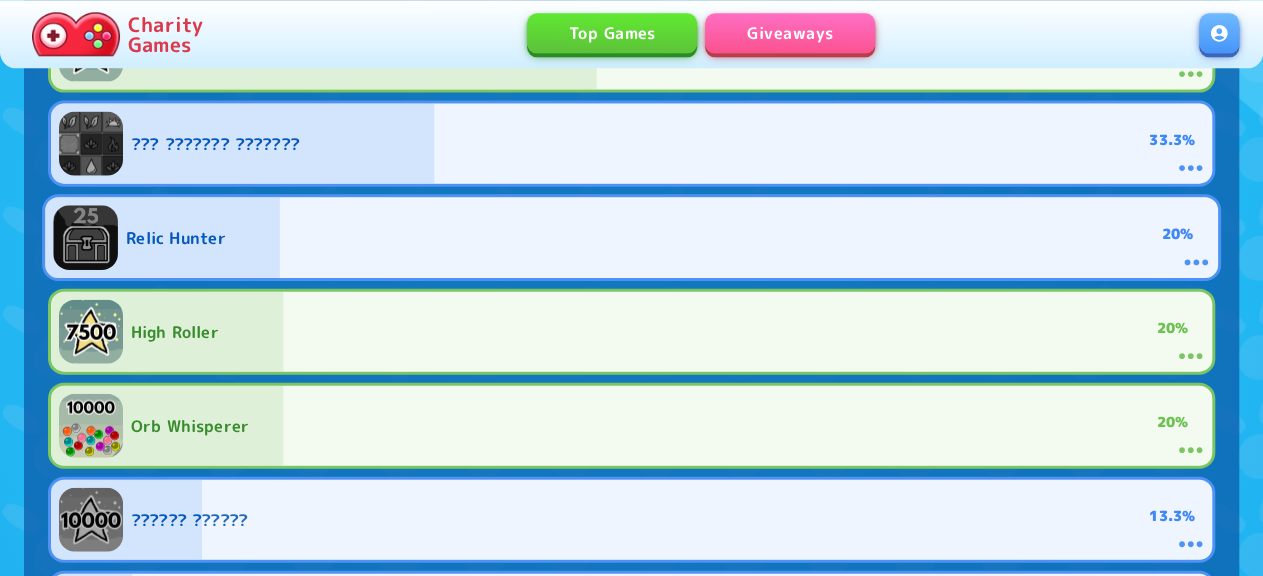click at bounding box center (631, 237) 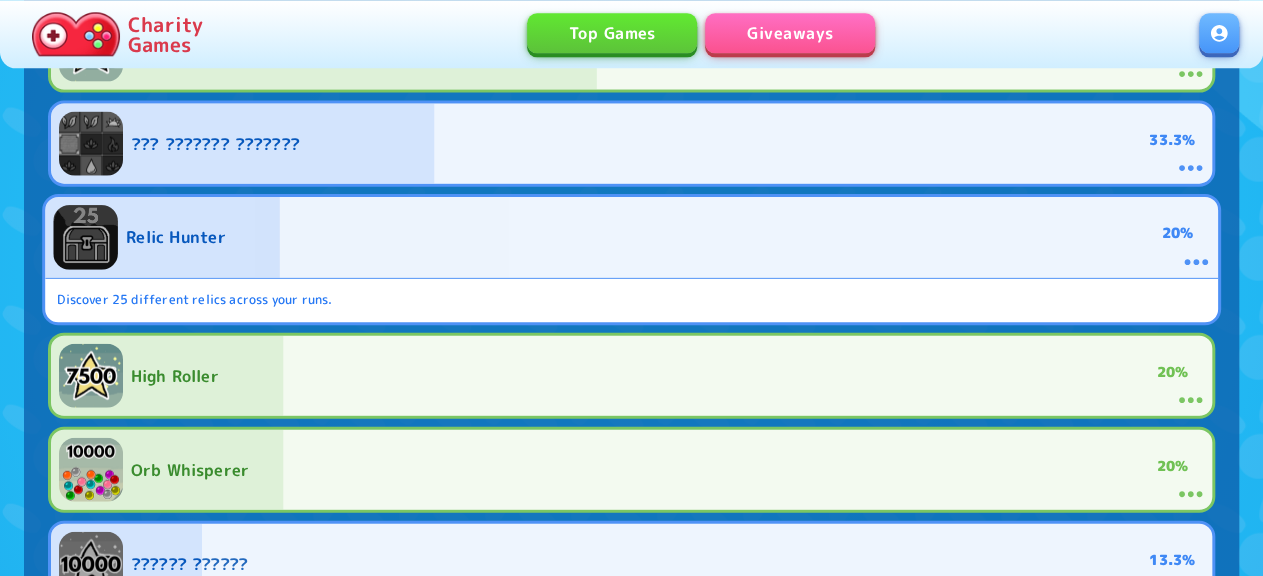 click at bounding box center (631, 236) 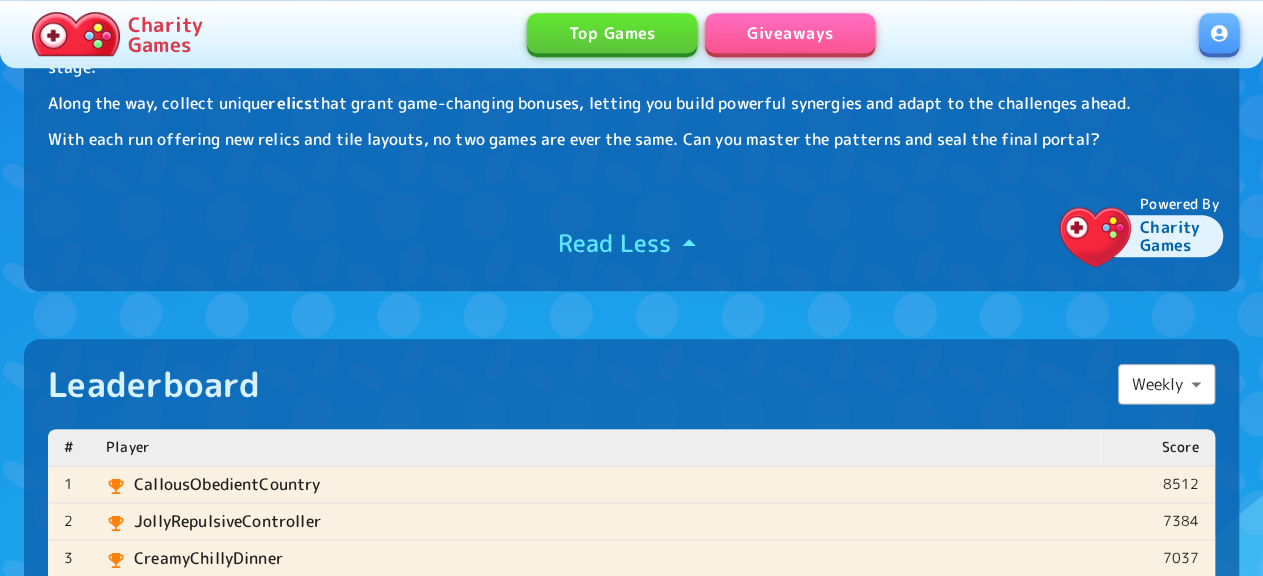 scroll, scrollTop: 0, scrollLeft: 0, axis: both 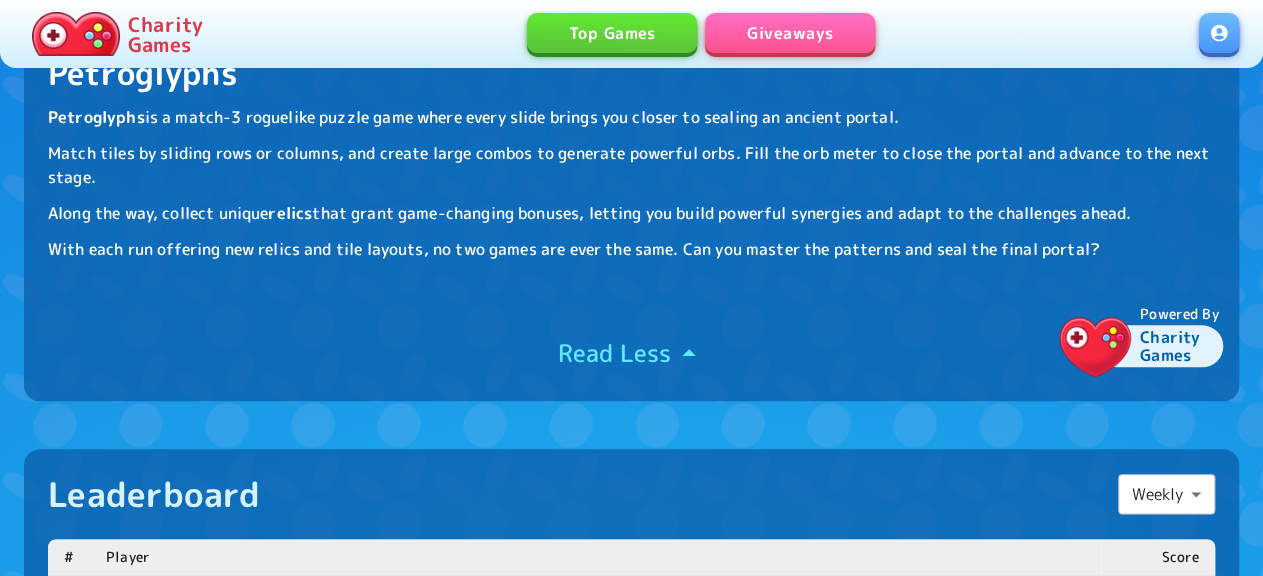 click on "Charity
Games Top Games Giveaways 4.36k plays 1.78k plays 7.1k plays 316 plays 1.79k plays Downloading Game... Petroglyphs by  Charity Games 63 0 0 4.41k plays 4.76k plays 220 plays 2.46k plays 342 plays About This Game Petroglyphs Petroglyphs  is a match-3 roguelike puzzle game where every slide brings you closer to sealing an ancient portal. Match tiles by sliding rows or columns, and create large combos to generate powerful orbs. Fill the orb meter to close the portal and advance to the next stage. Along the way, collect unique  relics  that grant game-changing bonuses, letting you build powerful synergies and adapt to the challenges ahead. With each run offering new relics and tile layouts, no two games are ever the same. Can you master the patterns and seal the final portal? Powered By Charity
Games Read Less Leaderboard Weekly ****** ​ # Player Score 1 CallousObedientCountry 8512 2 JollyRepulsiveController 7384 3 CreamyChillyDinner 7037 4 AntiqueGlassDog 6220 5 Gabriosq 5463 6 GorgeousYoungAgent 3638" at bounding box center [631, 1482] 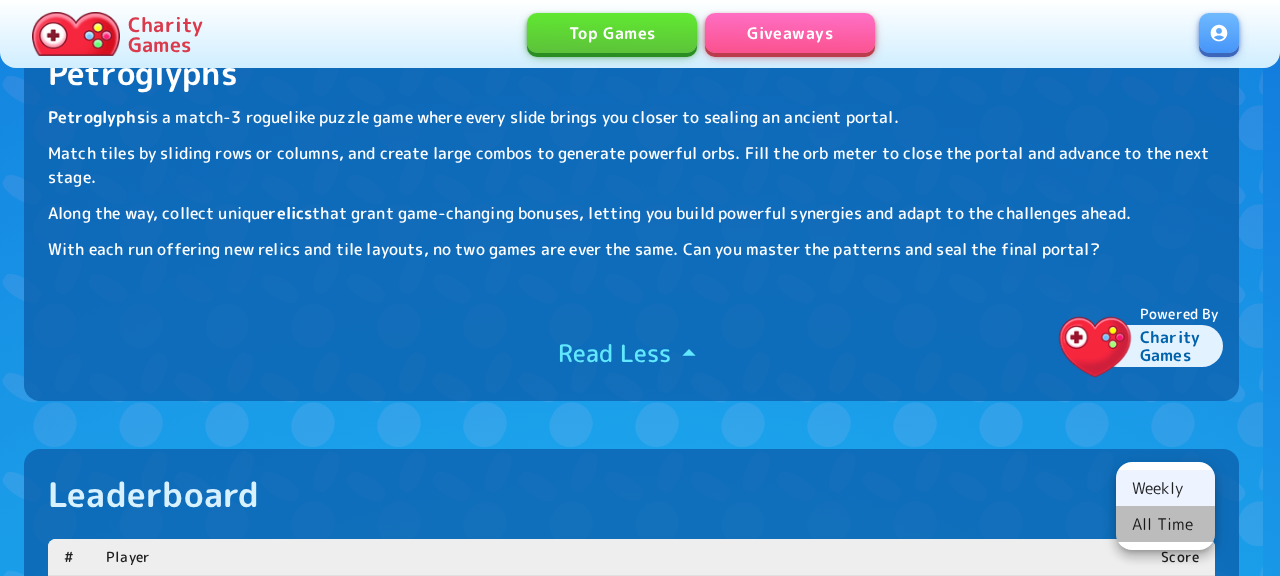 click on "All Time" at bounding box center (1165, 524) 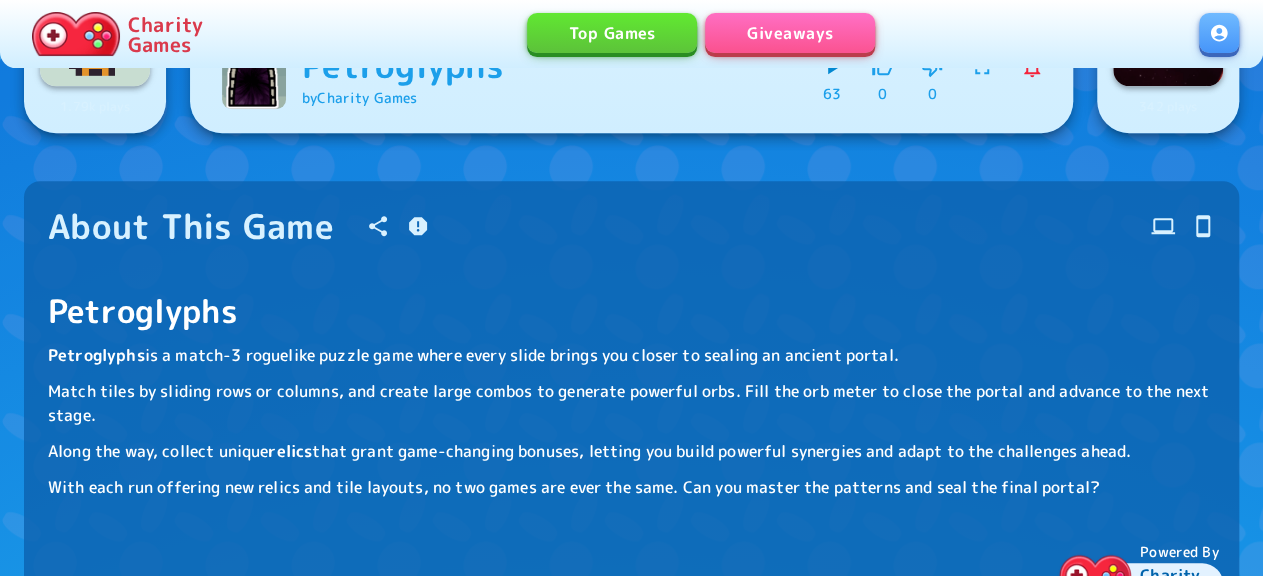 scroll, scrollTop: 520, scrollLeft: 0, axis: vertical 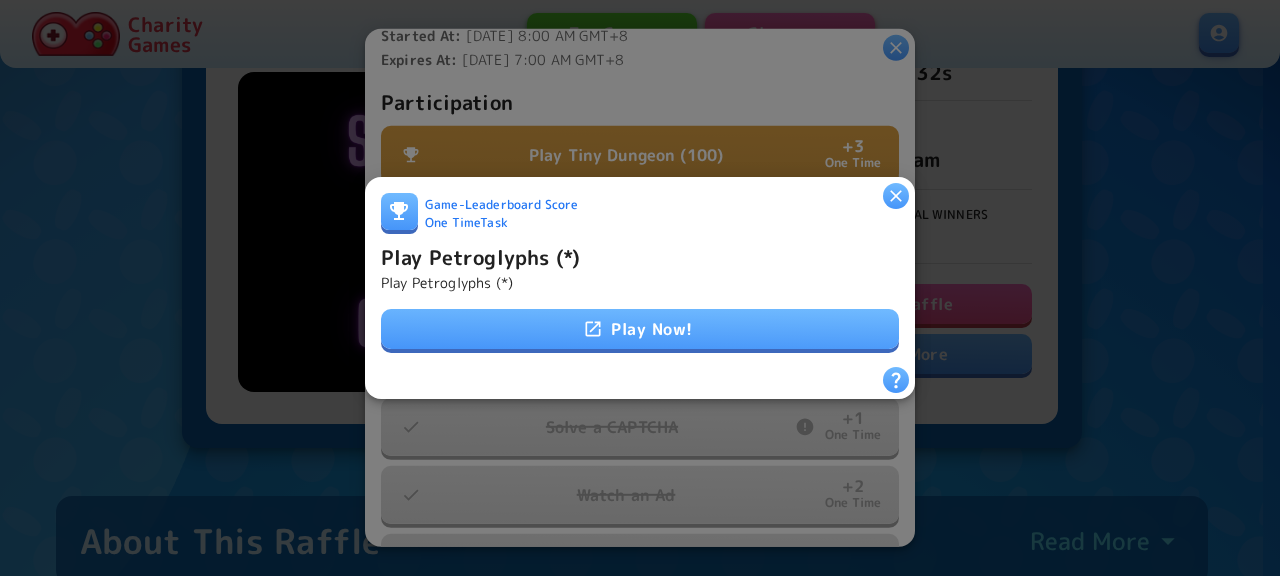 click 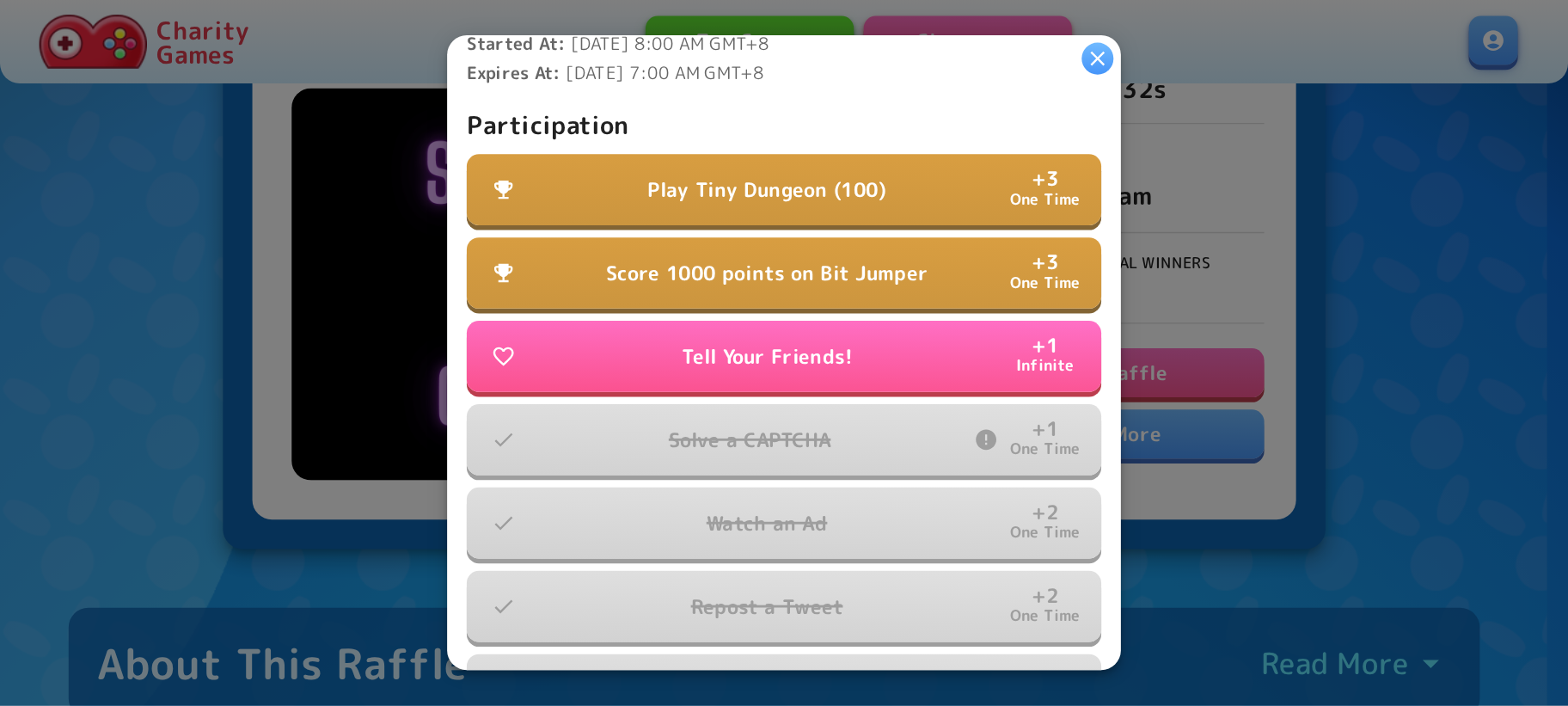 scroll, scrollTop: 557, scrollLeft: 0, axis: vertical 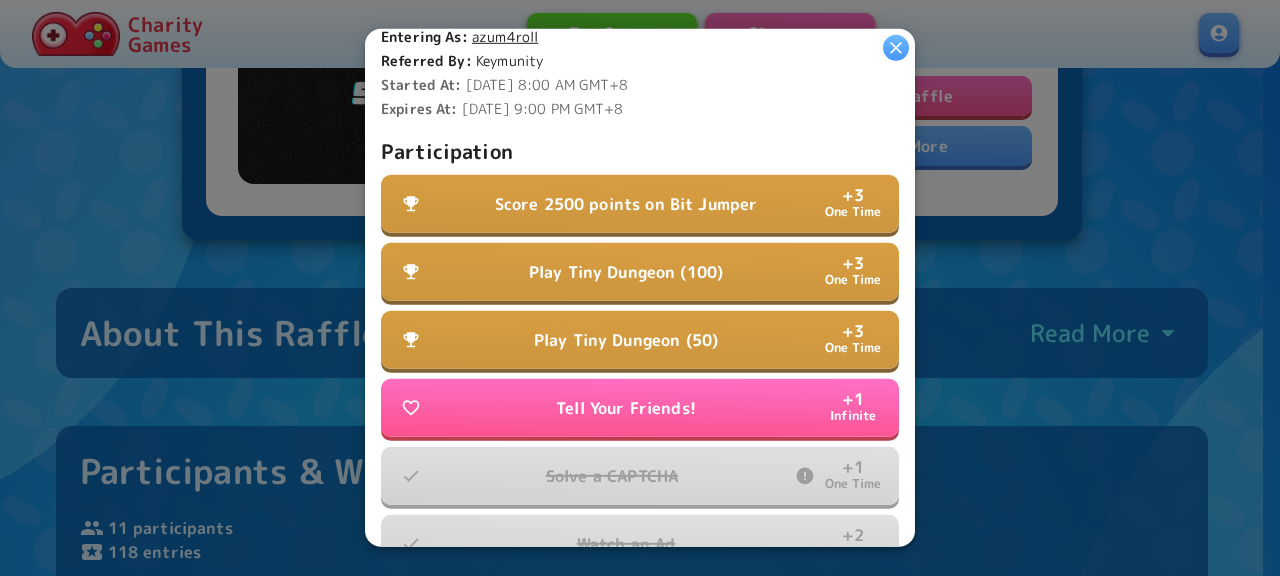 click on "Play Tiny Dungeon (100) + 3 One Time" at bounding box center (640, 272) 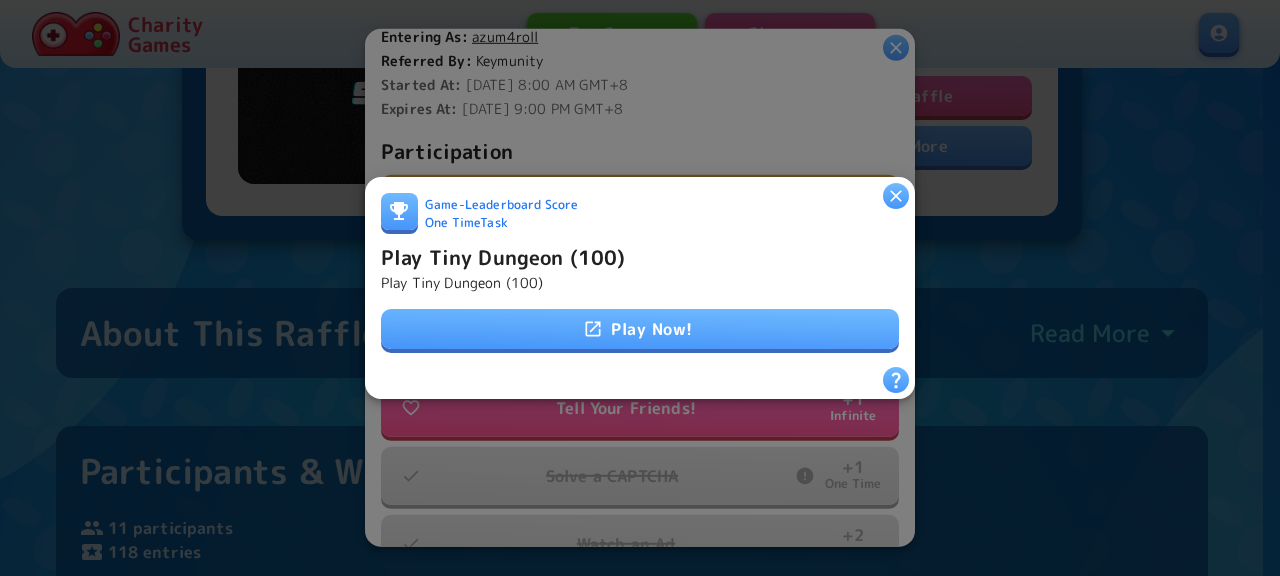 click on "Play Now!" at bounding box center [640, 329] 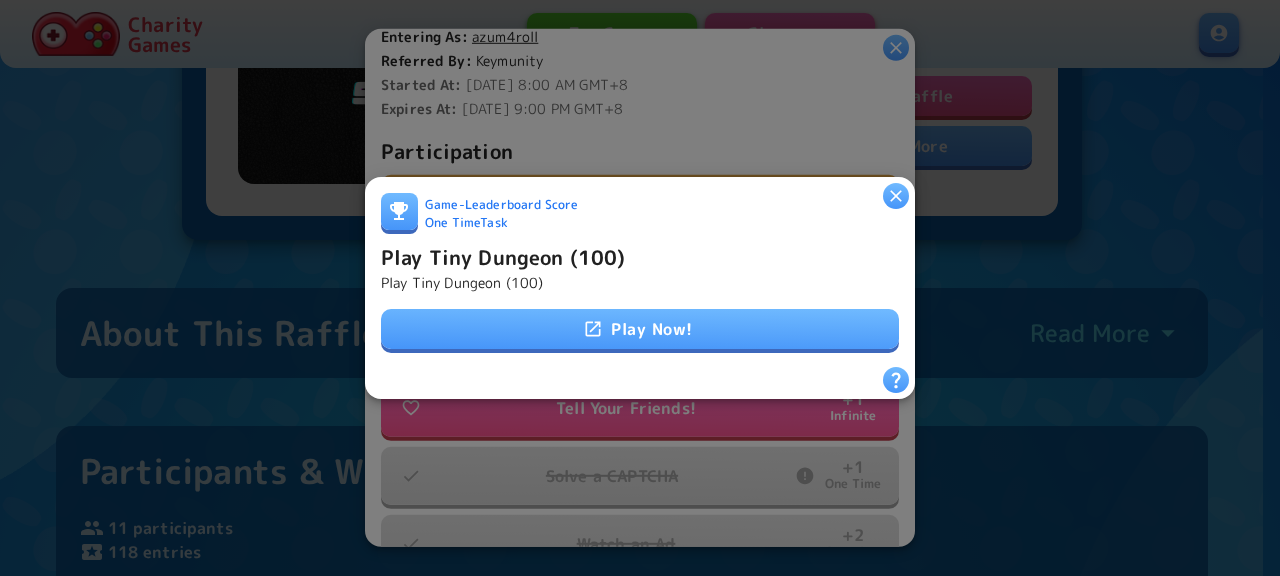 click at bounding box center (896, 196) 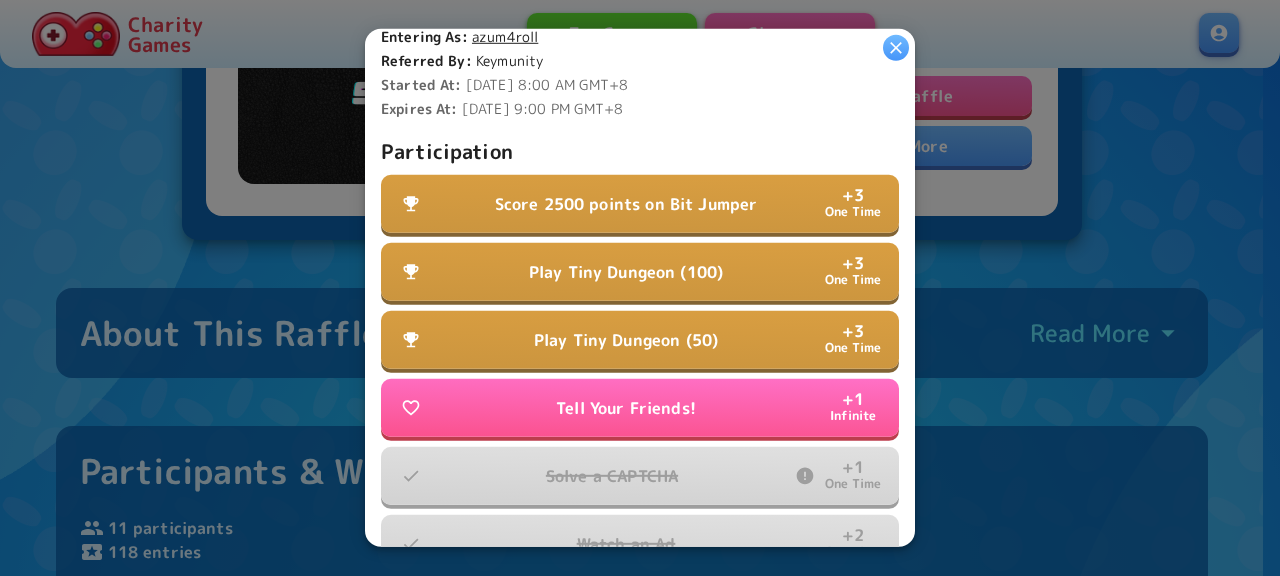 click on "Score 2500 points on Bit Jumper + 3 One Time" at bounding box center [640, 204] 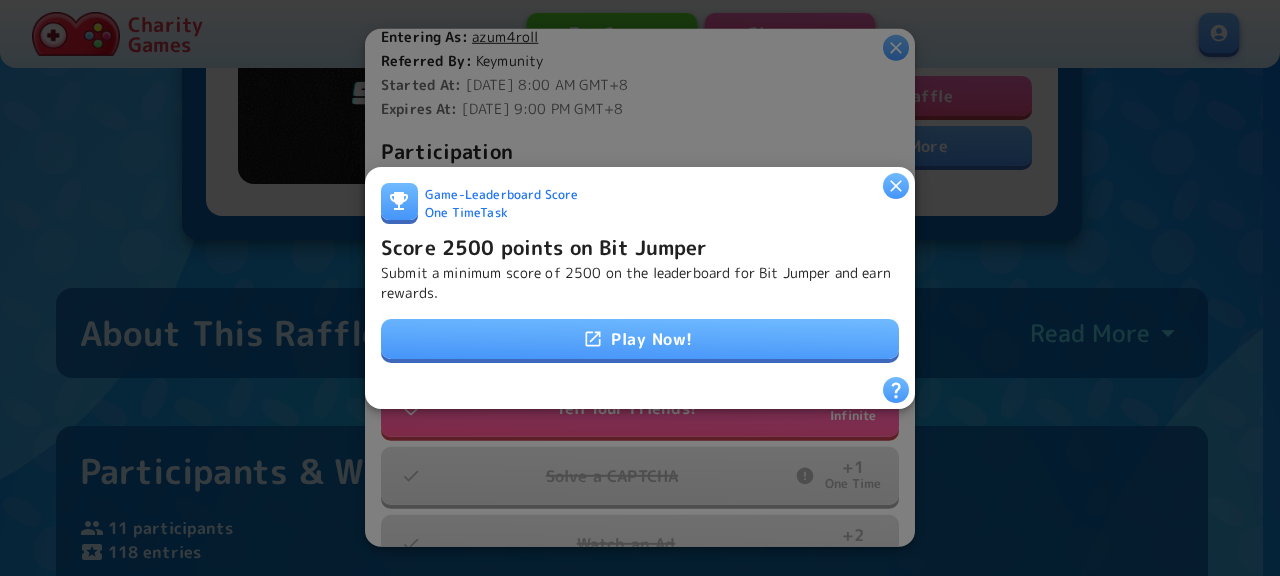 click on "Play Now!" at bounding box center [640, 339] 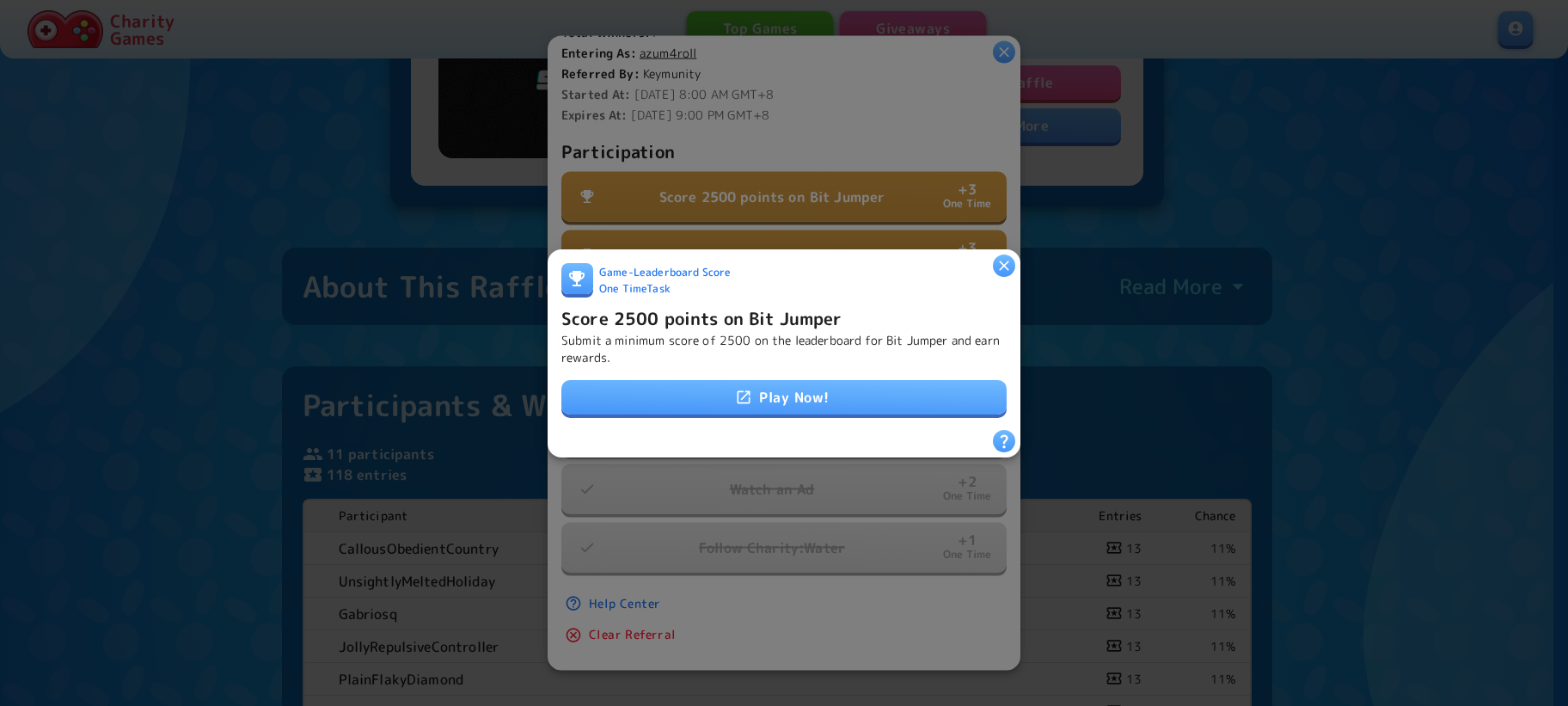 scroll, scrollTop: 512, scrollLeft: 0, axis: vertical 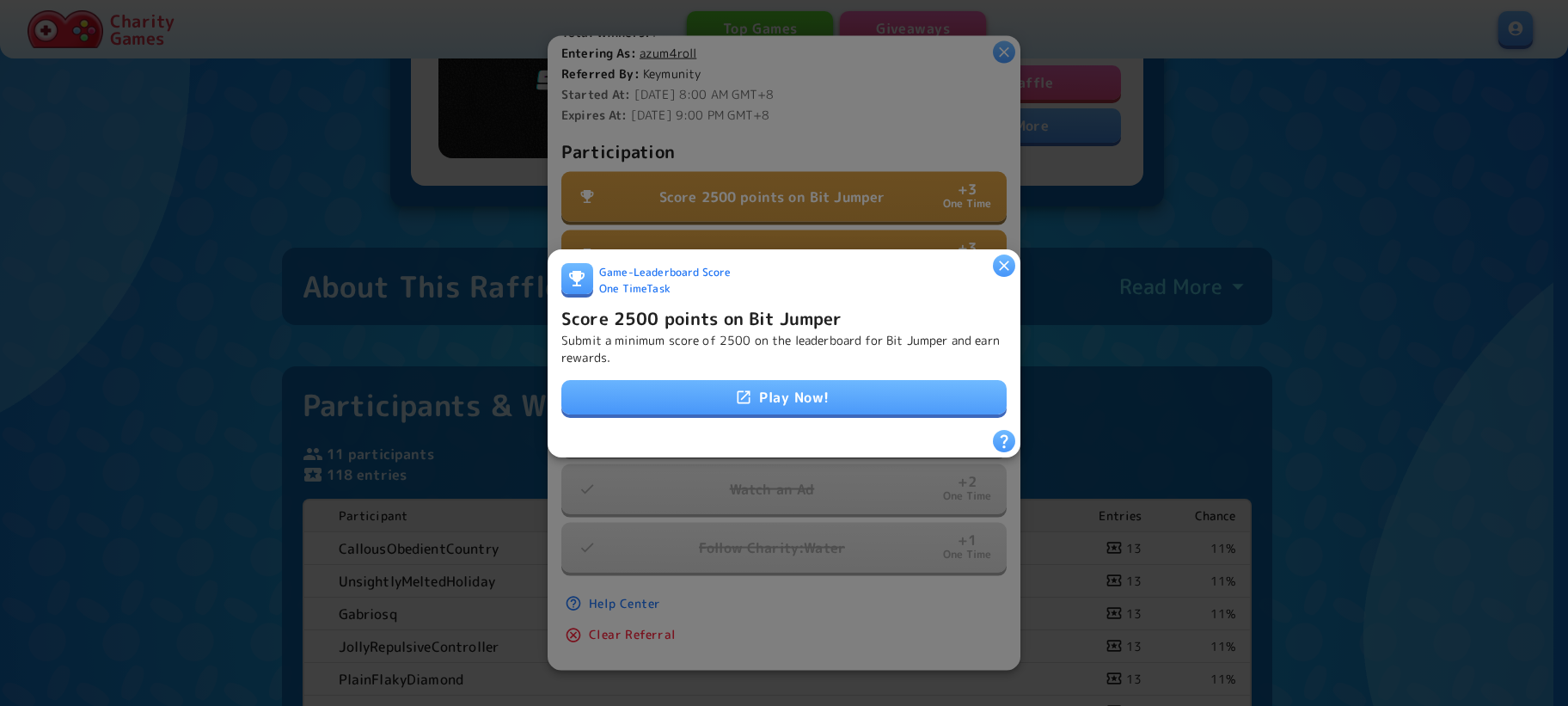 click 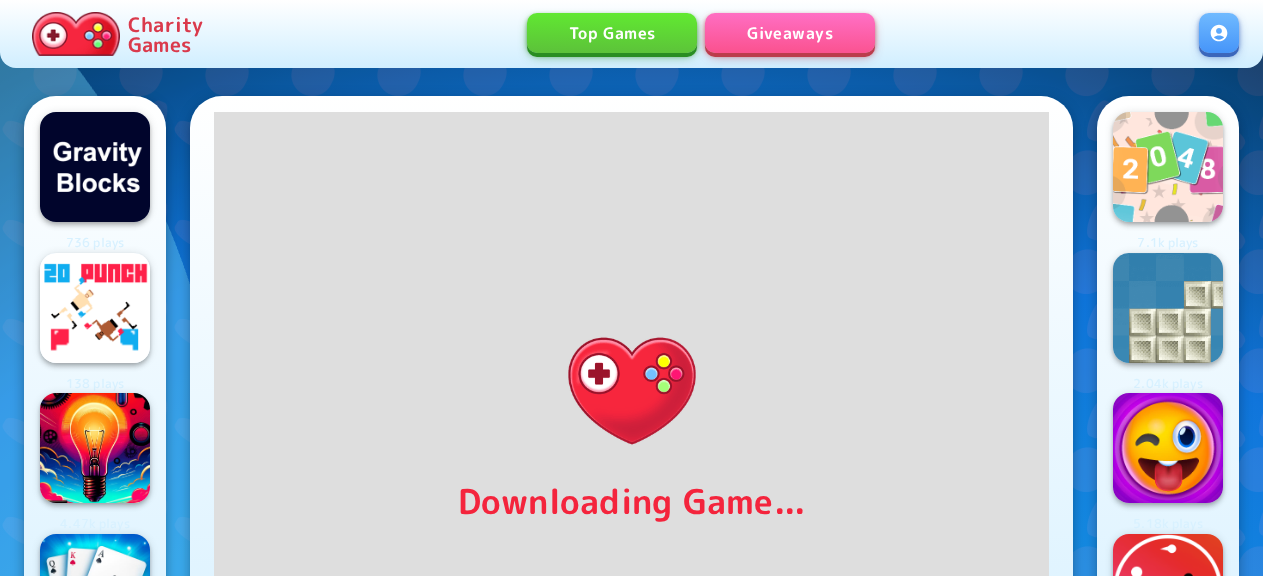 scroll, scrollTop: 0, scrollLeft: 0, axis: both 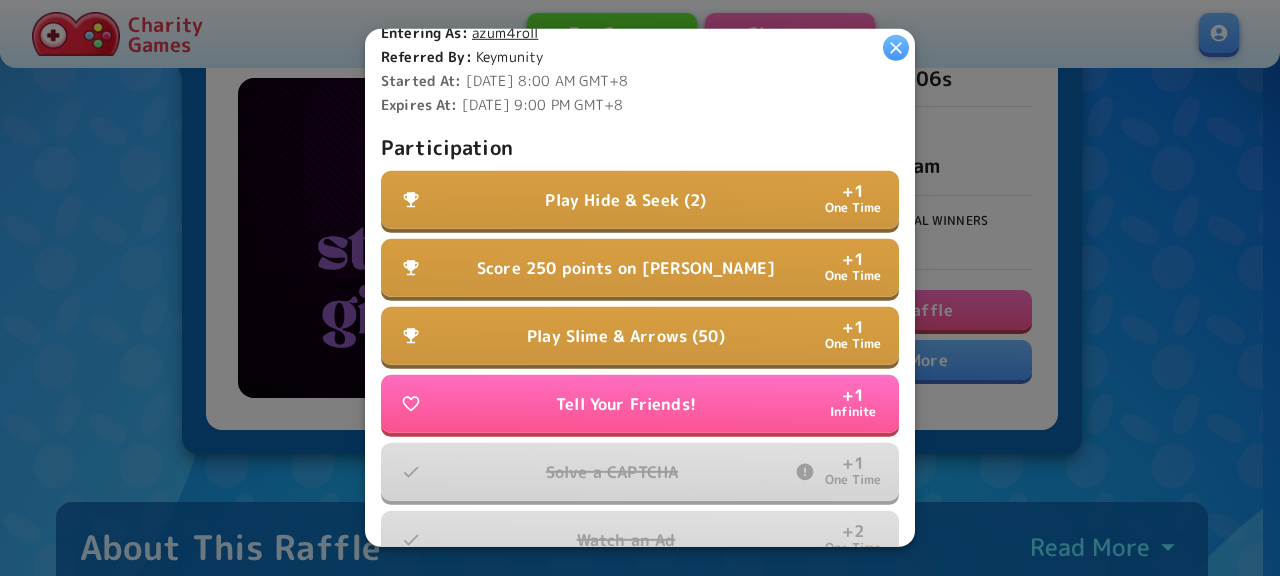 click on "Score 250 points on Dino Dash + 1 One Time" at bounding box center (640, 268) 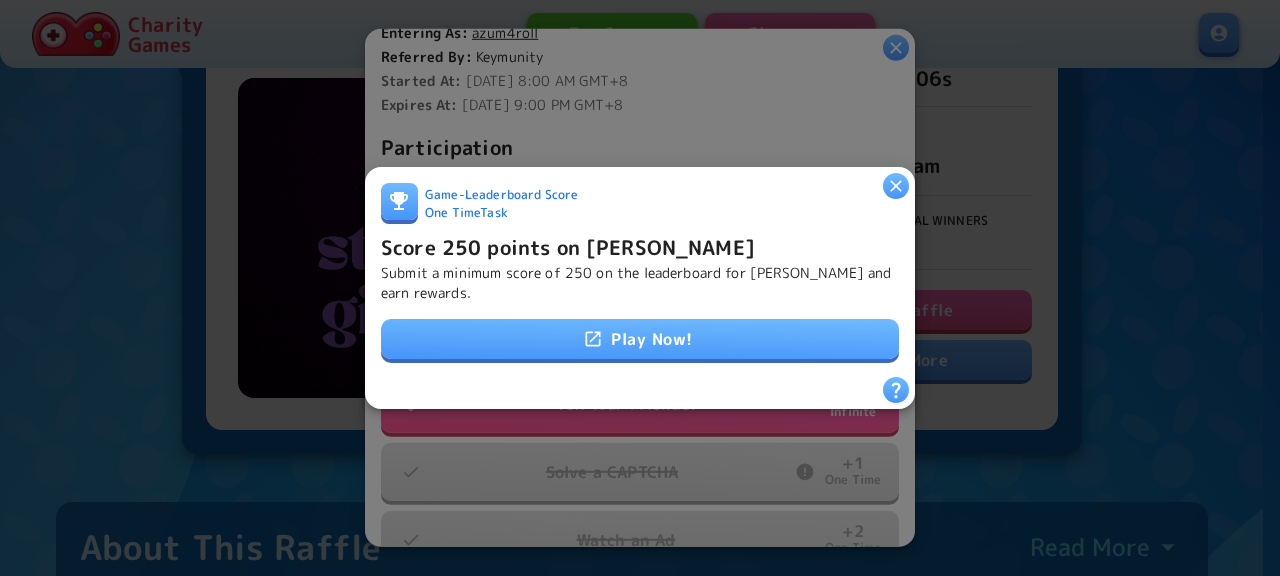 click on "Play Now!" at bounding box center [640, 339] 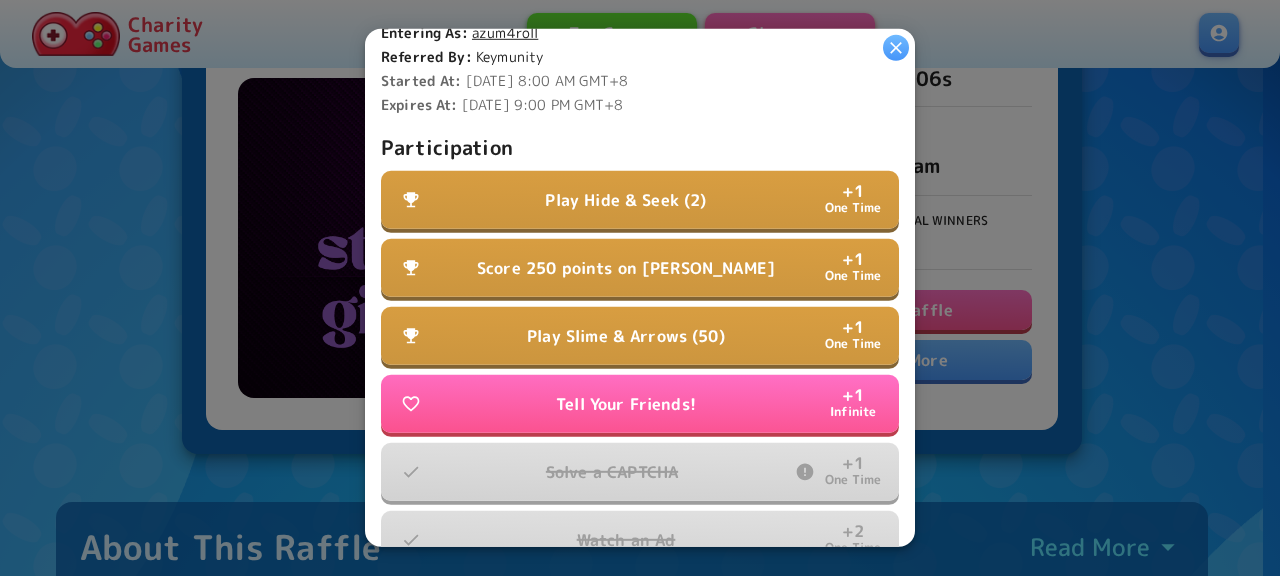 click on "Play Hide & Seek (2) + 1 One Time" at bounding box center [640, 200] 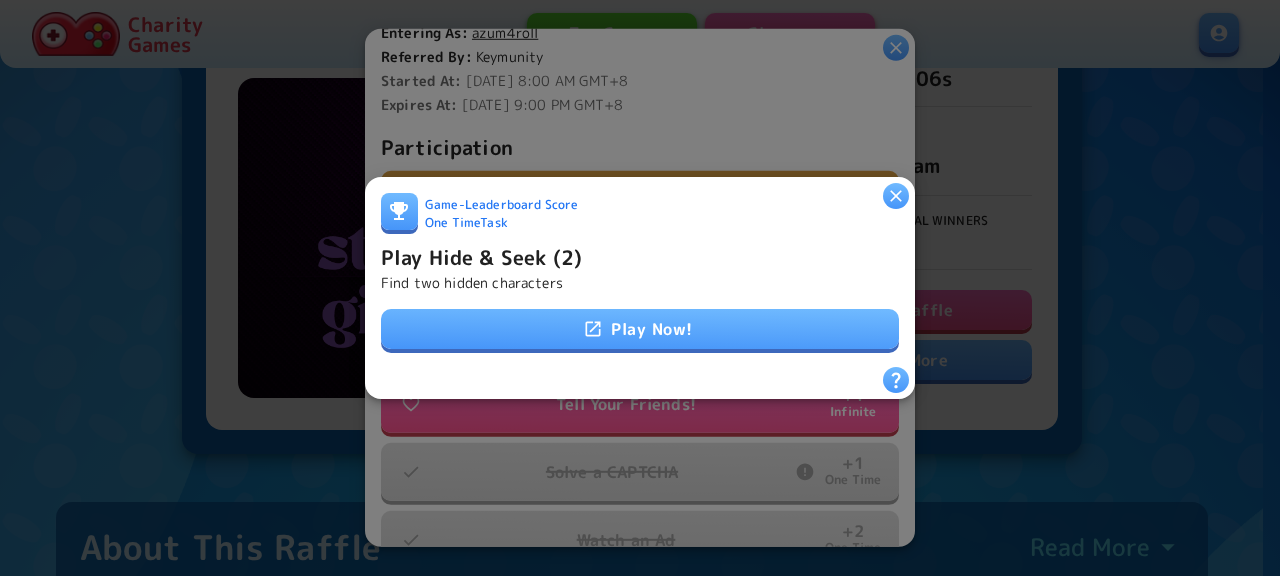 click on "Play Now!" at bounding box center [640, 329] 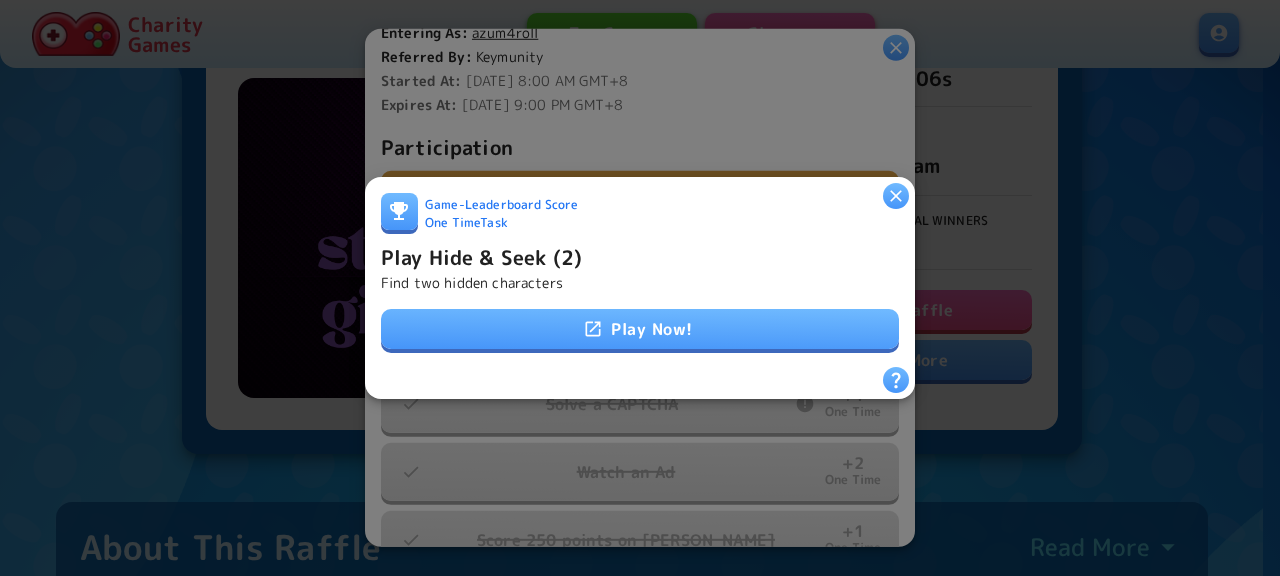 click 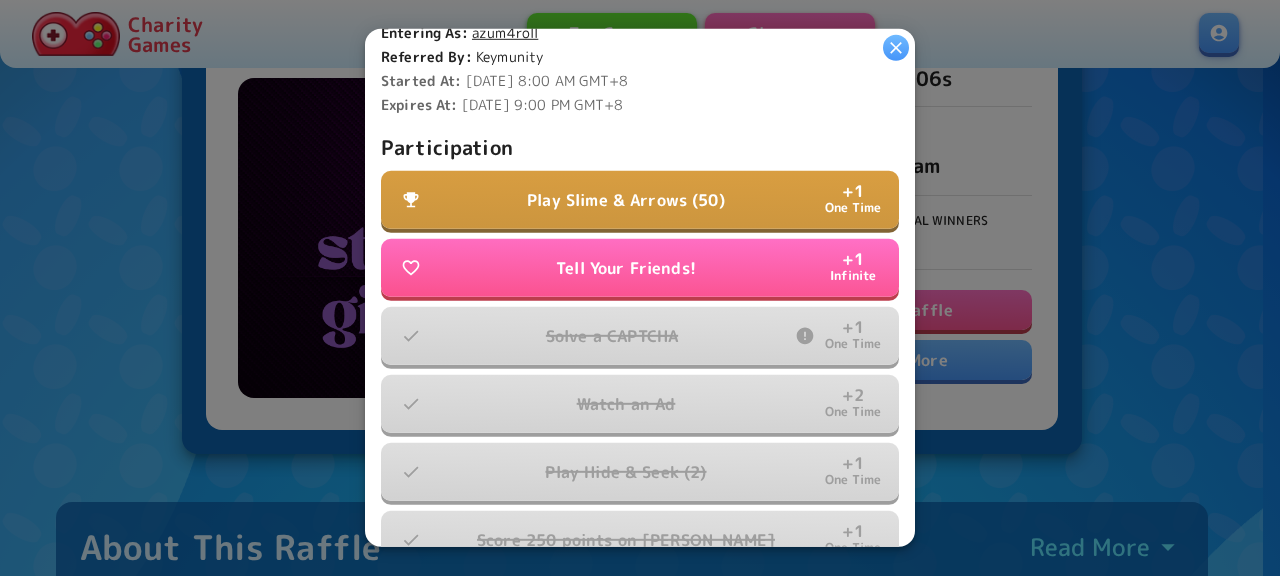 click 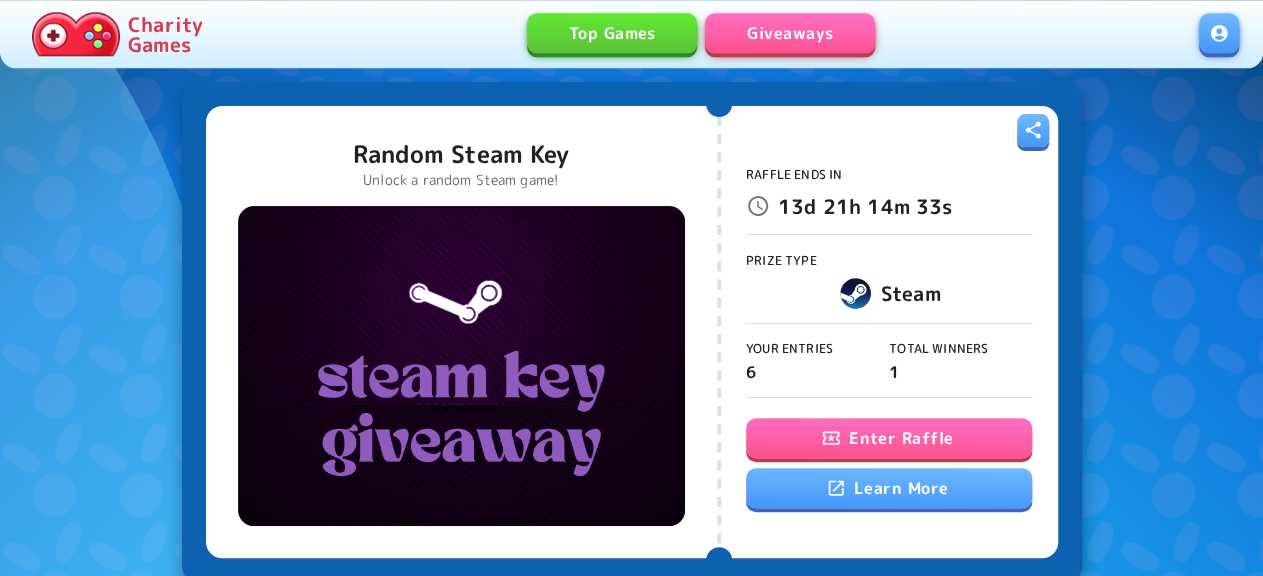 scroll, scrollTop: 0, scrollLeft: 0, axis: both 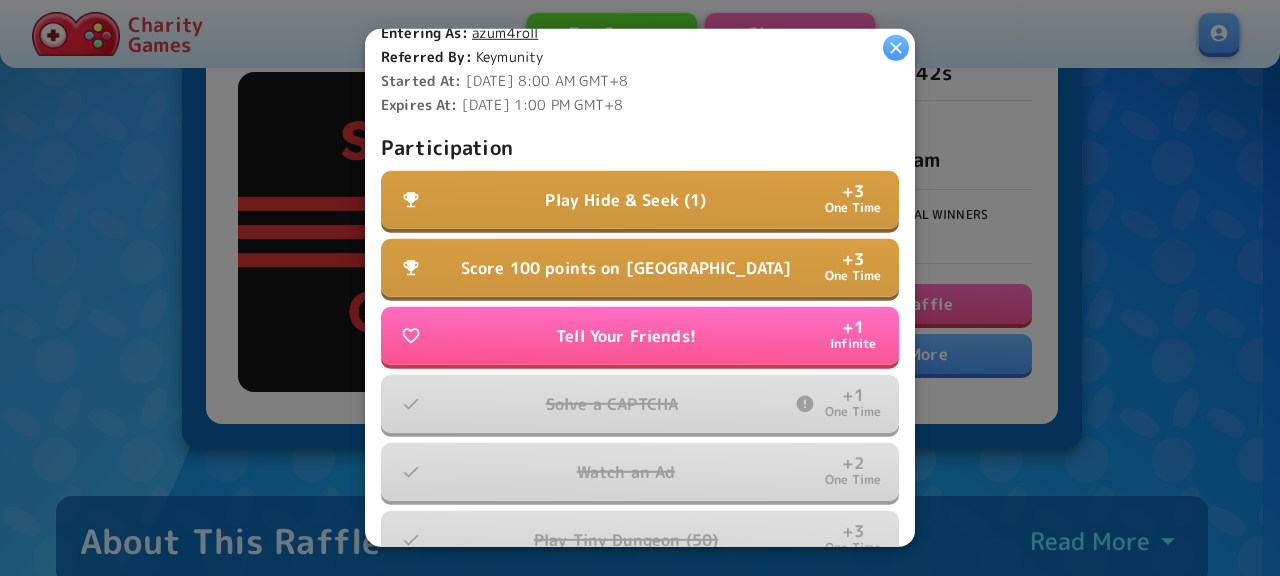 click on "Score 100 points on Tall Tower" at bounding box center [626, 268] 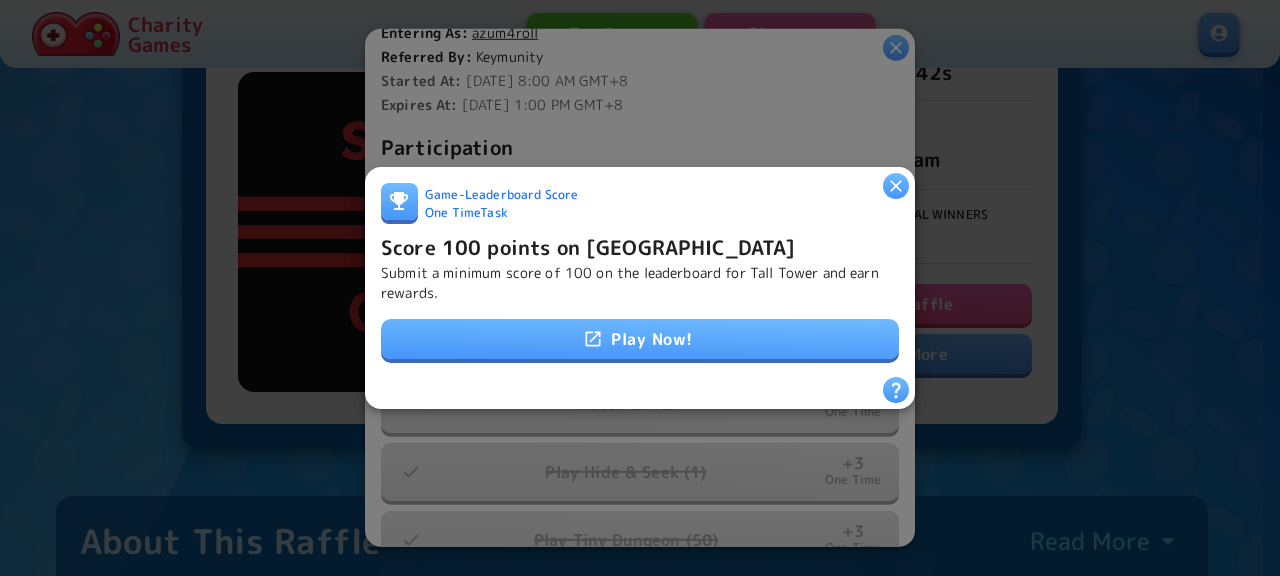 click on "Play Now!" at bounding box center (640, 339) 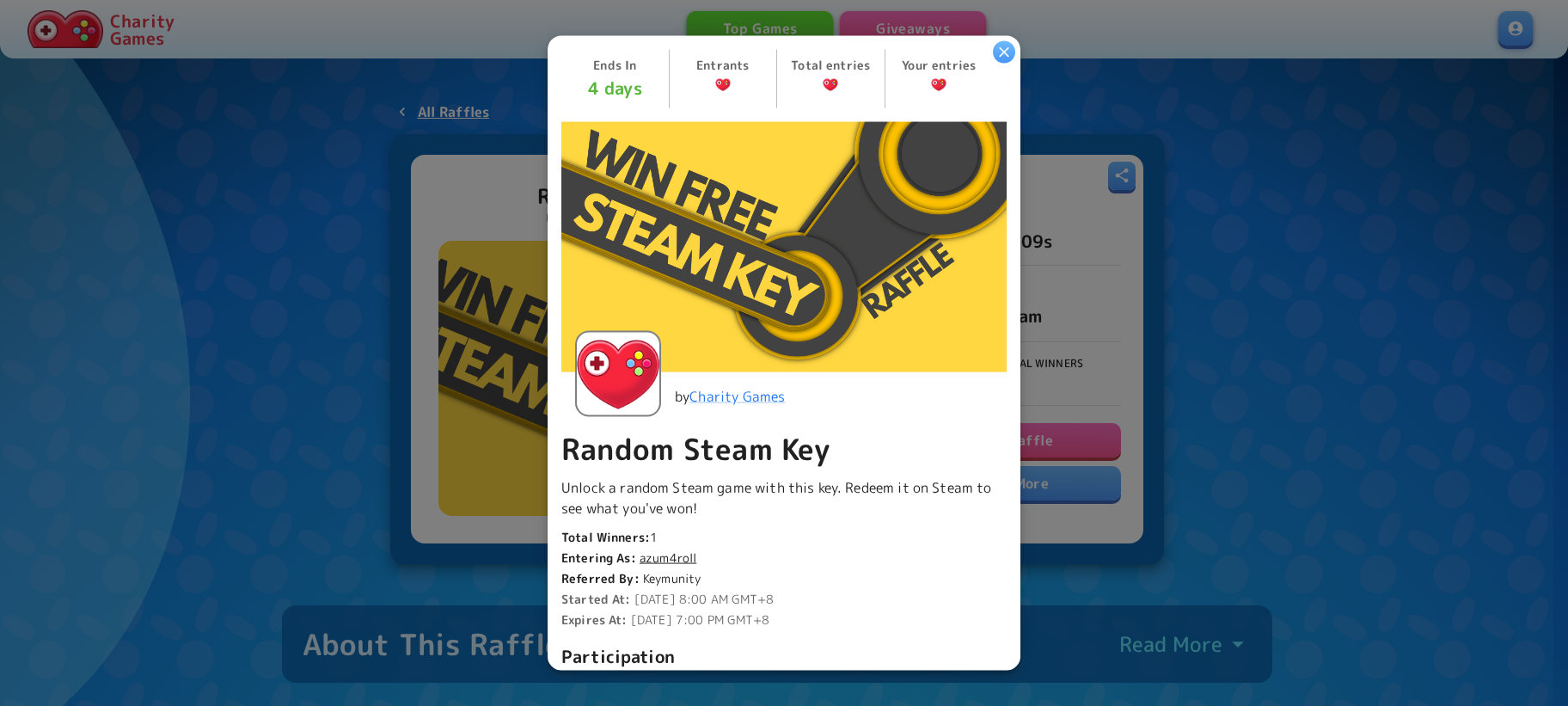 scroll, scrollTop: 240, scrollLeft: 0, axis: vertical 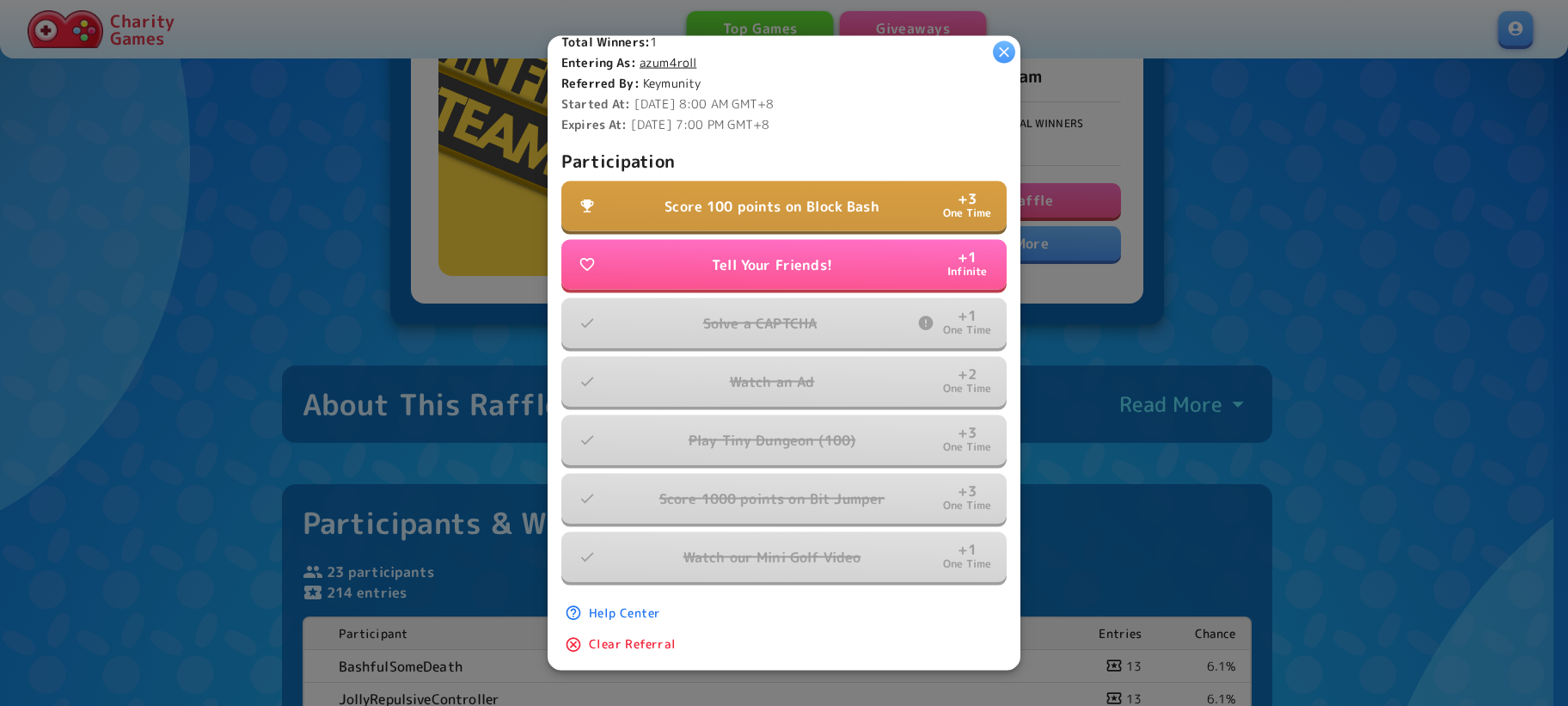 click on "Score 100 points on Block Bash" at bounding box center (772, 206) 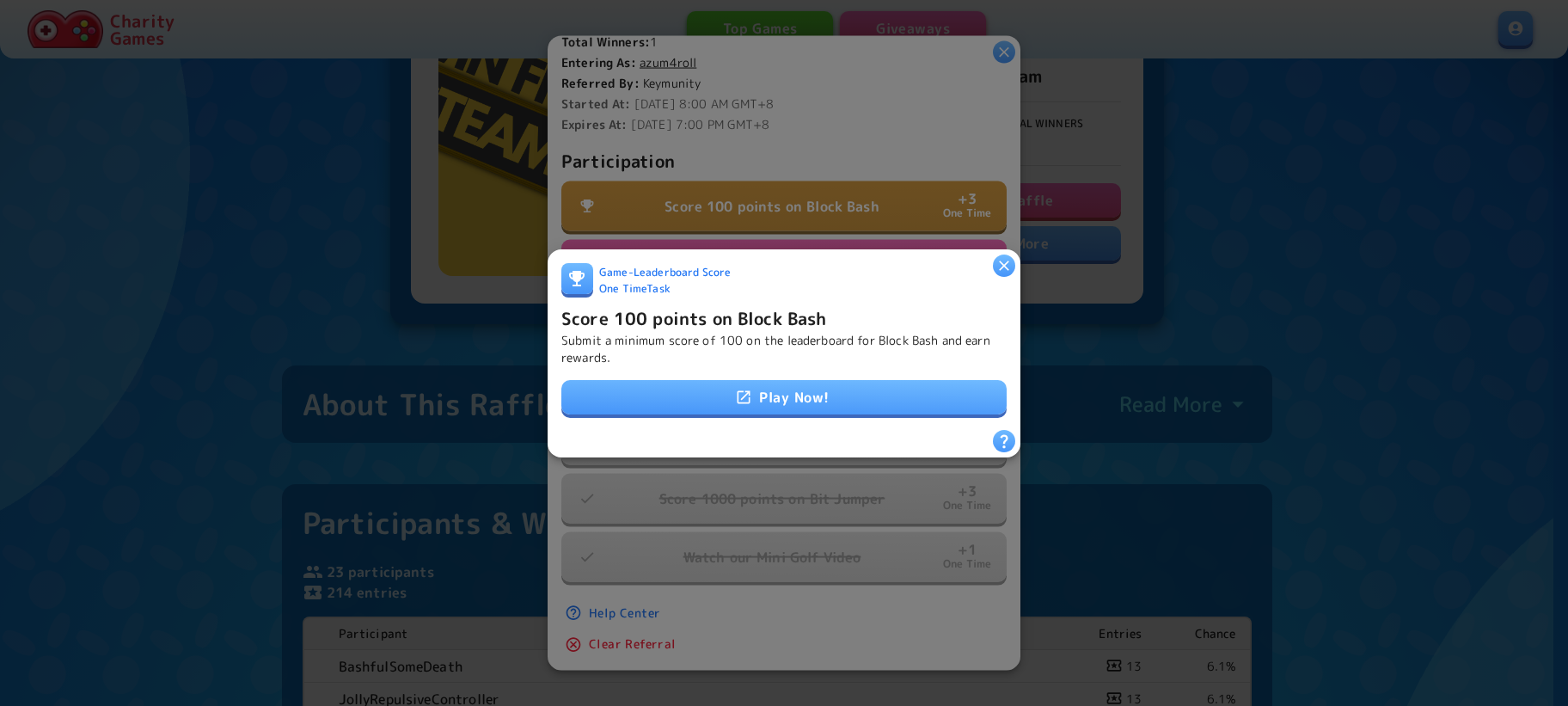 click on "Play Now!" at bounding box center [784, 397] 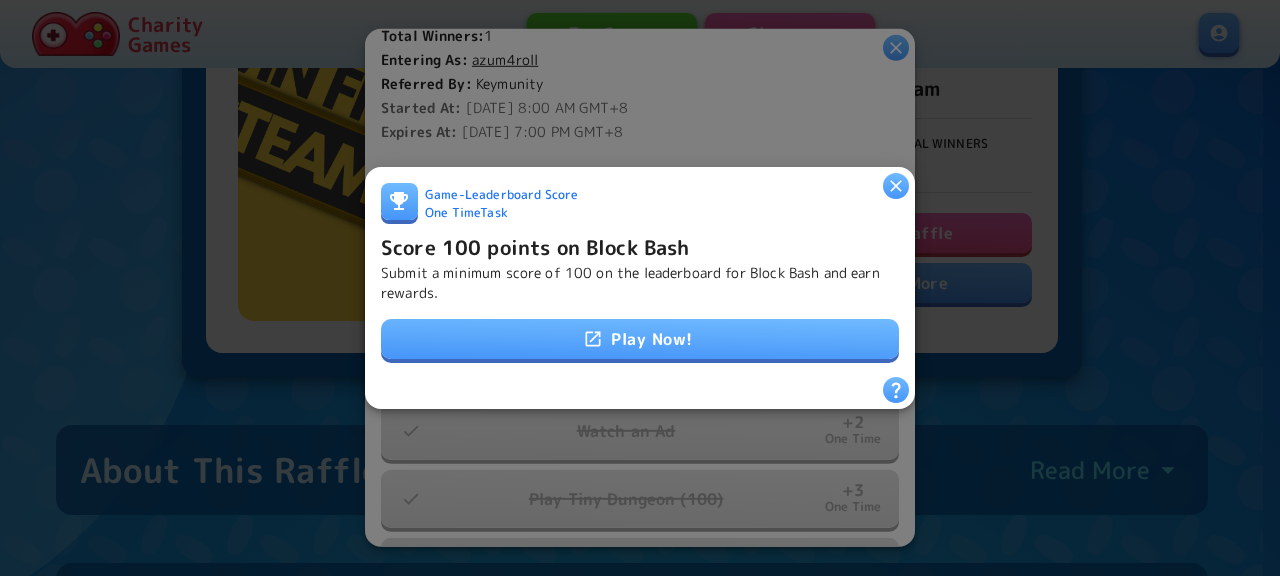 scroll, scrollTop: 580, scrollLeft: 0, axis: vertical 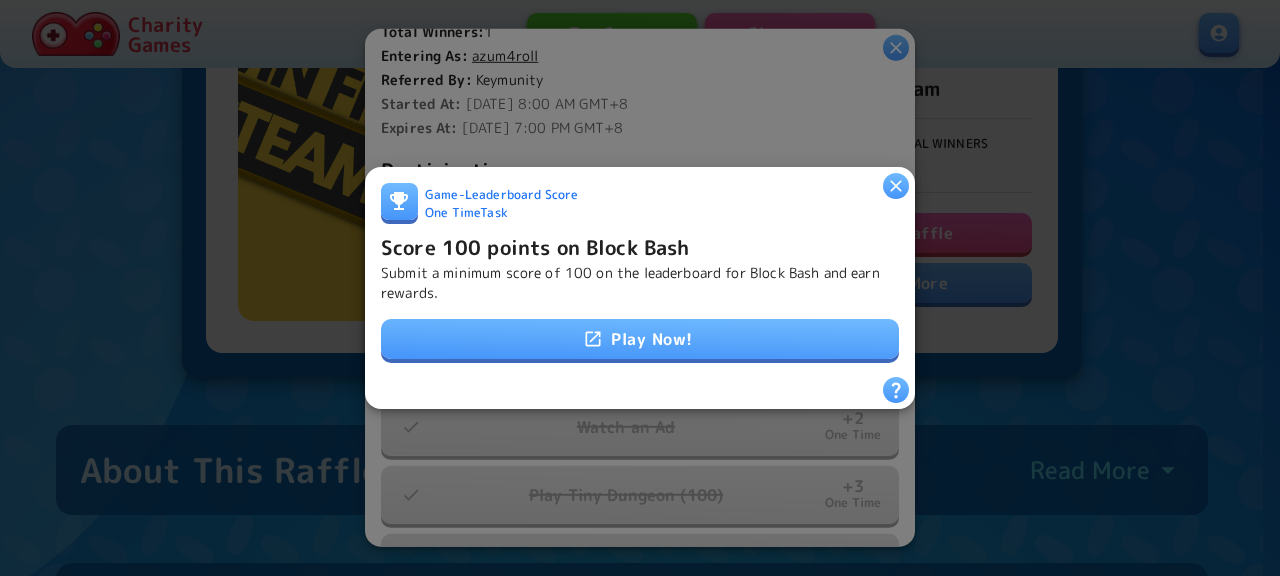 click 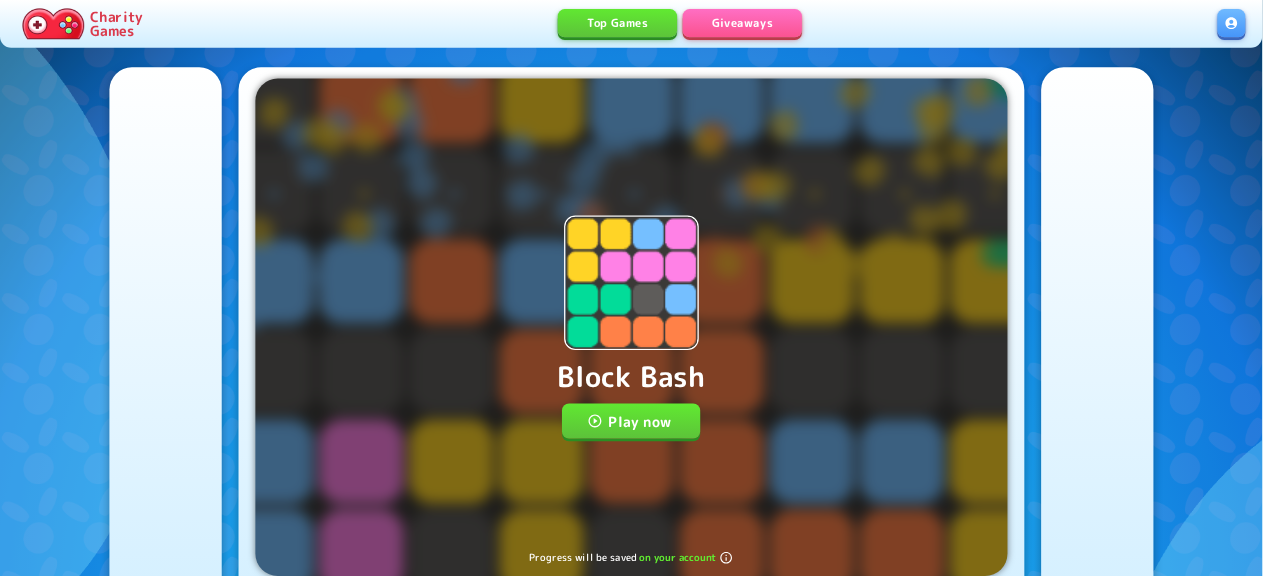 scroll, scrollTop: 0, scrollLeft: 0, axis: both 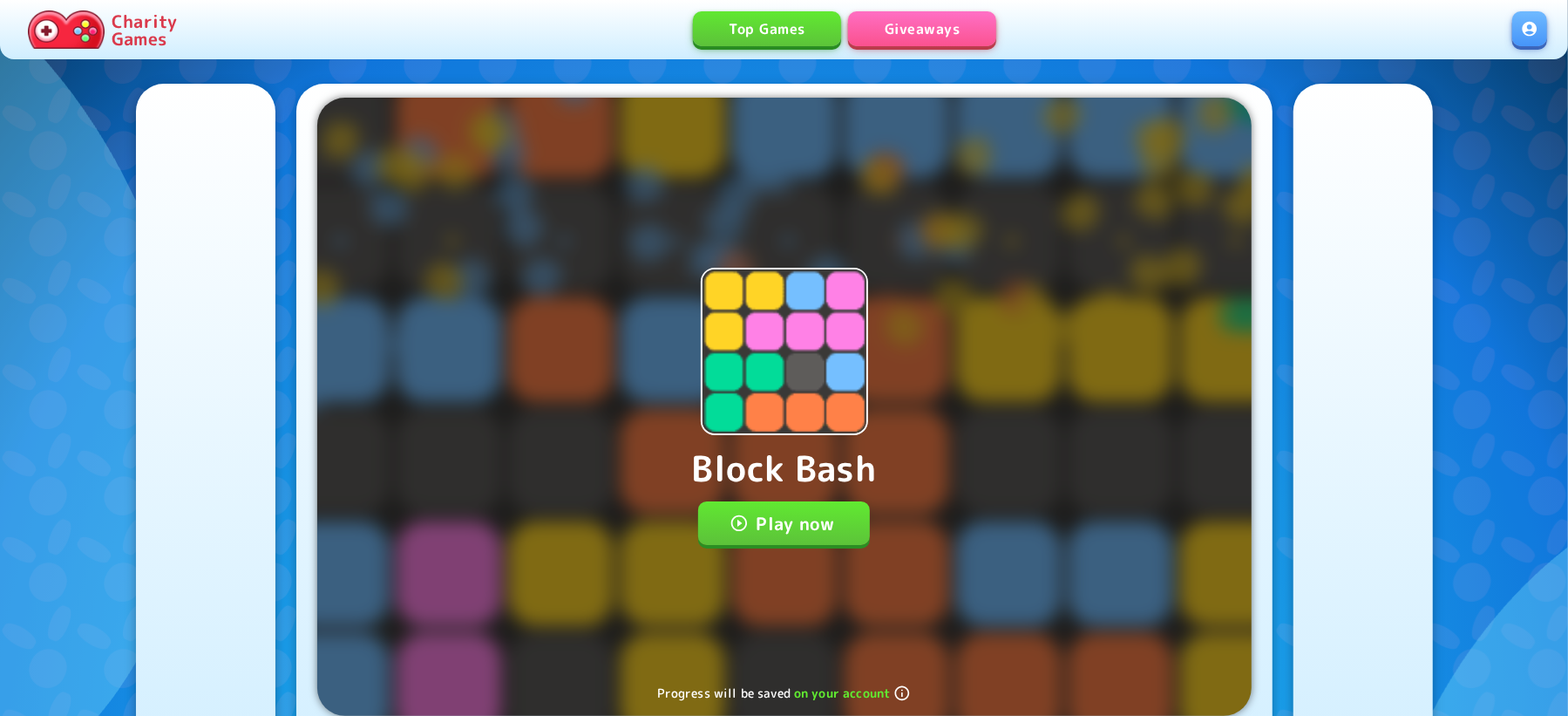 click on "Play now" at bounding box center [784, 523] 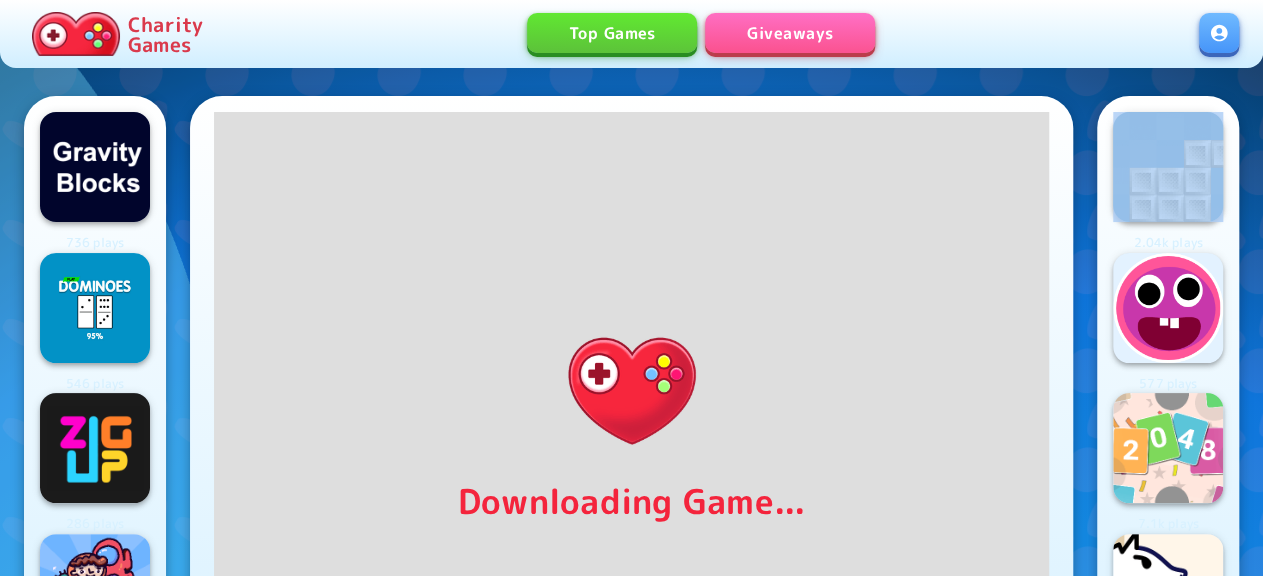 drag, startPoint x: 1231, startPoint y: 63, endPoint x: 1253, endPoint y: 85, distance: 31.112698 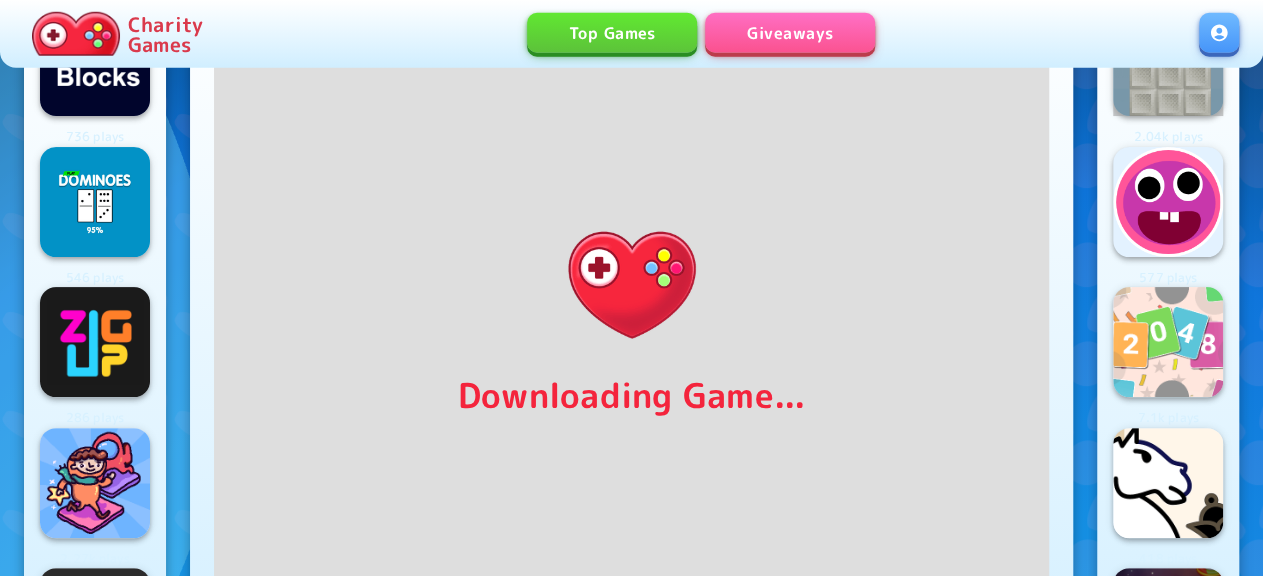 scroll, scrollTop: 115, scrollLeft: 0, axis: vertical 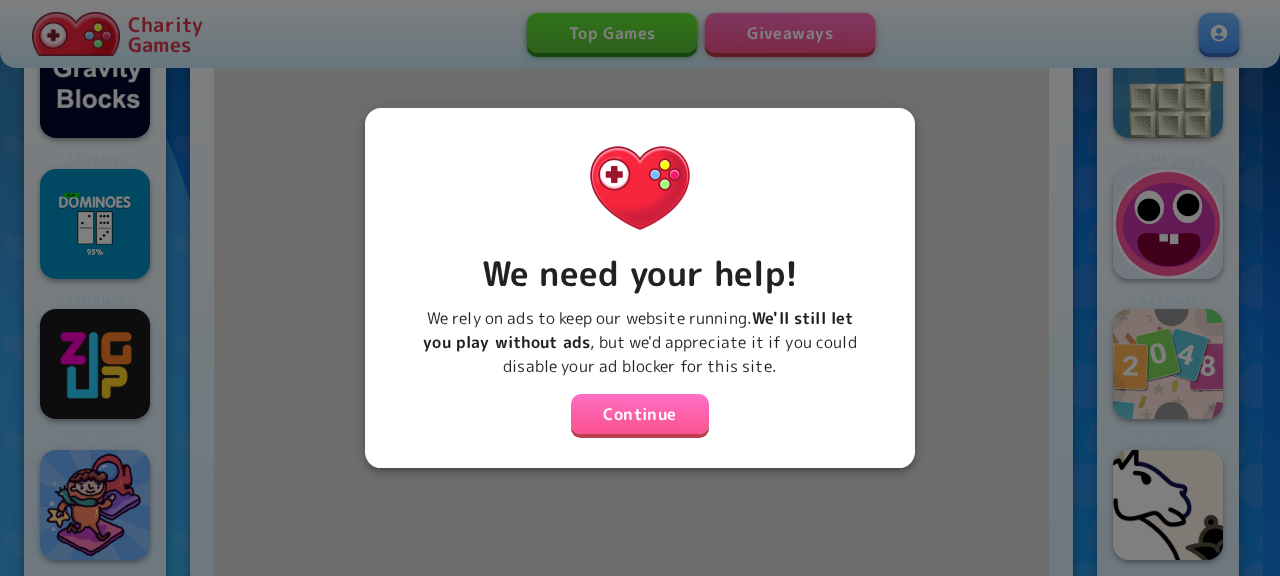 click on "Continue" at bounding box center (640, 414) 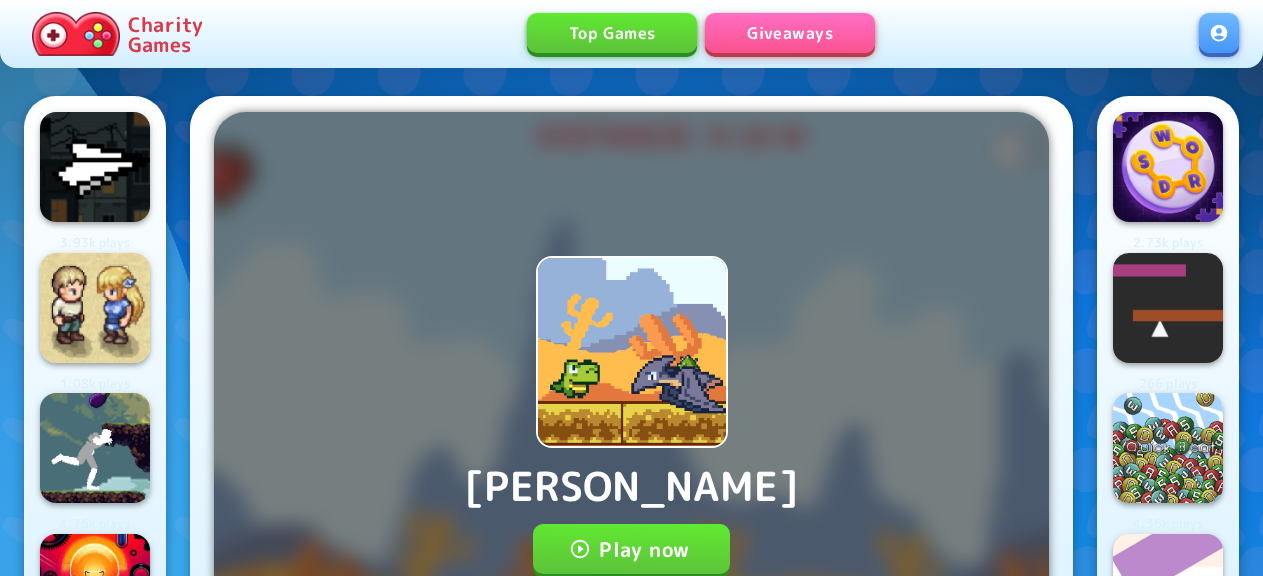 click on "Play now" at bounding box center [631, 549] 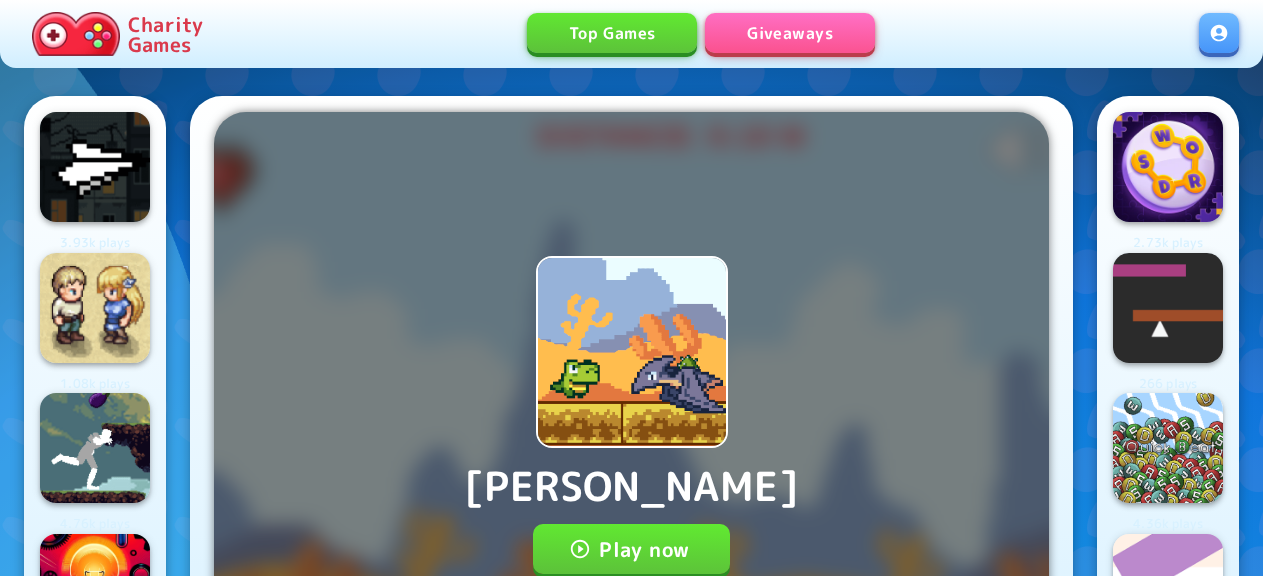 scroll, scrollTop: 0, scrollLeft: 0, axis: both 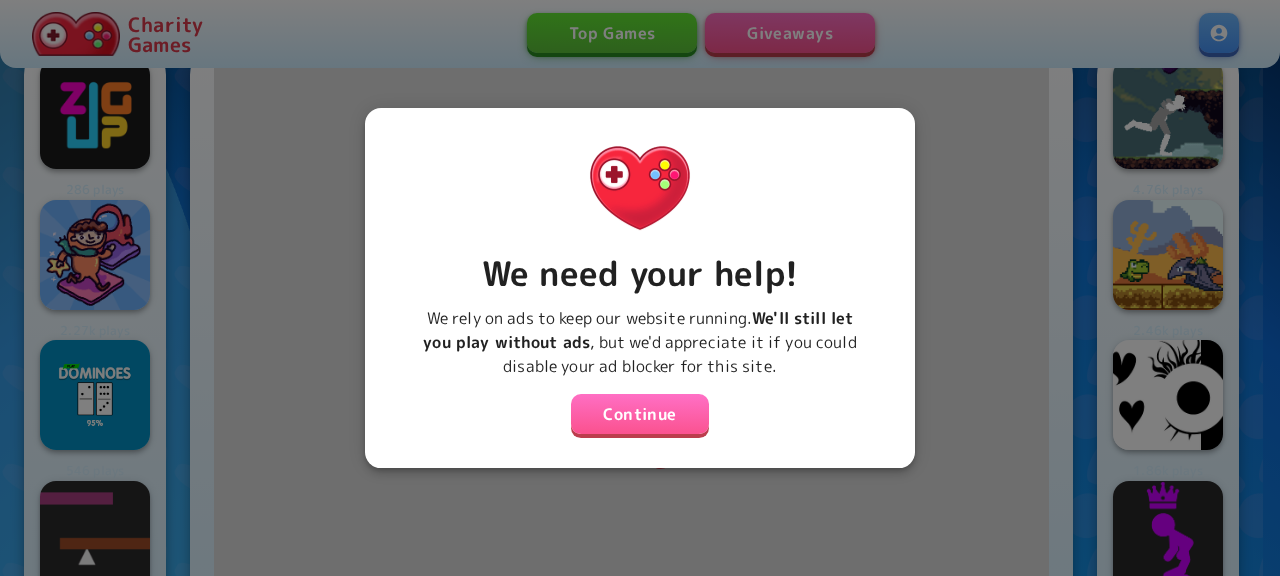 click on "Continue" at bounding box center [640, 414] 